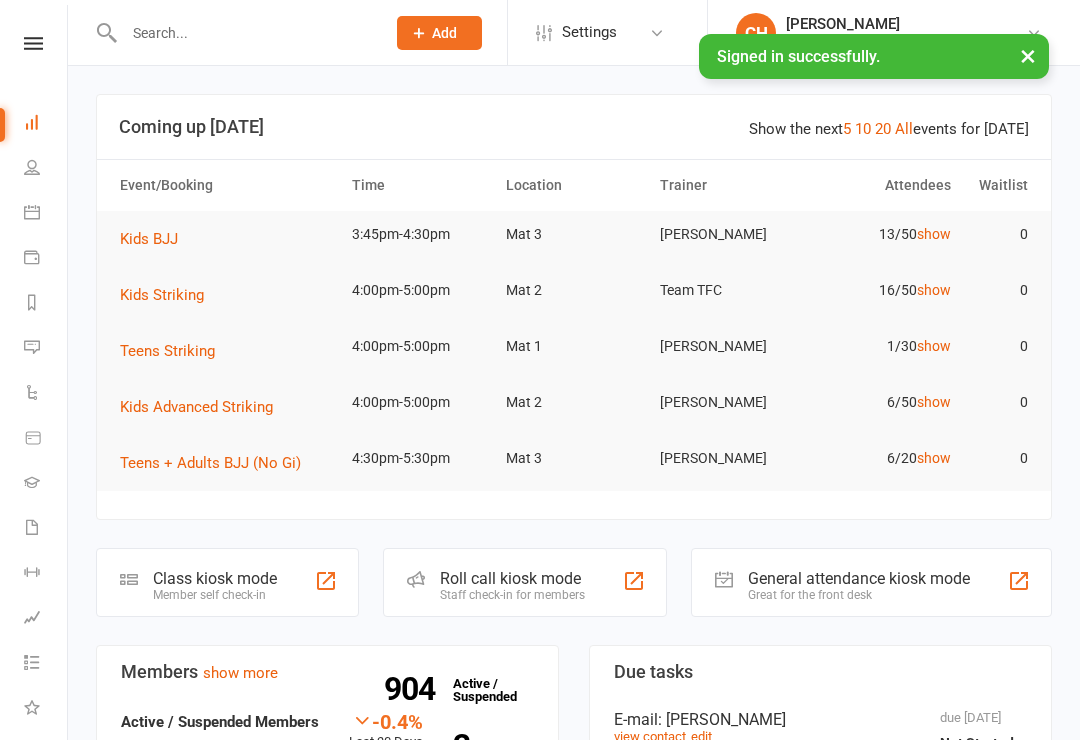 scroll, scrollTop: 0, scrollLeft: 0, axis: both 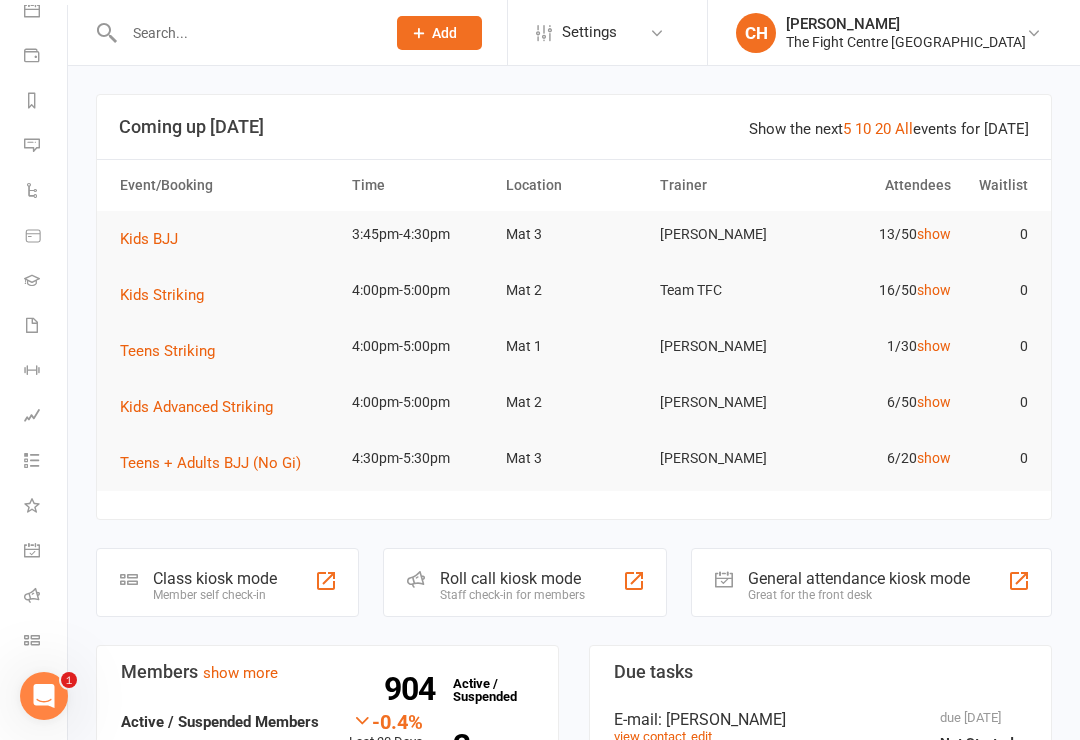 click on "General attendance" at bounding box center [46, 552] 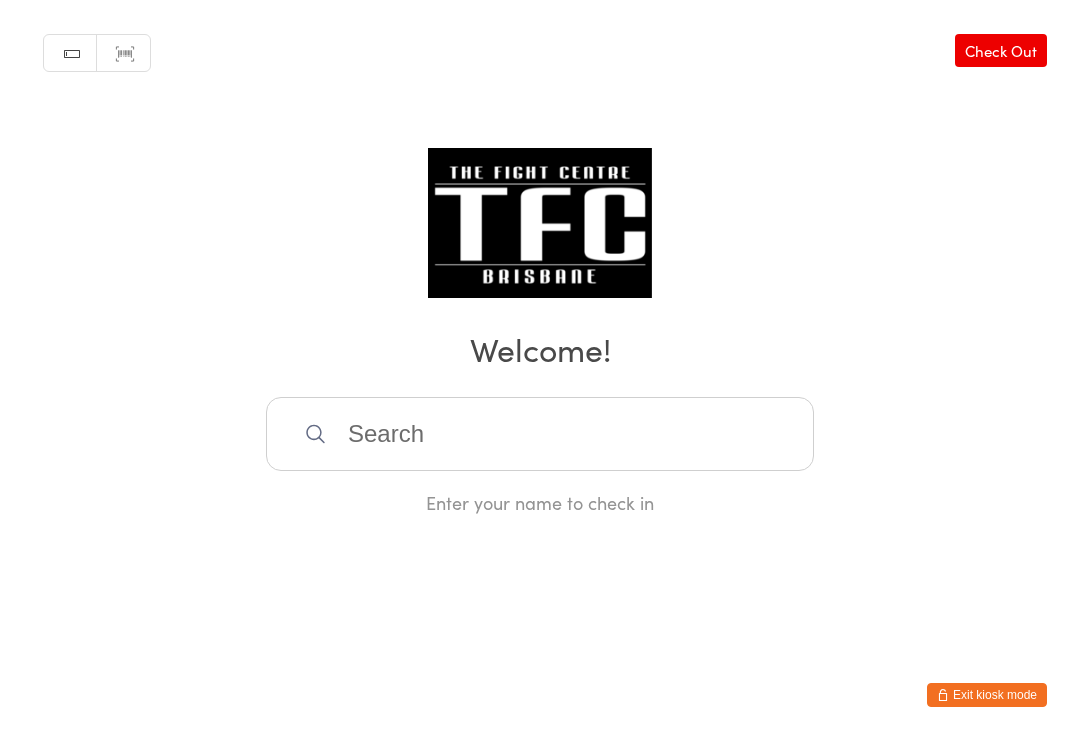 scroll, scrollTop: 0, scrollLeft: 0, axis: both 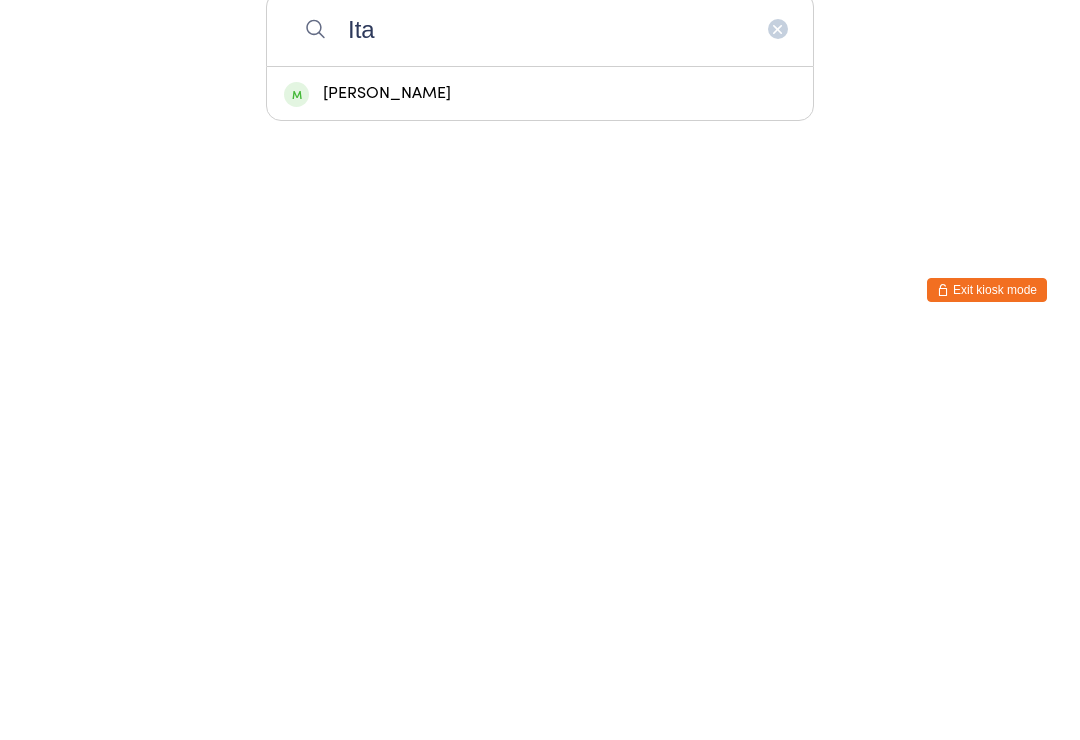 type on "Ita" 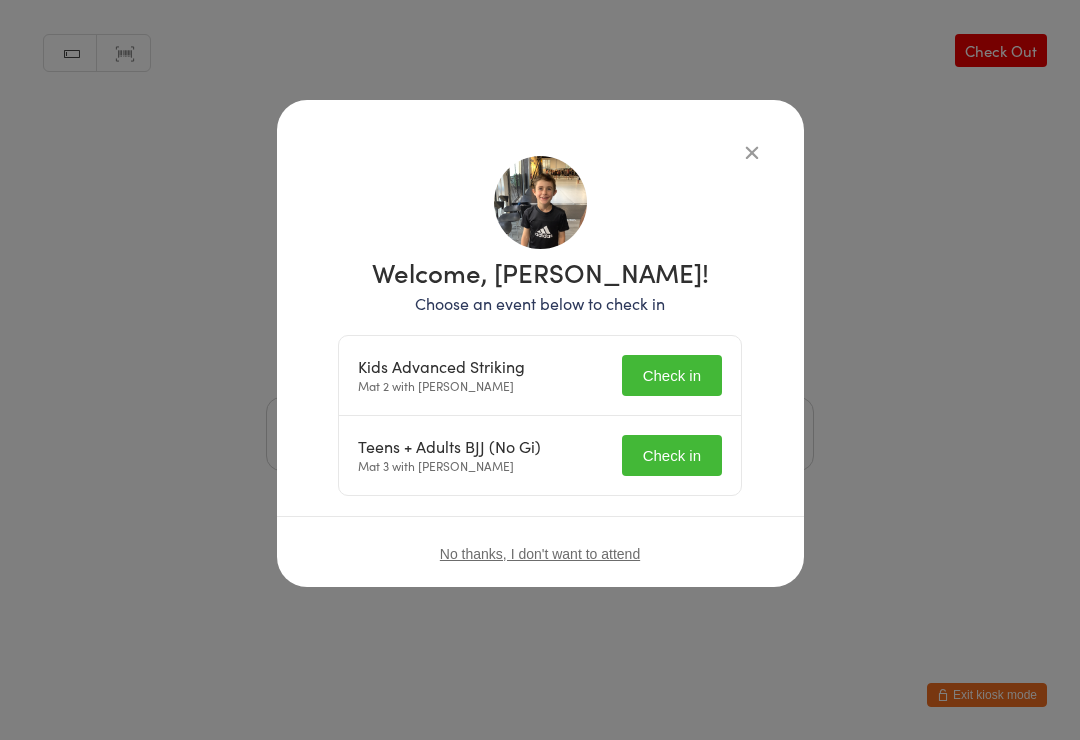 click on "Check in" at bounding box center [672, 455] 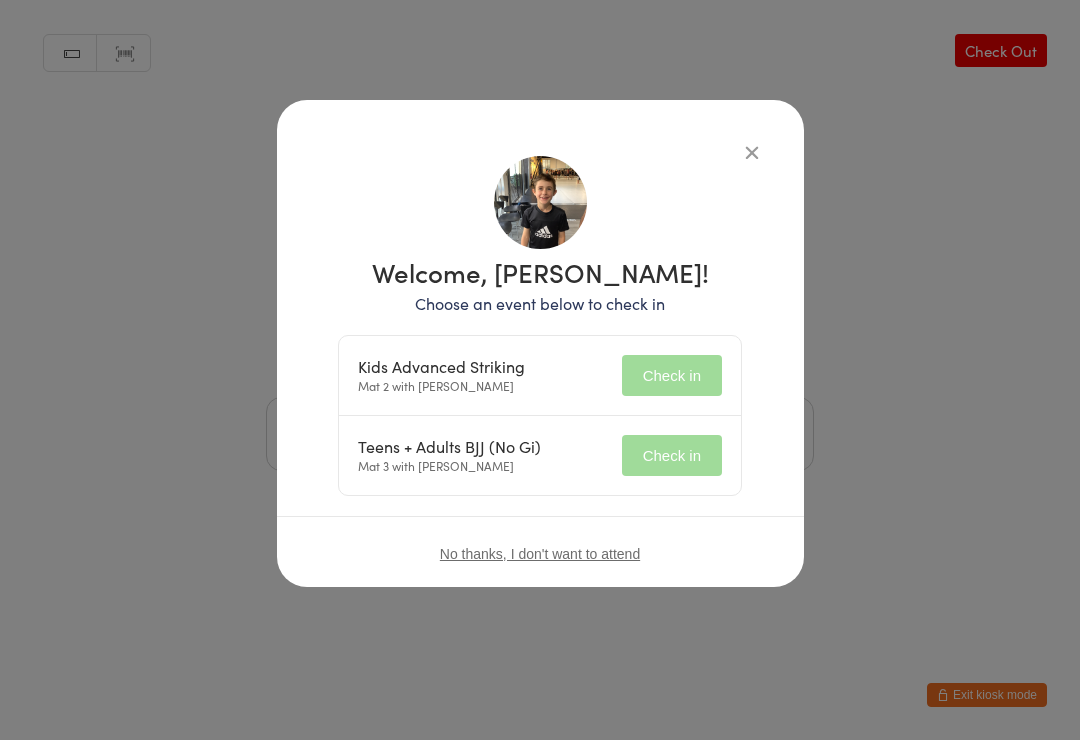 click on "Check in" at bounding box center [672, 375] 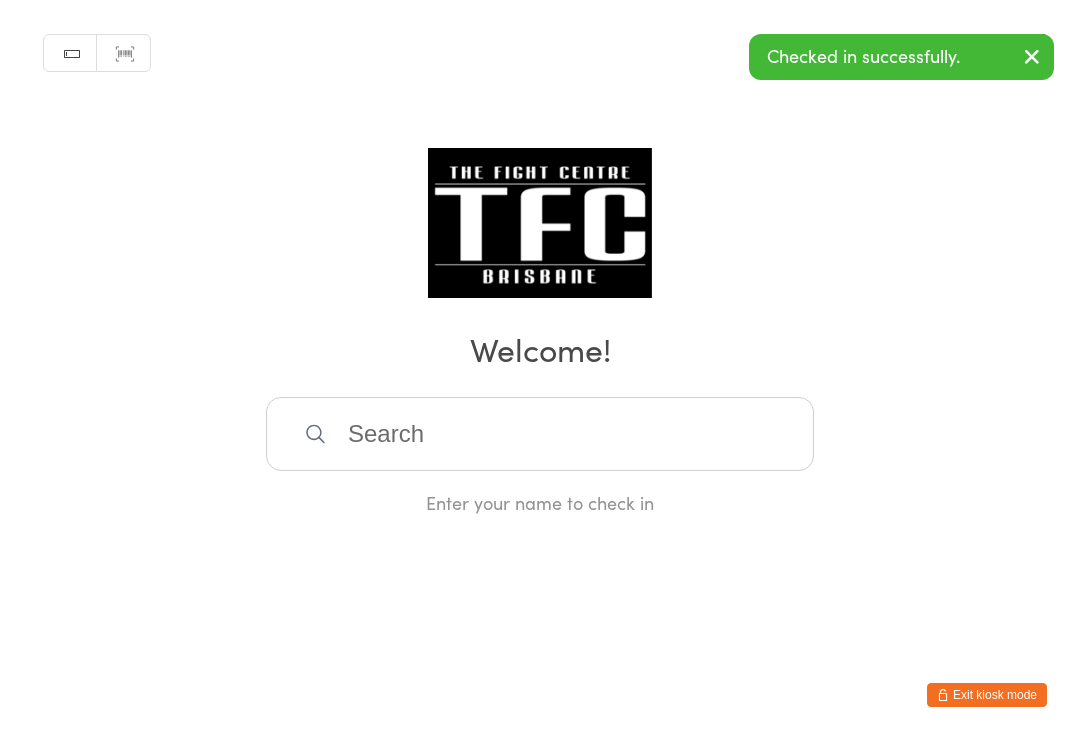 click at bounding box center (540, 434) 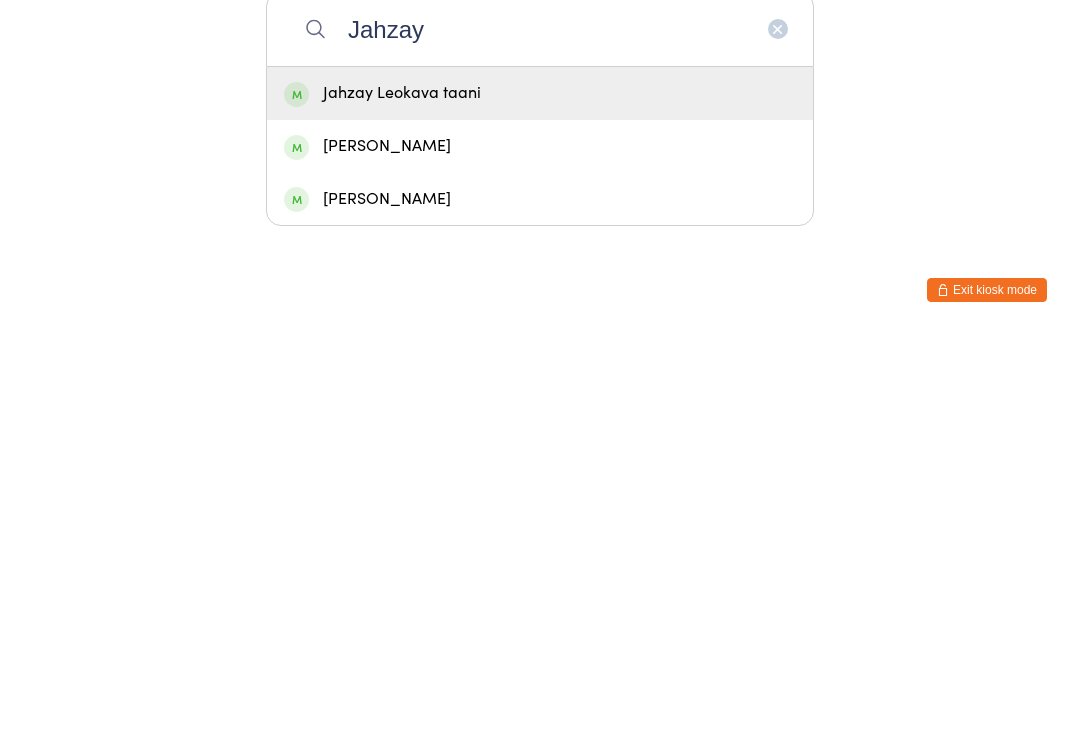type on "Jahzay" 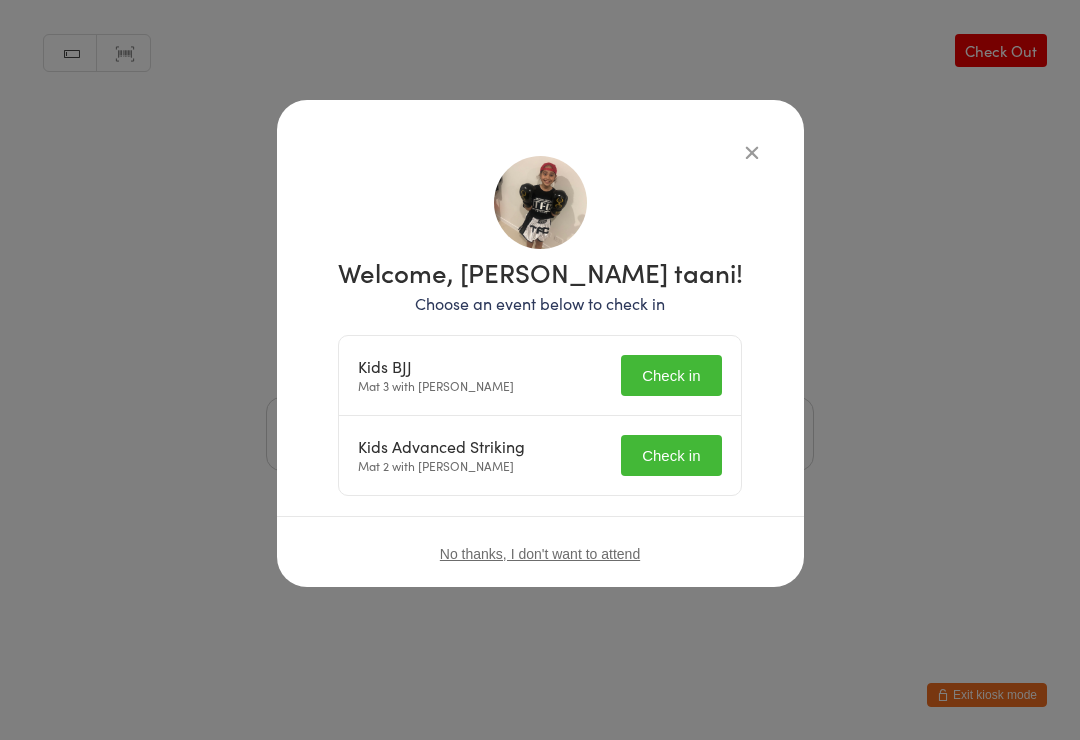 click on "Check in" at bounding box center (671, 375) 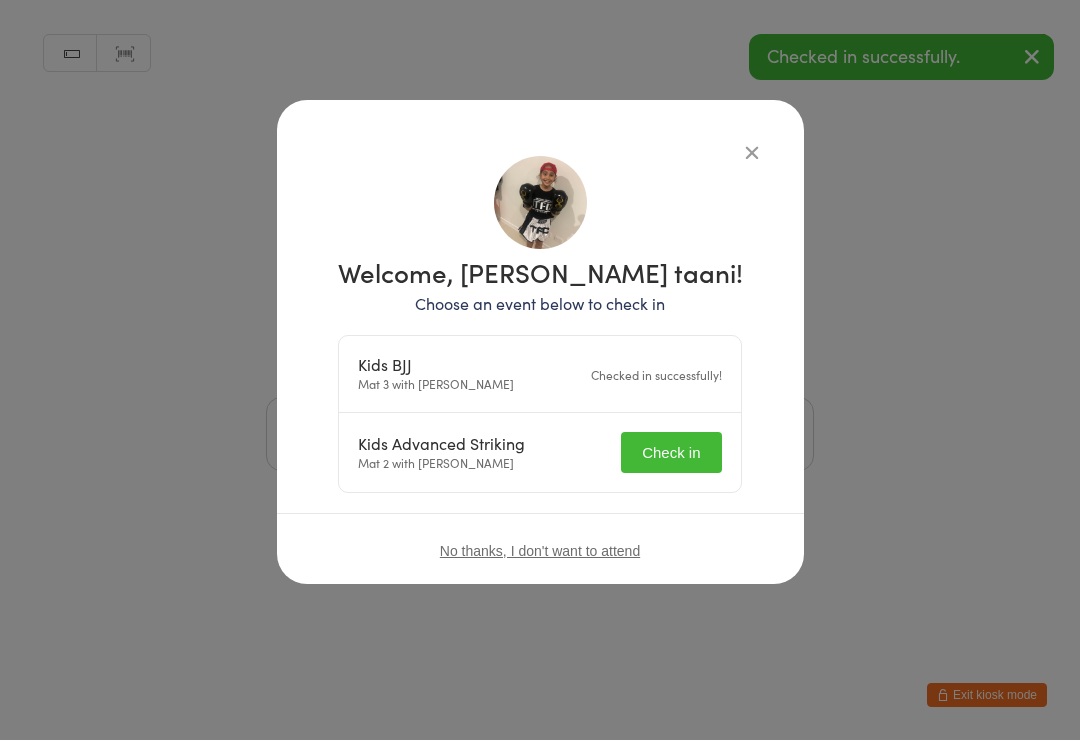 click on "Check in" at bounding box center [671, 452] 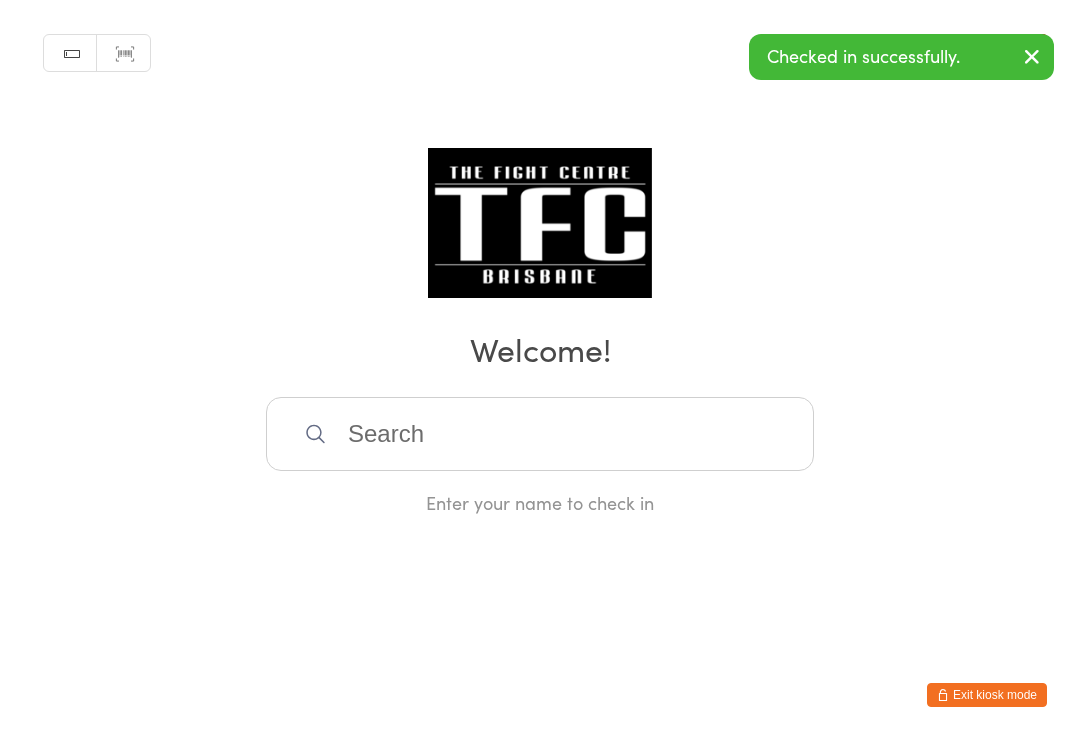 click at bounding box center [540, 434] 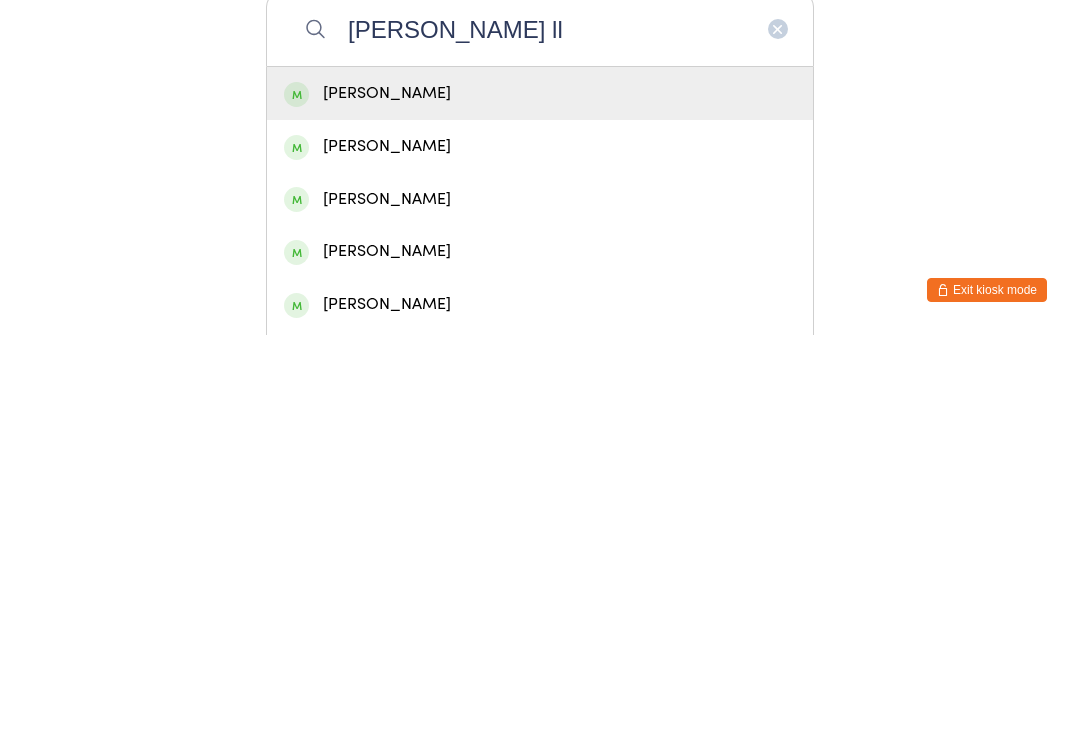 type on "Kelly ll" 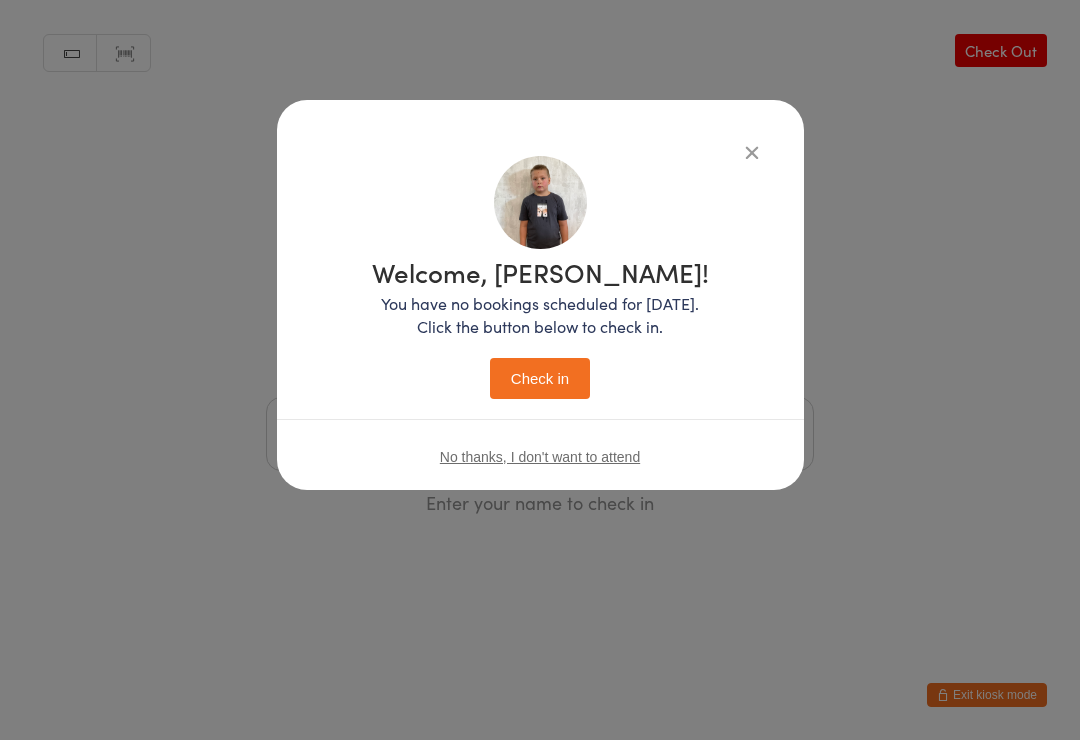 click on "Check in" at bounding box center (540, 378) 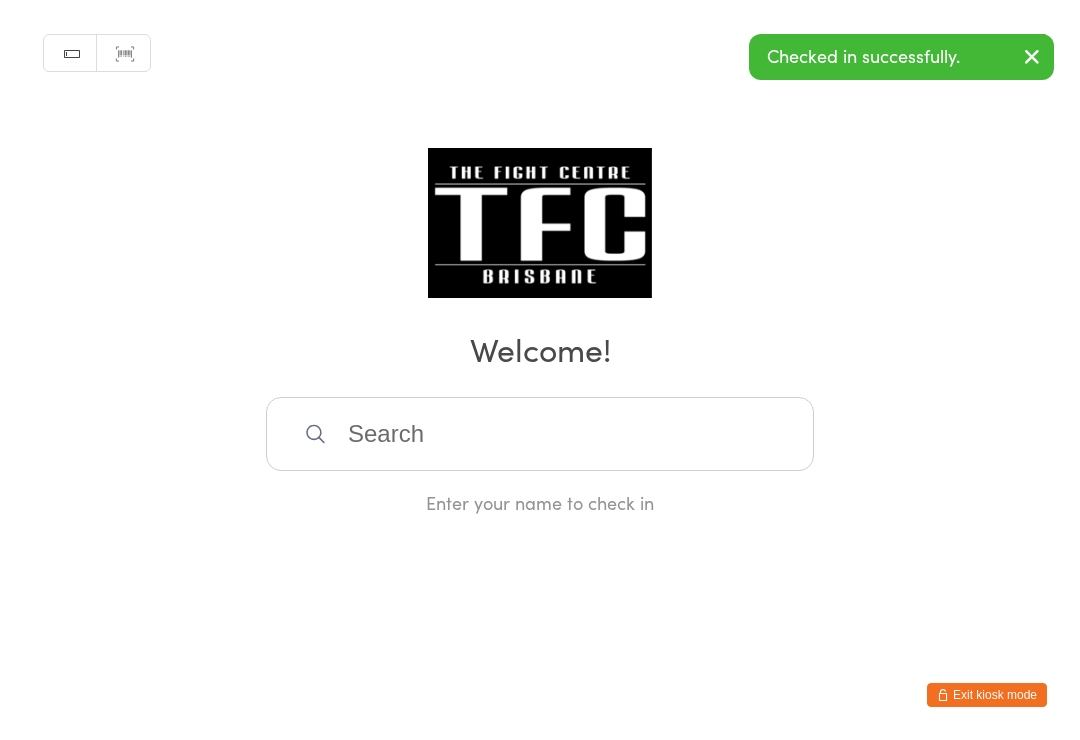 click at bounding box center [540, 434] 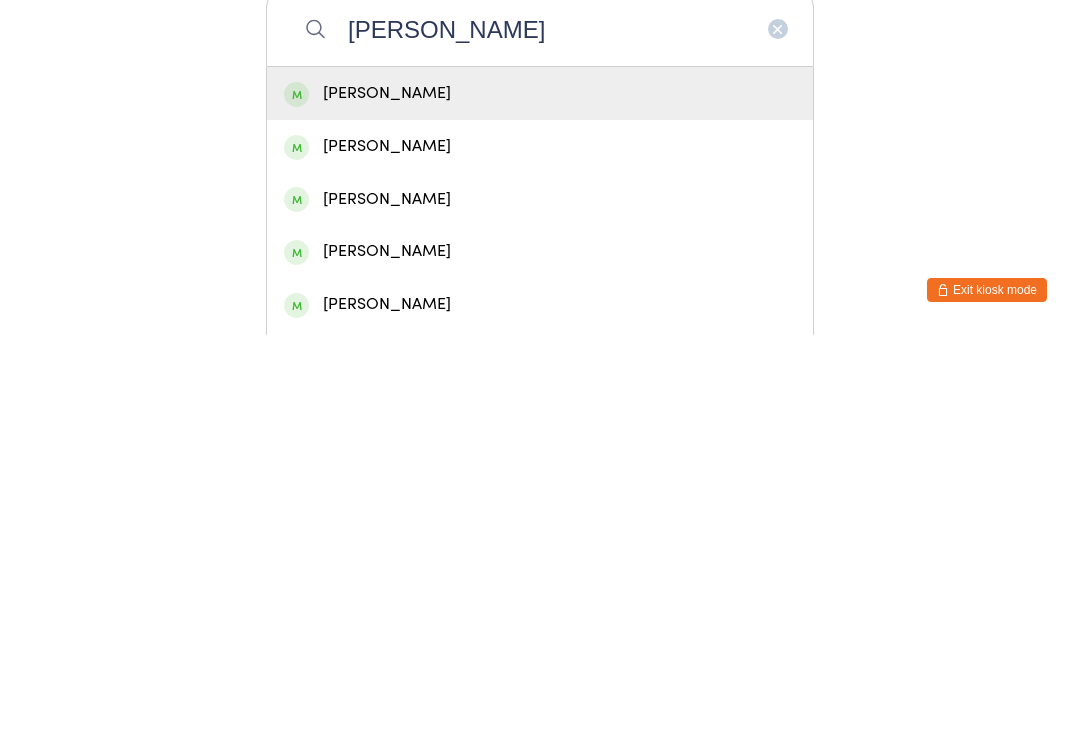 type on "William spooner" 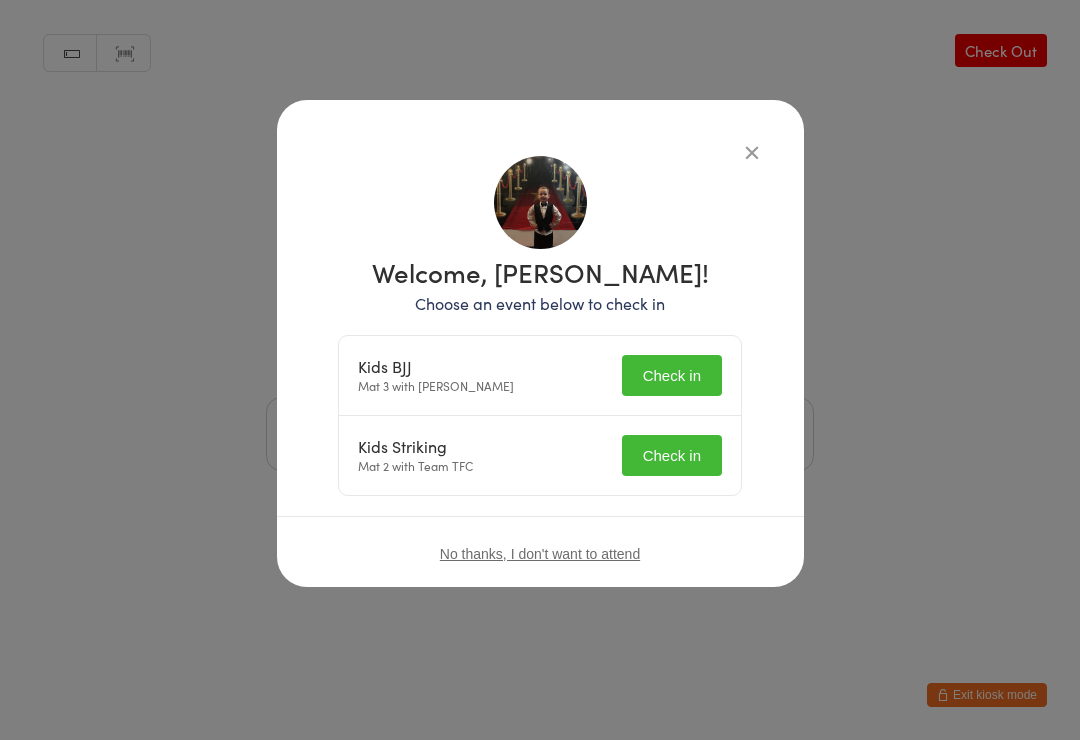 click on "Check in" at bounding box center (672, 375) 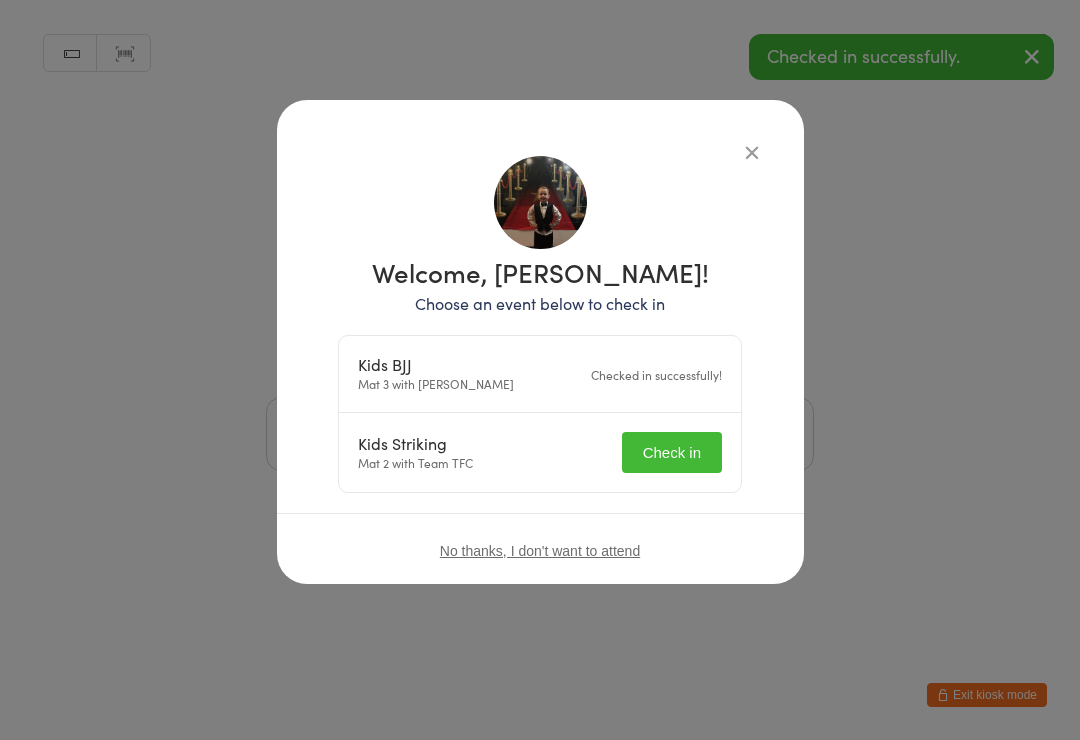 click on "Check in" at bounding box center [672, 452] 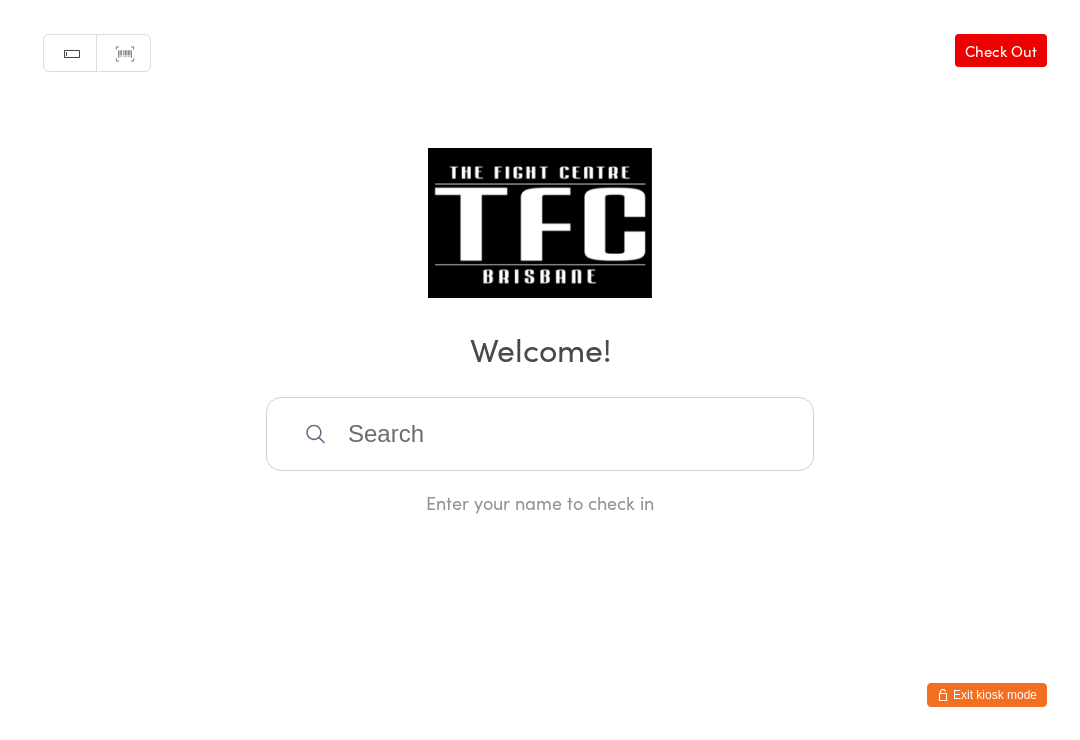 click at bounding box center (540, 434) 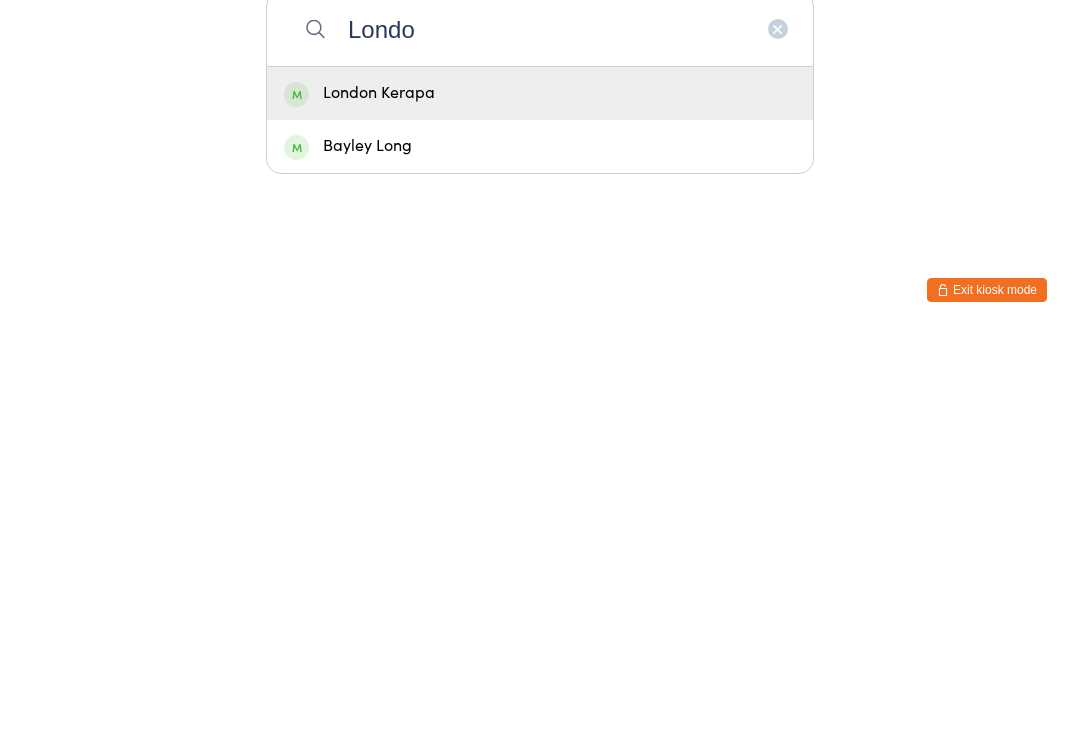 type on "Londo" 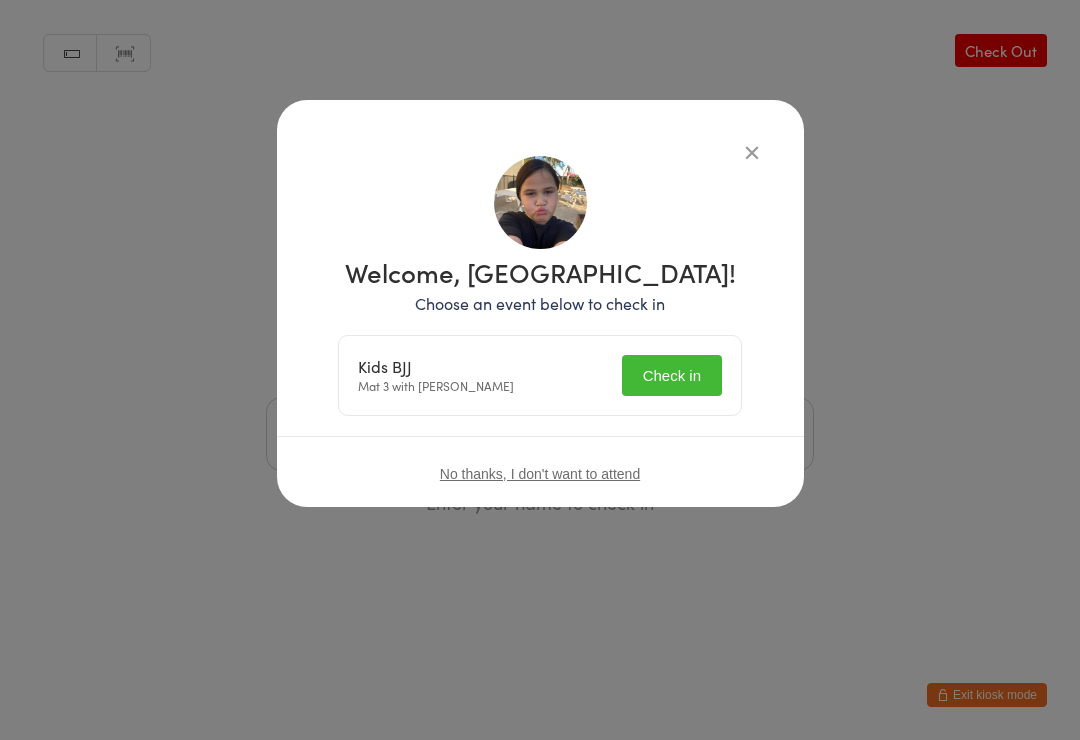 click on "Check in" at bounding box center (672, 375) 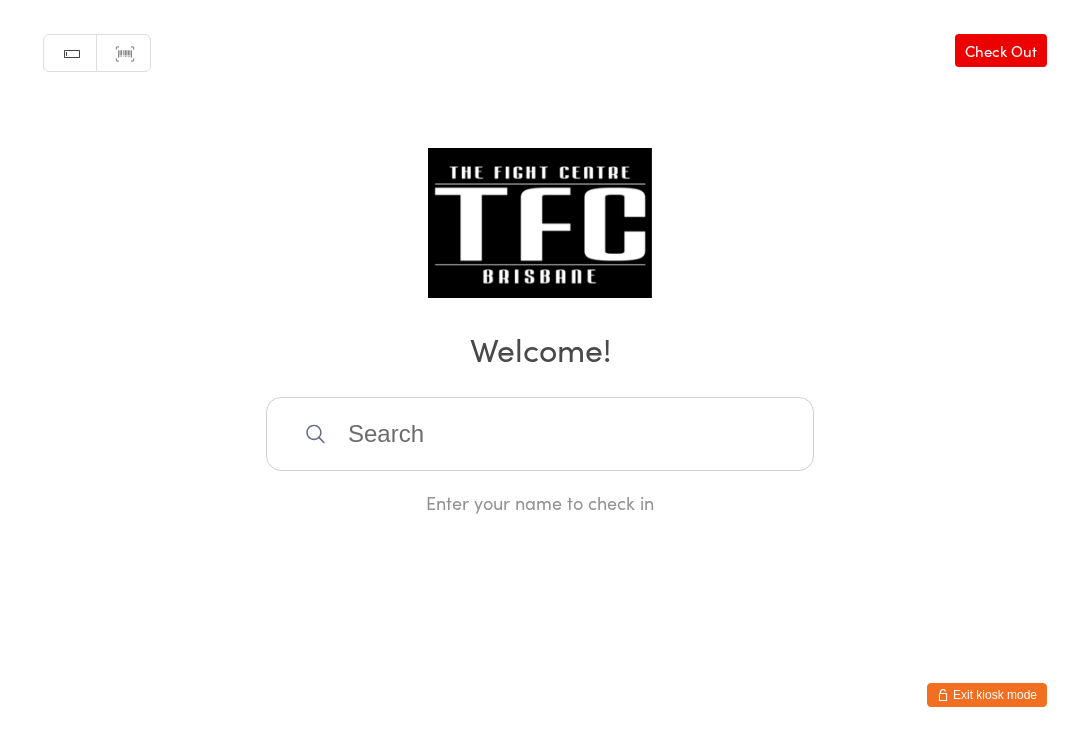 click 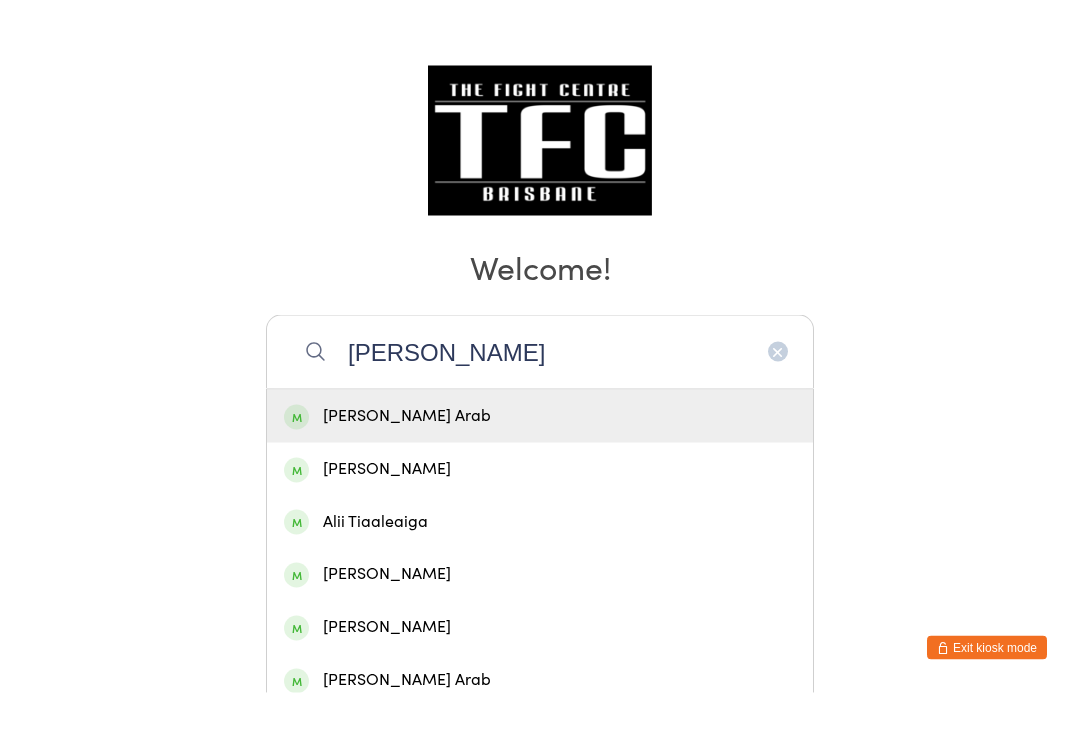 scroll, scrollTop: 36, scrollLeft: 0, axis: vertical 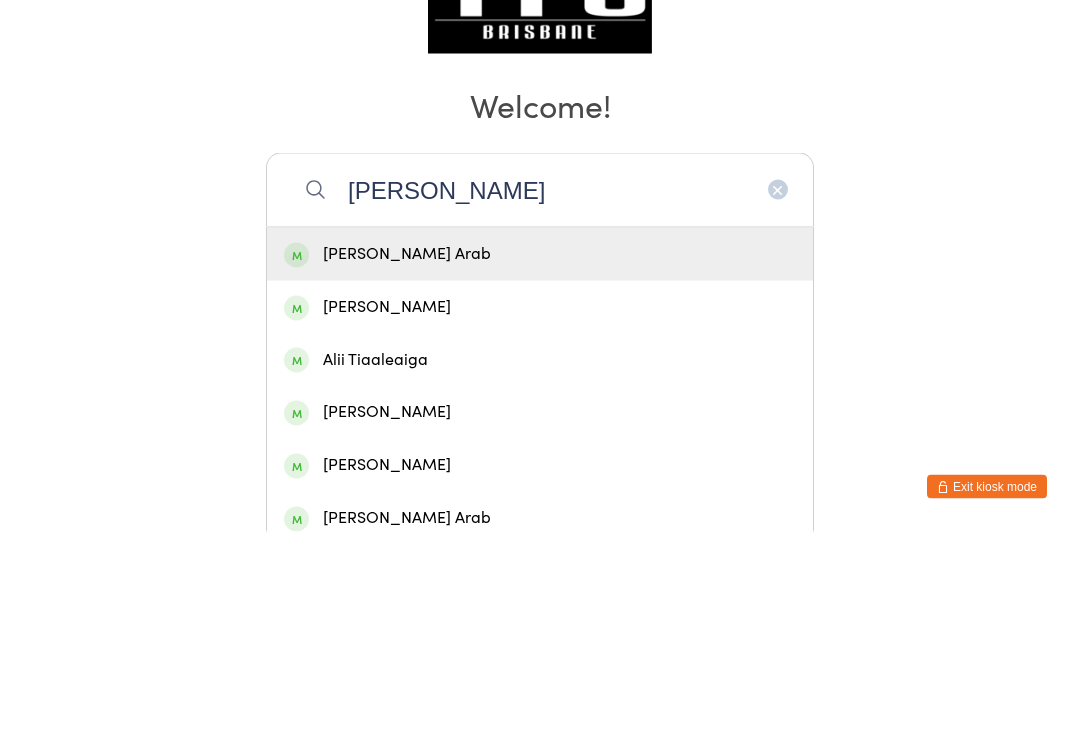 type on "alisa" 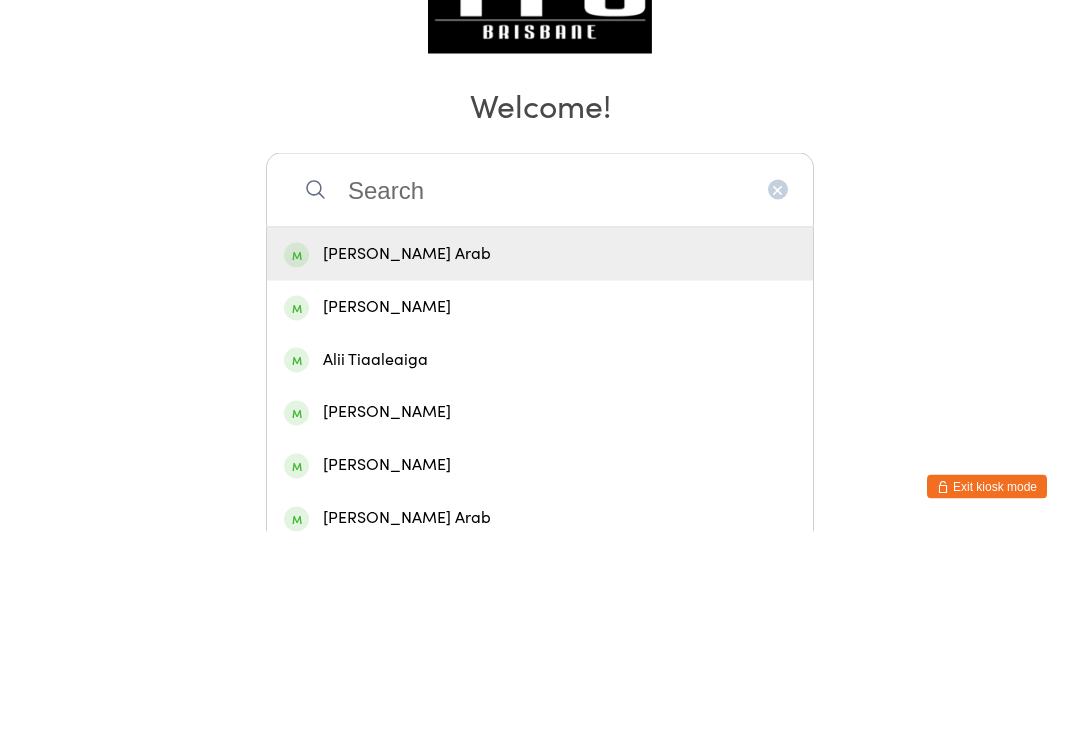 scroll, scrollTop: 0, scrollLeft: 0, axis: both 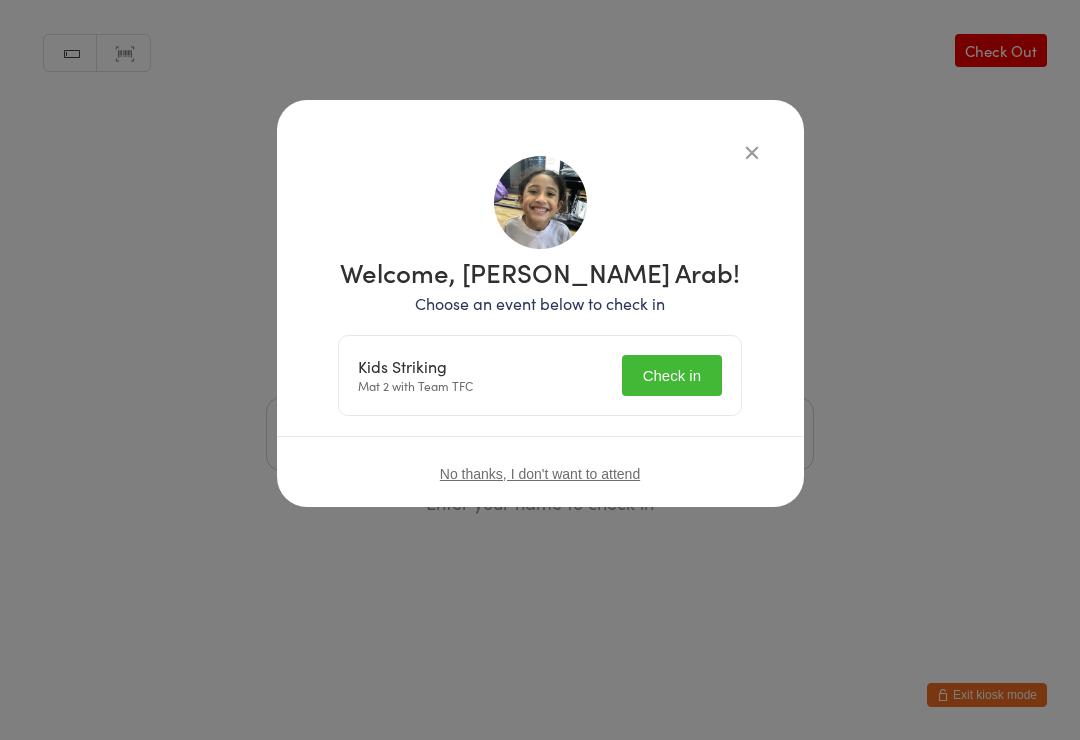 click on "Check in" at bounding box center [672, 375] 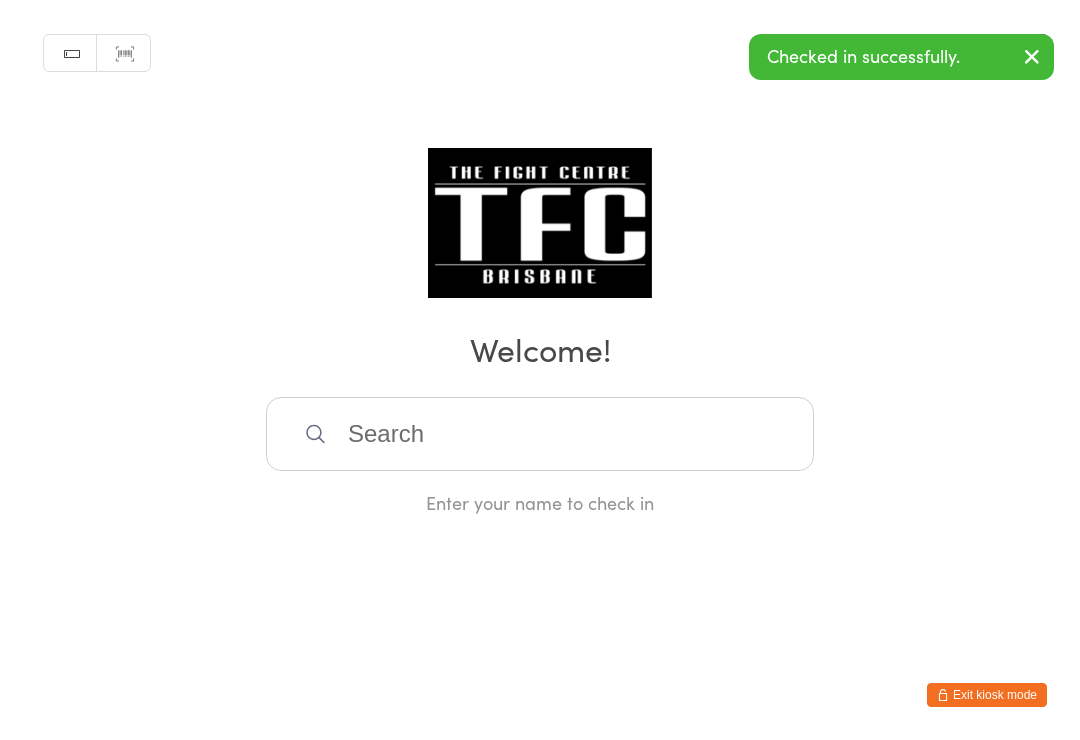 click at bounding box center [540, 434] 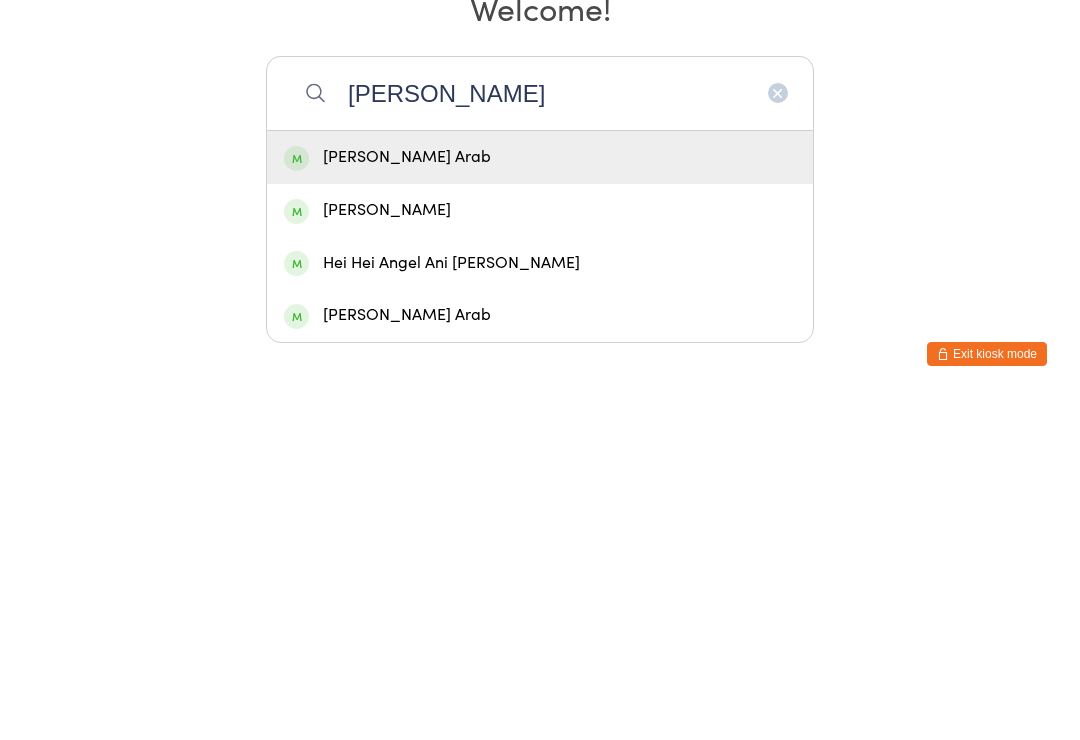 type on "Anisa" 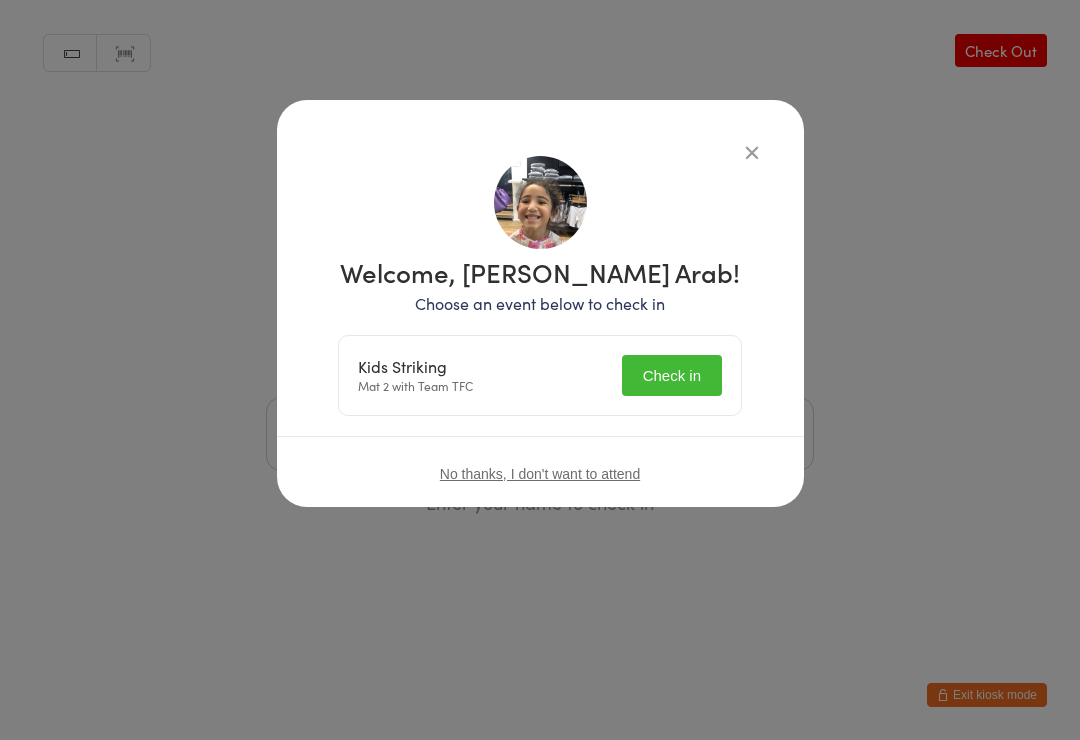 click on "Welcome, Anisa Salami Arab! Choose an event below to check in Kids Striking Mat 2 with Team TFC Check in" at bounding box center [540, 286] 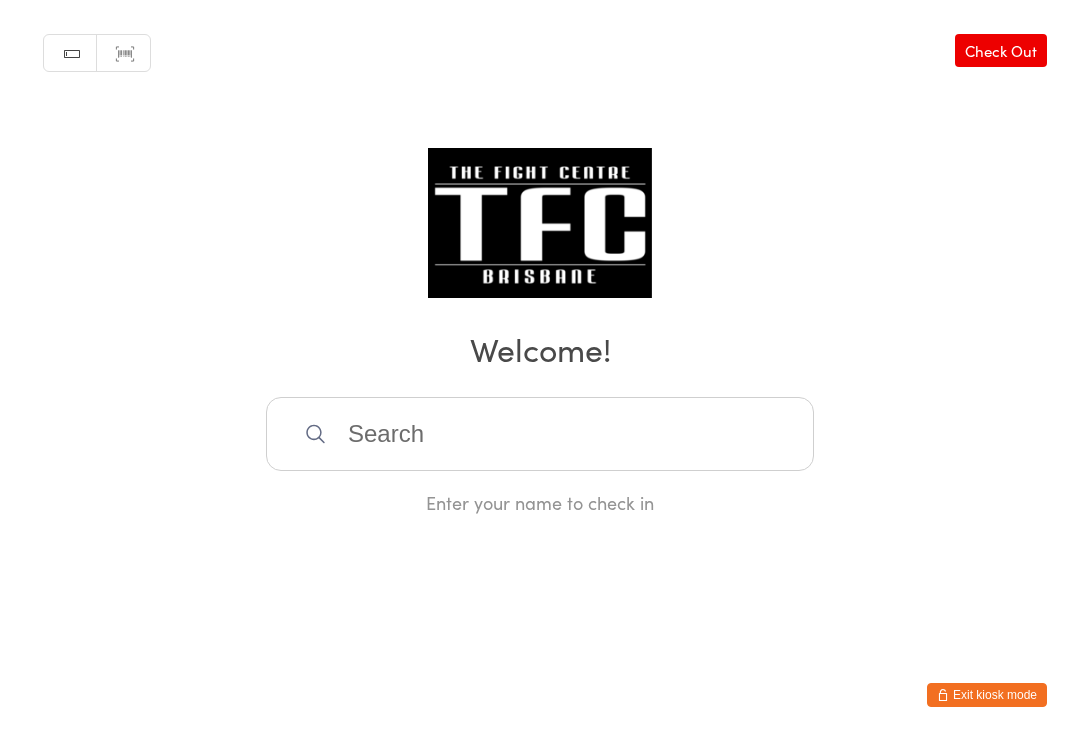 click at bounding box center [540, 434] 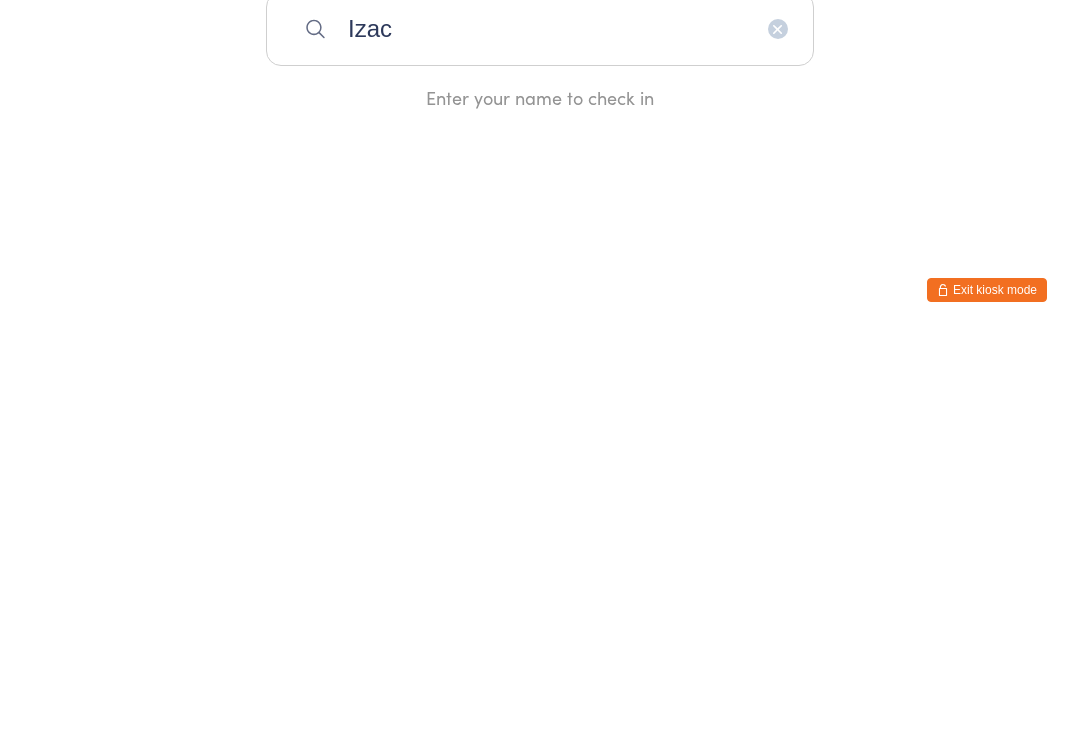 type on "Izac" 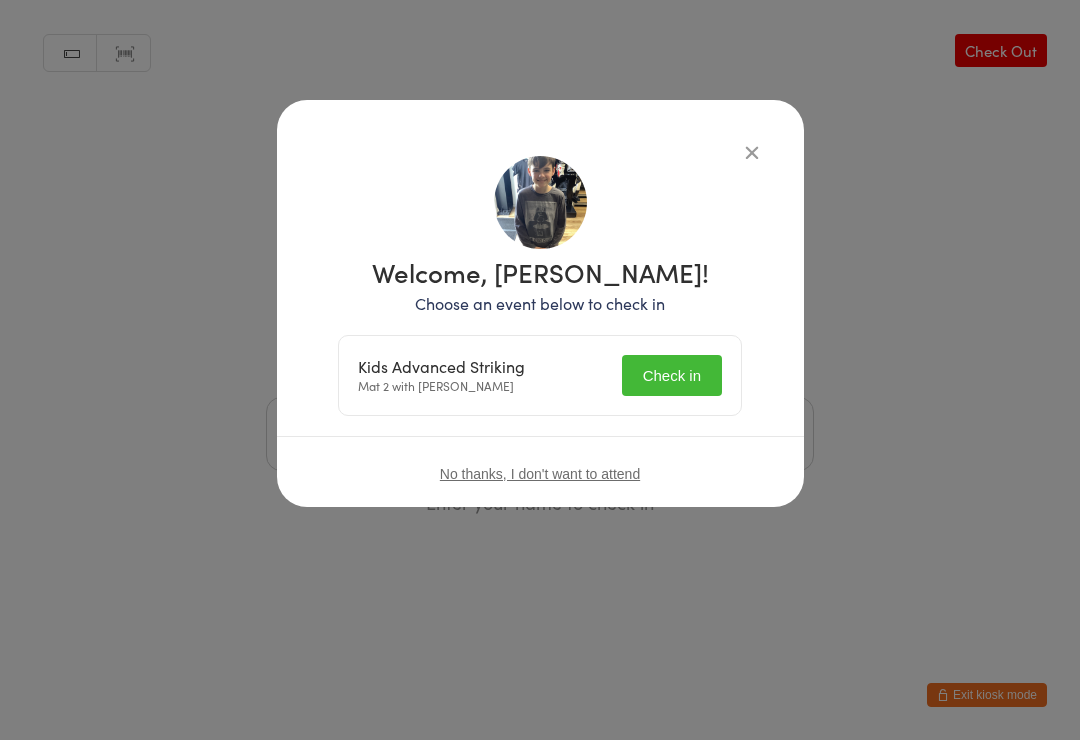 click on "Check in" at bounding box center (672, 375) 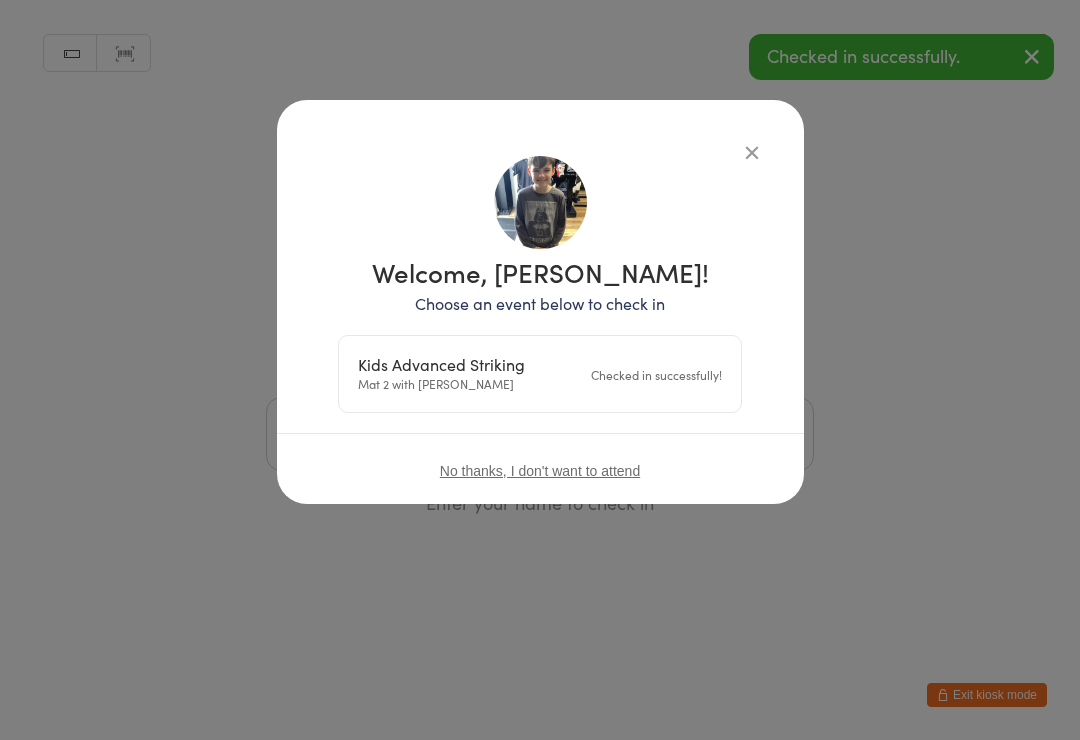click at bounding box center [752, 152] 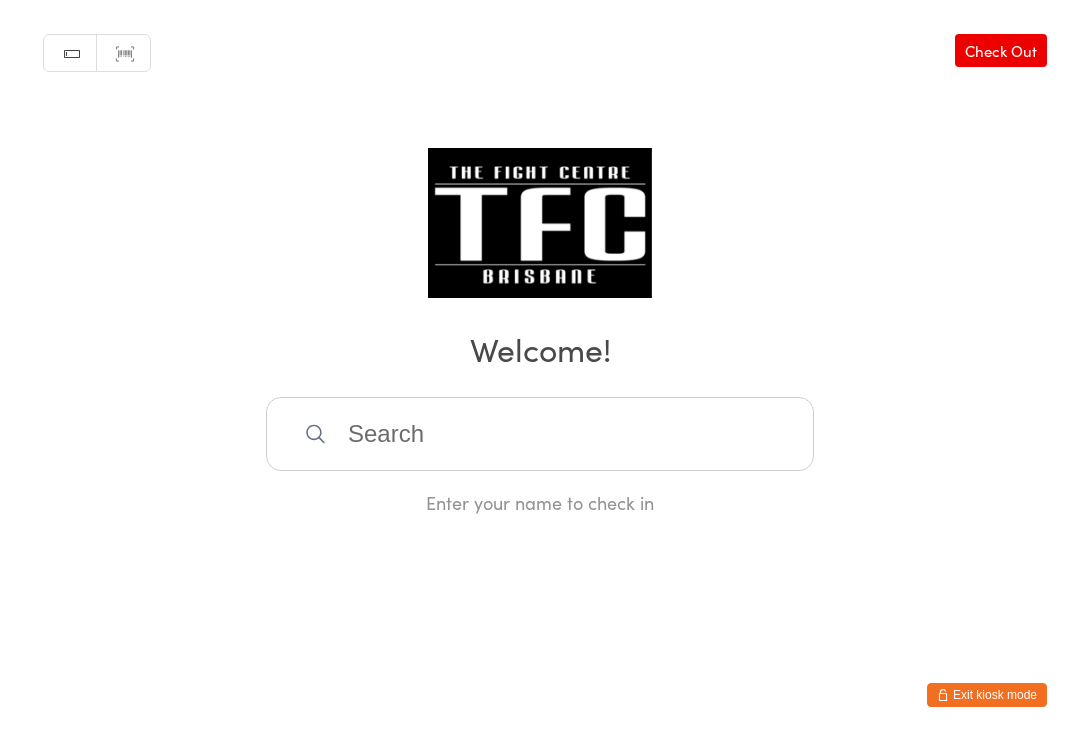 click at bounding box center (540, 434) 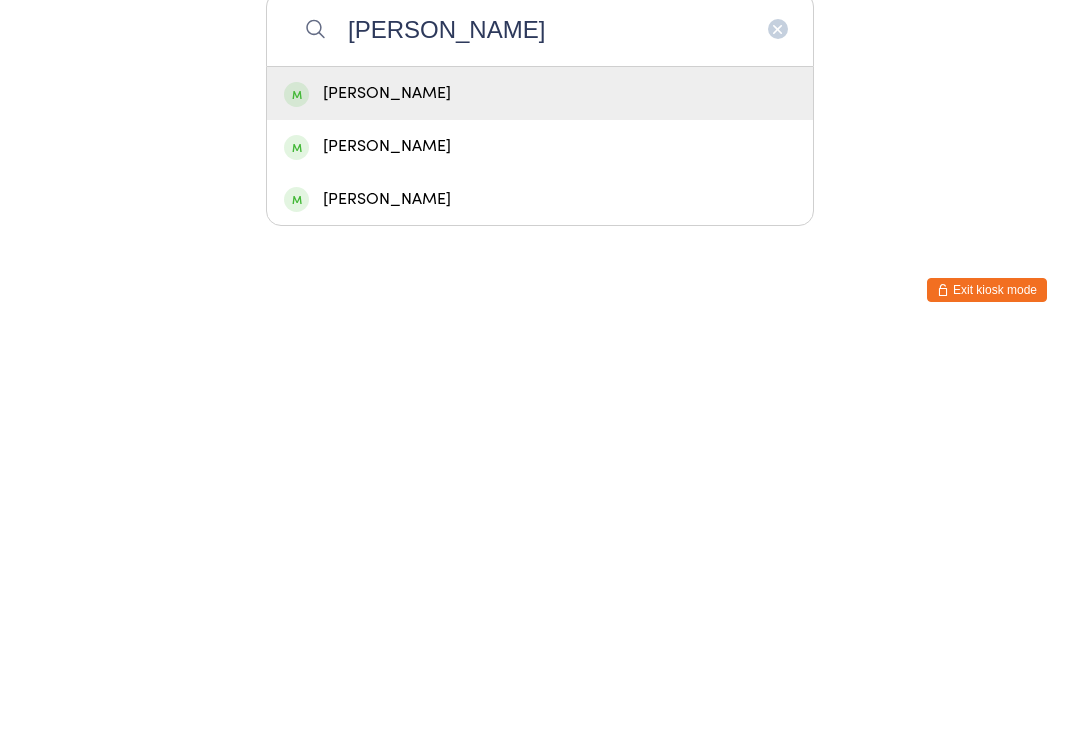 type on "Reyes" 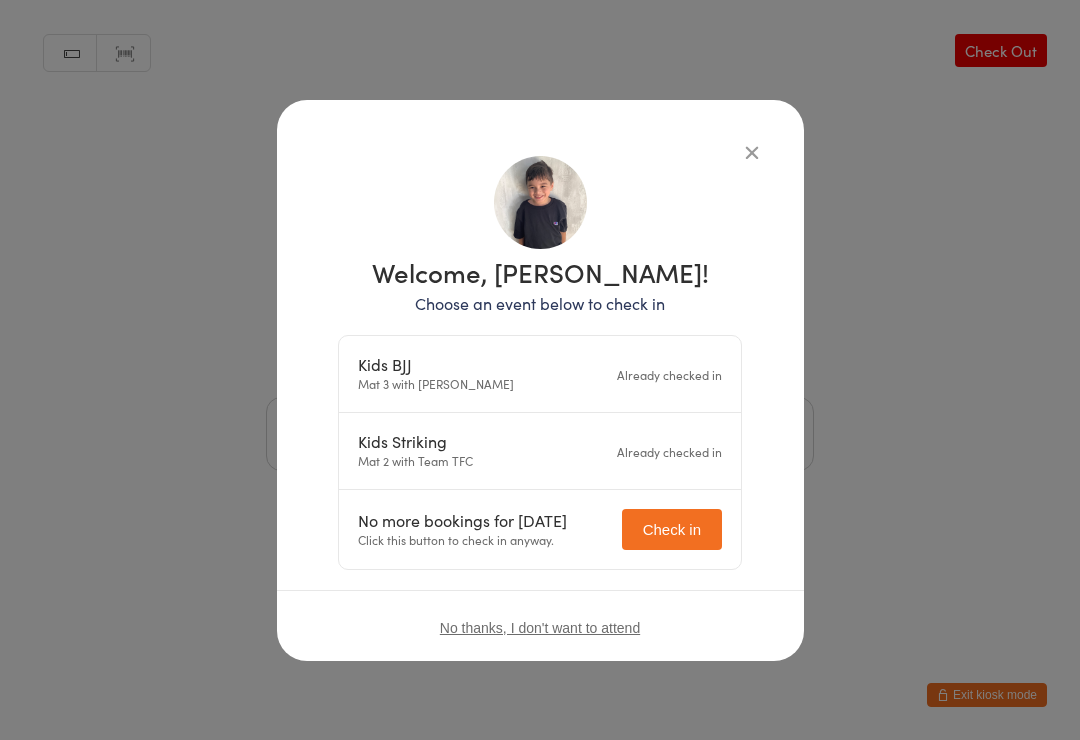 click on "Welcome, Reyes Rolfe! Choose an event below to check in Kids BJJ Mat 3 with Diego Pereira Already checked in Kids Striking Mat 2 with Team TFC Already checked in No more bookings for today Click this button to check in anyway. Check in No thanks, I don't want to attend" at bounding box center (540, 380) 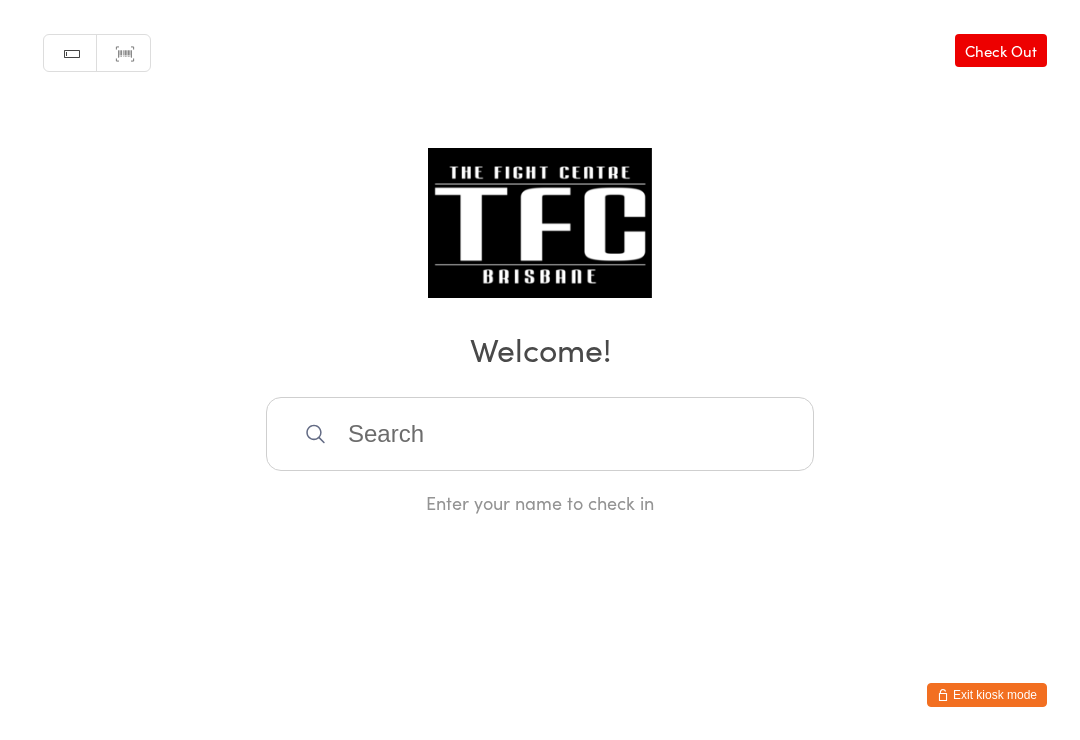 click at bounding box center [540, 434] 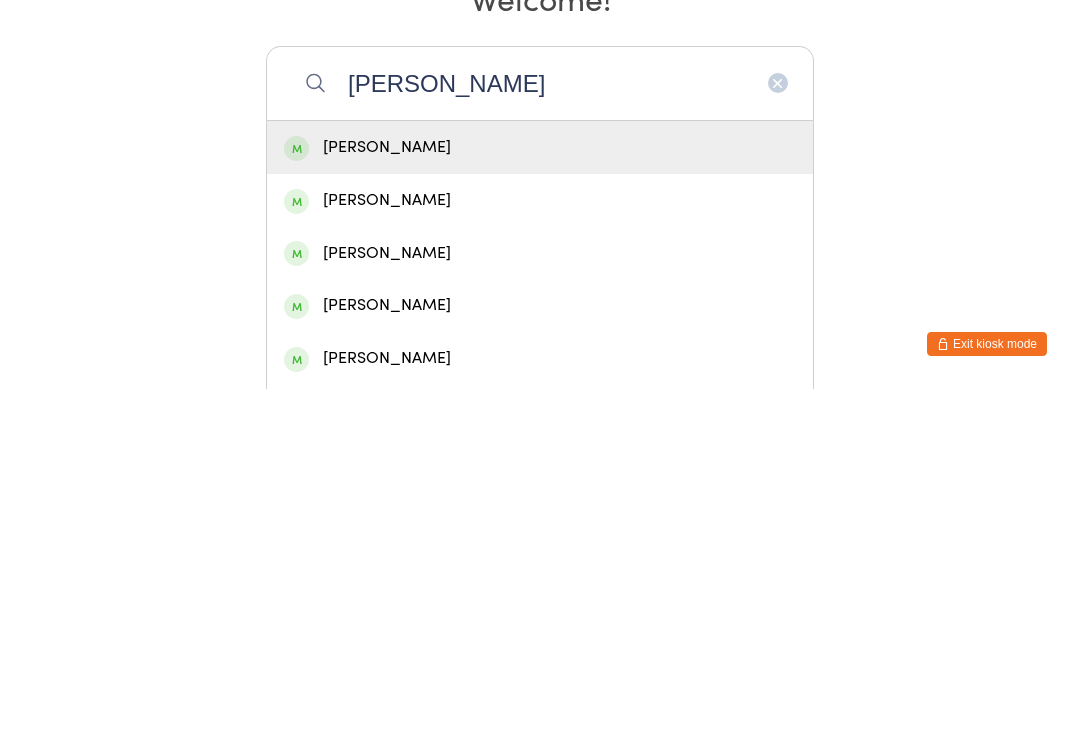 type on "Ryan m" 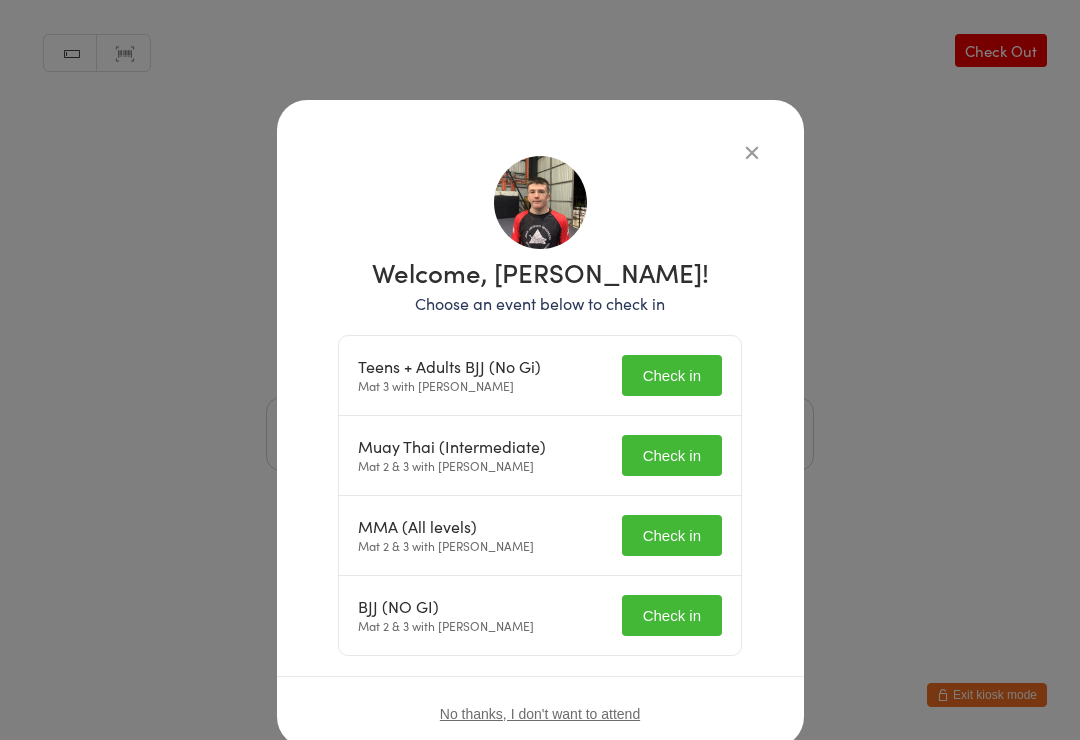 click on "Check in" at bounding box center [672, 375] 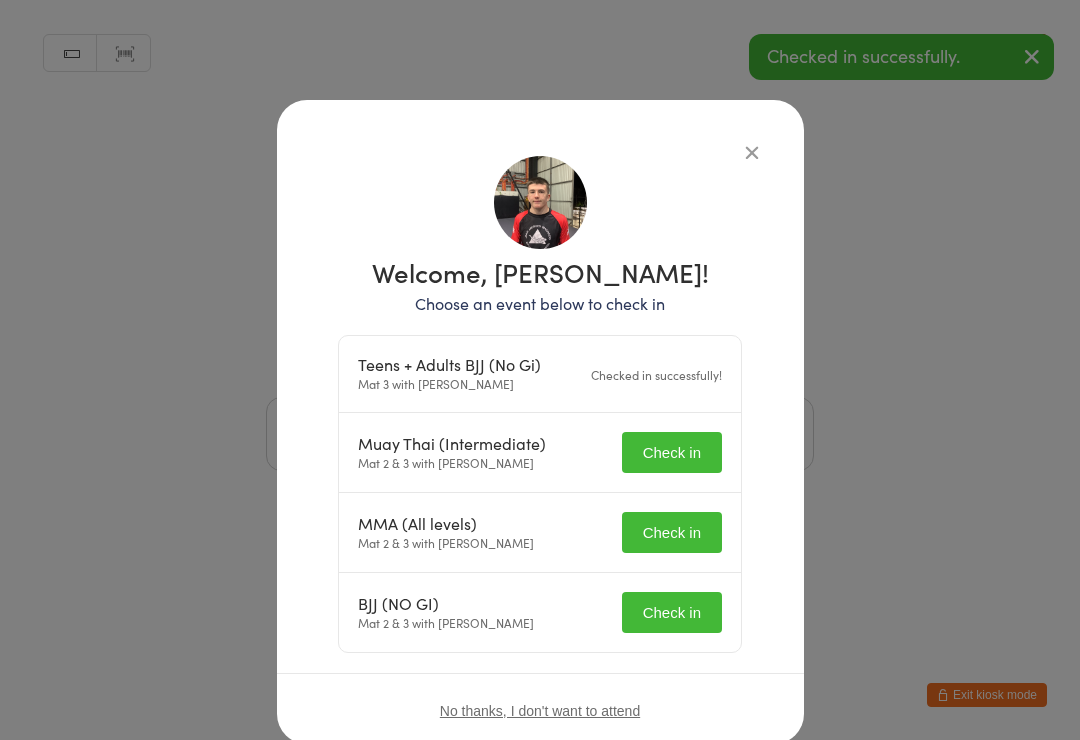 click on "Check in" at bounding box center (672, 452) 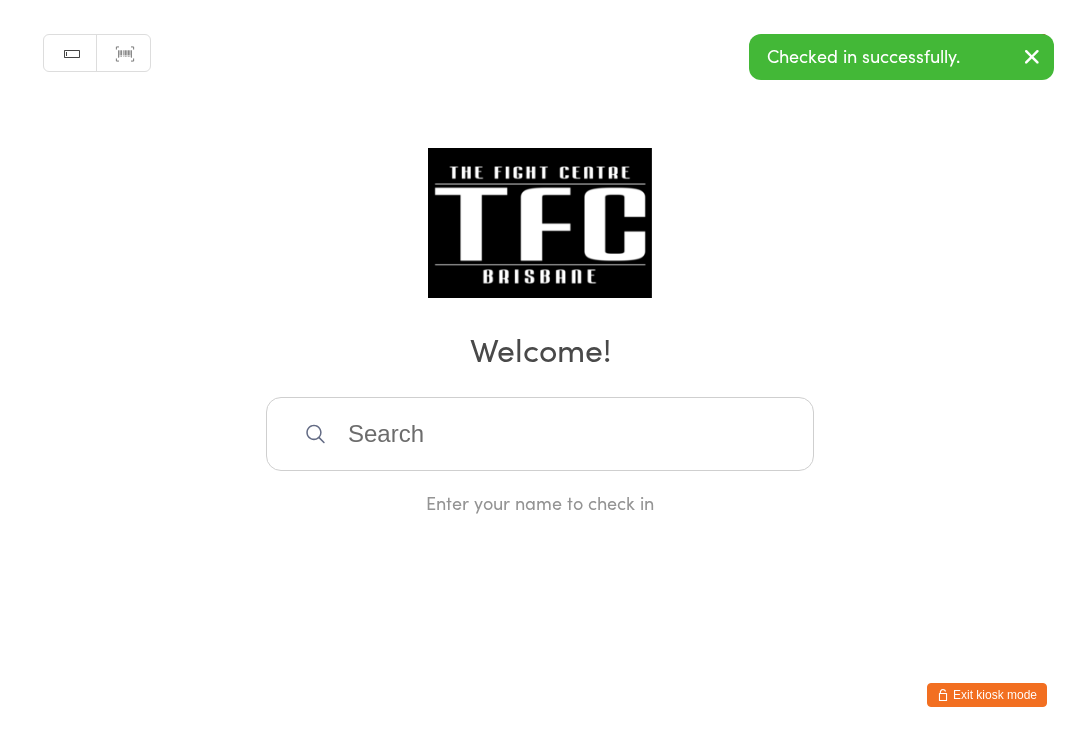 click at bounding box center (540, 434) 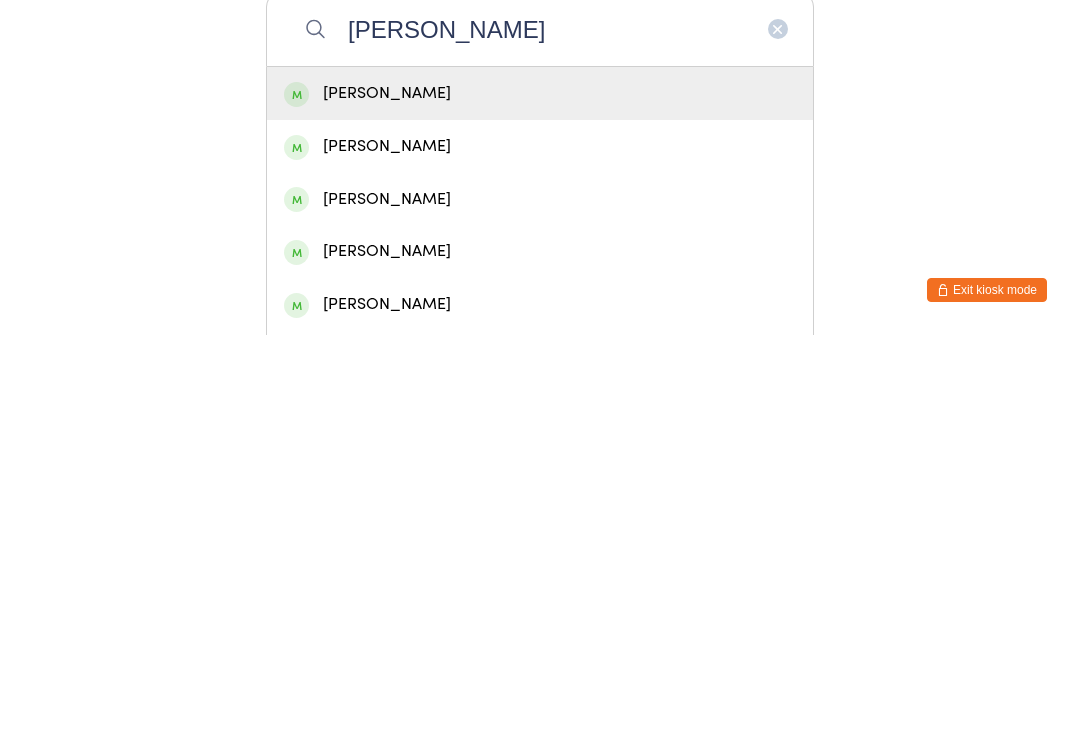 type on "Ryan m" 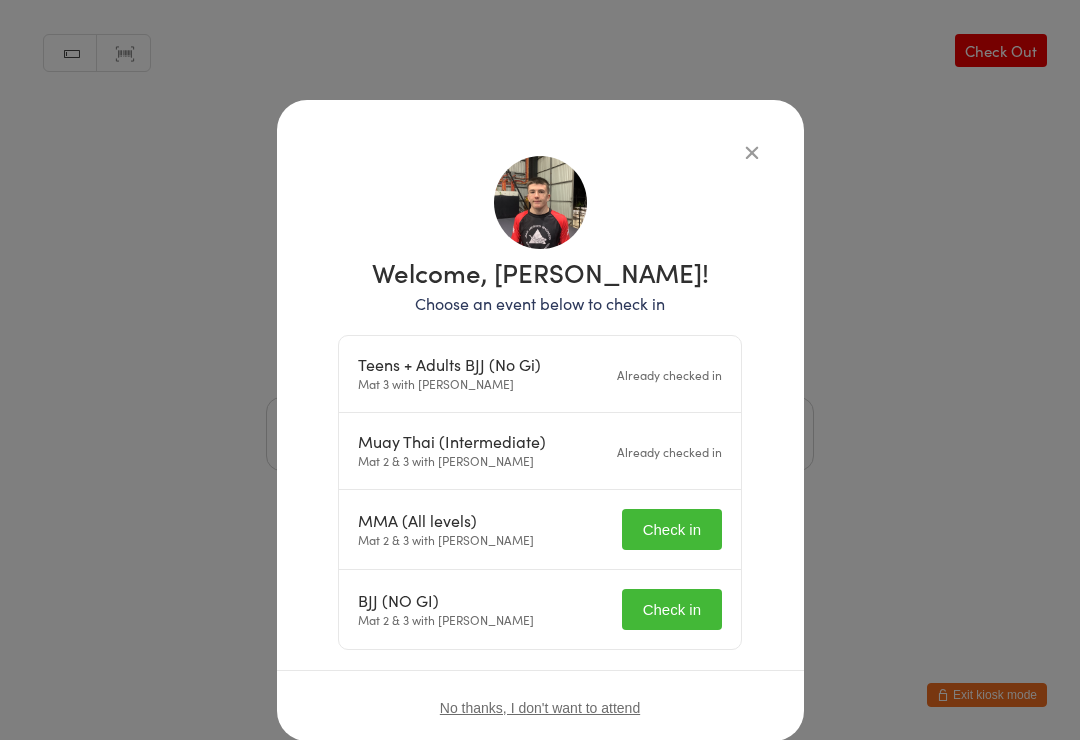 click on "Check in" at bounding box center (672, 529) 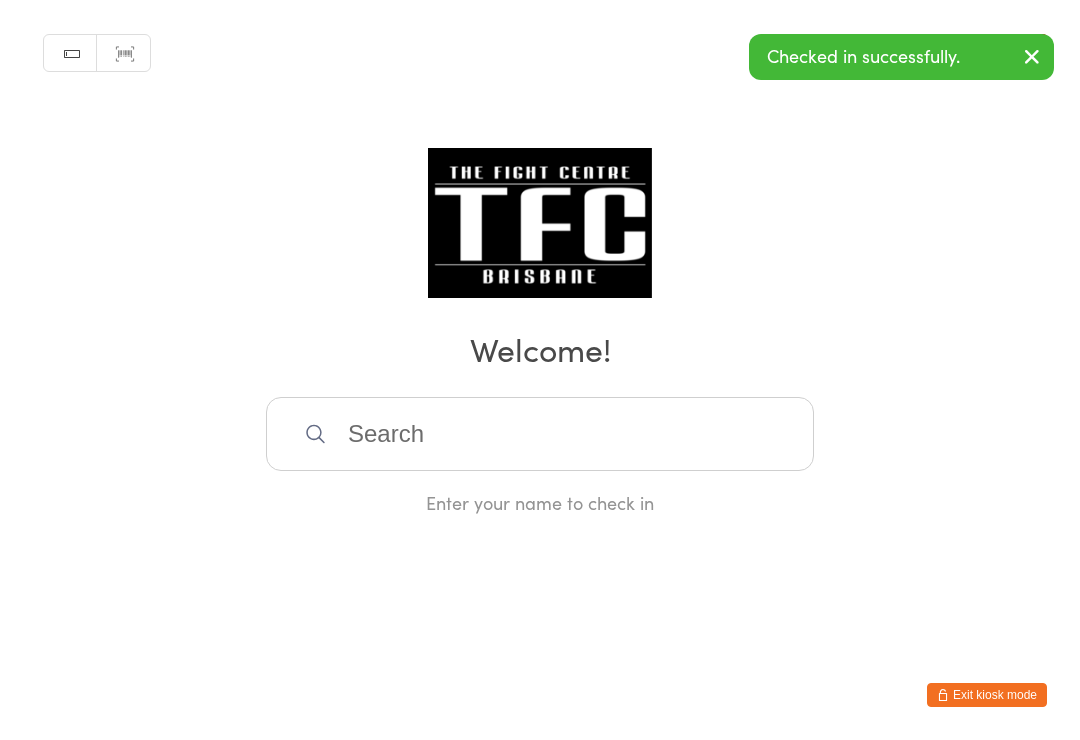 click at bounding box center [540, 434] 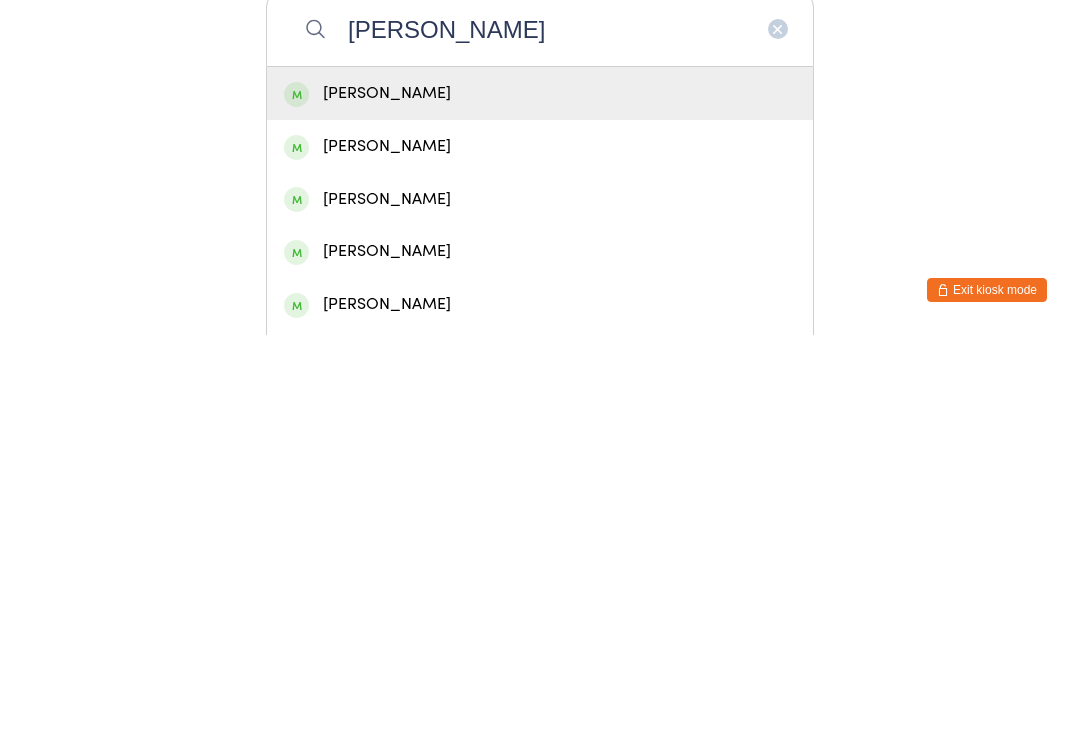 type on "Ryan m" 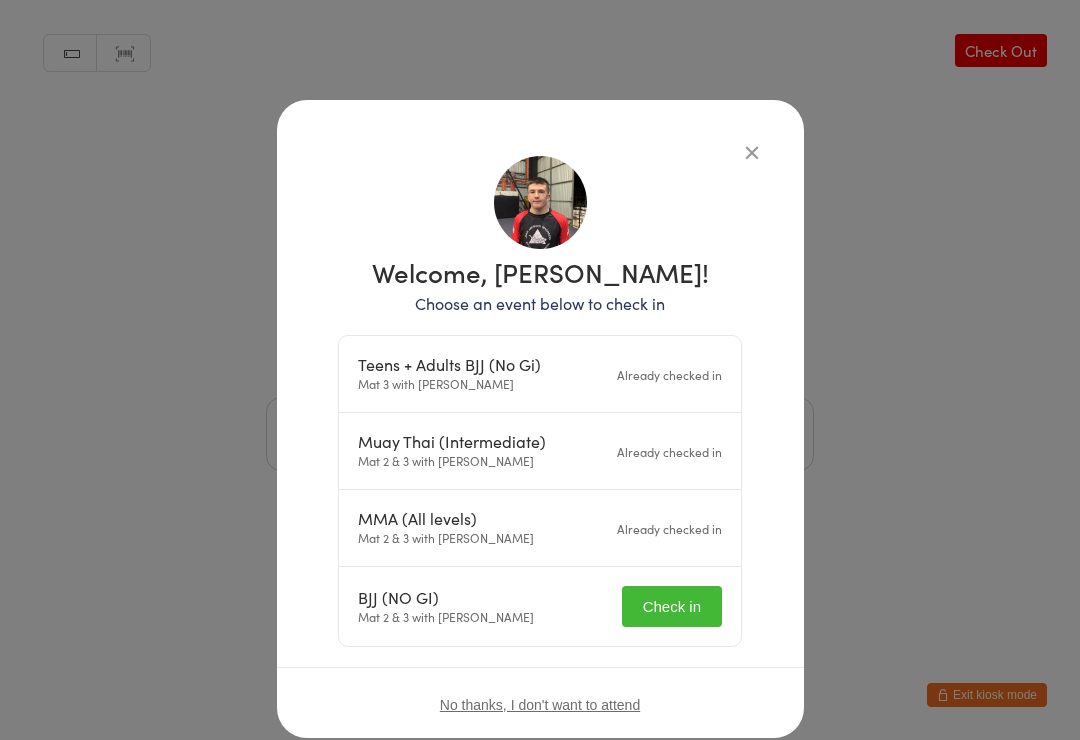 click on "Check in" at bounding box center (672, 606) 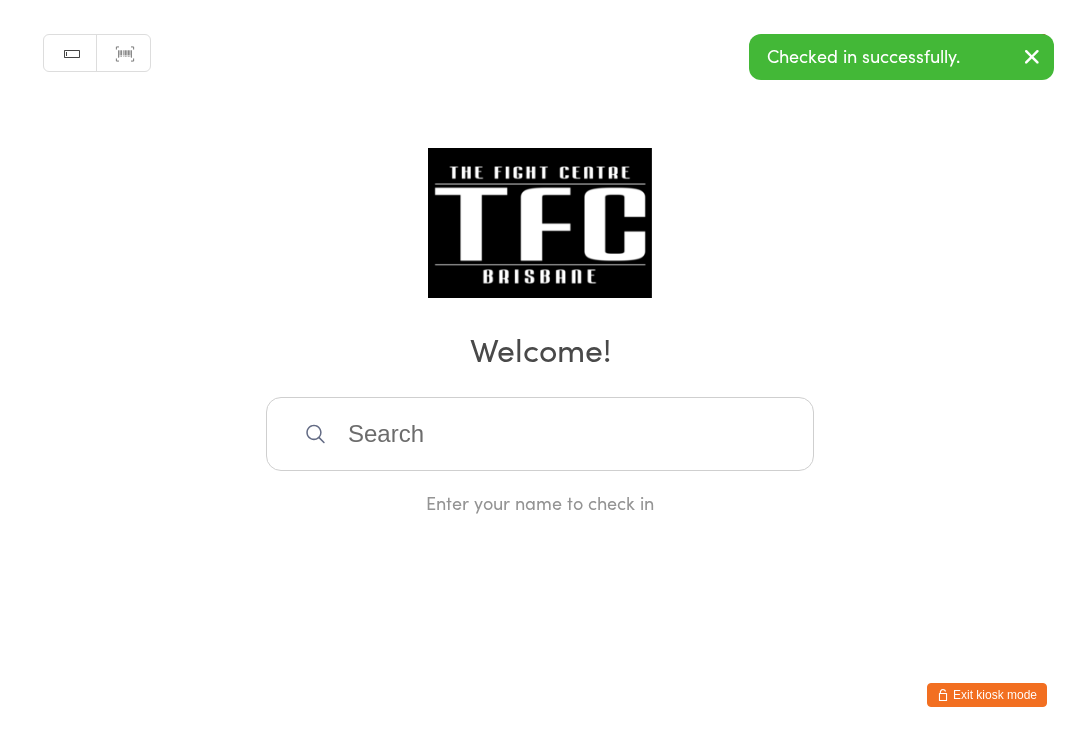 click at bounding box center (540, 434) 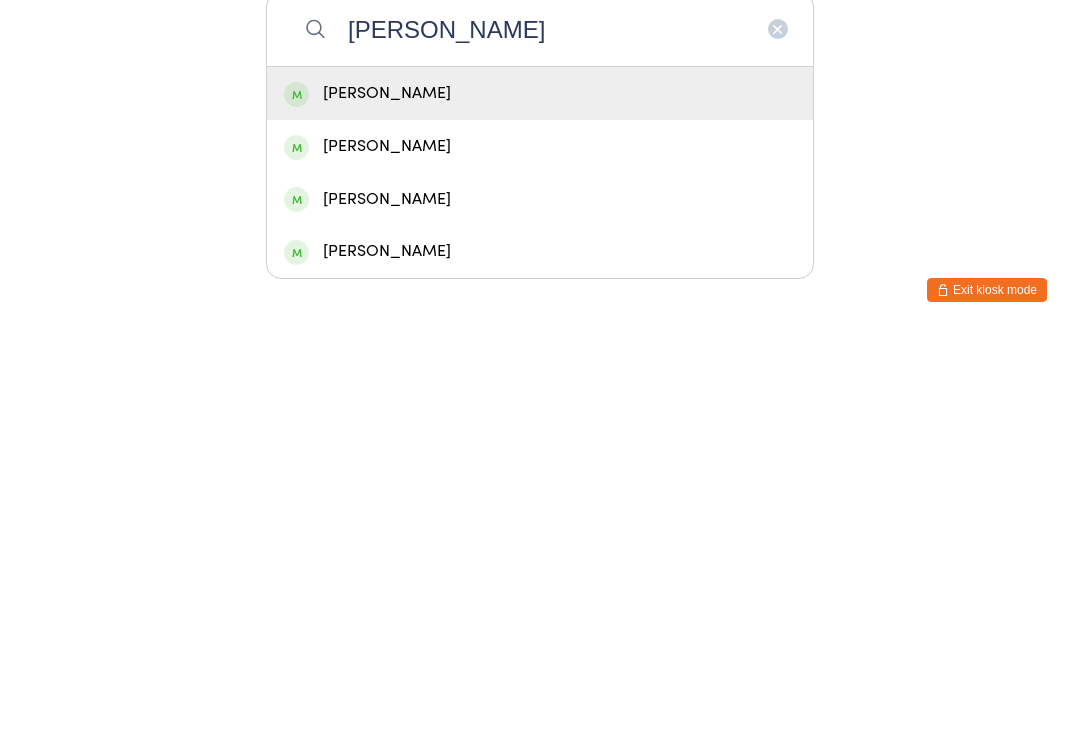 type on "Partington" 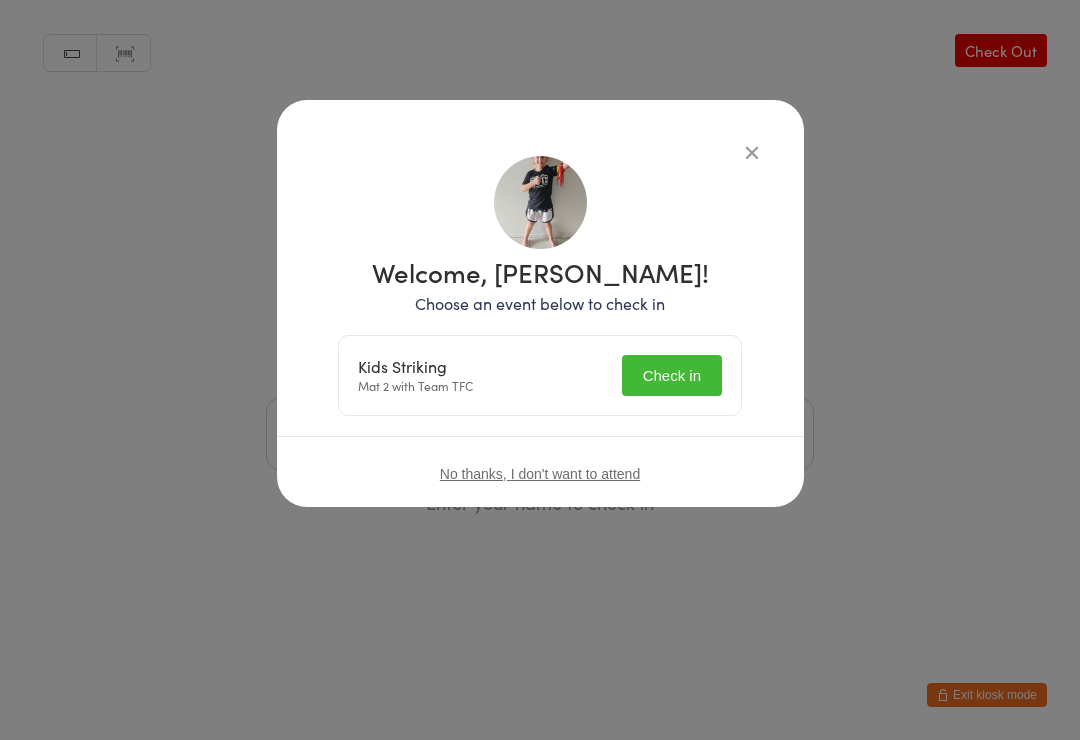 click on "Check in" at bounding box center (672, 375) 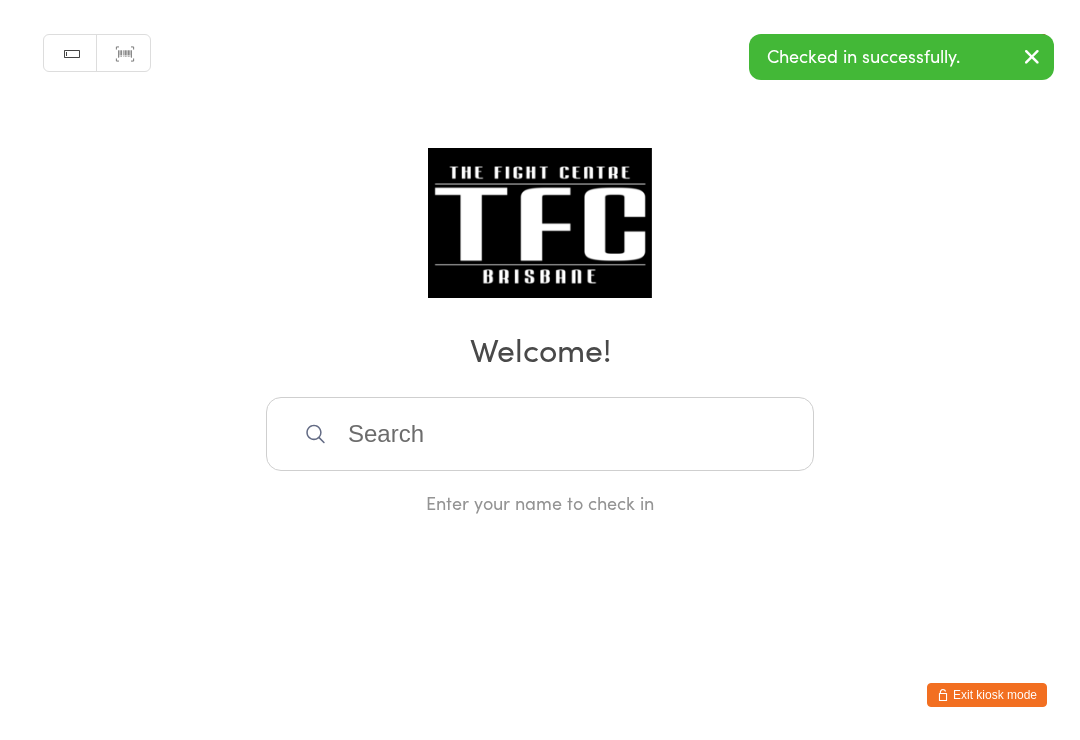 click at bounding box center (540, 434) 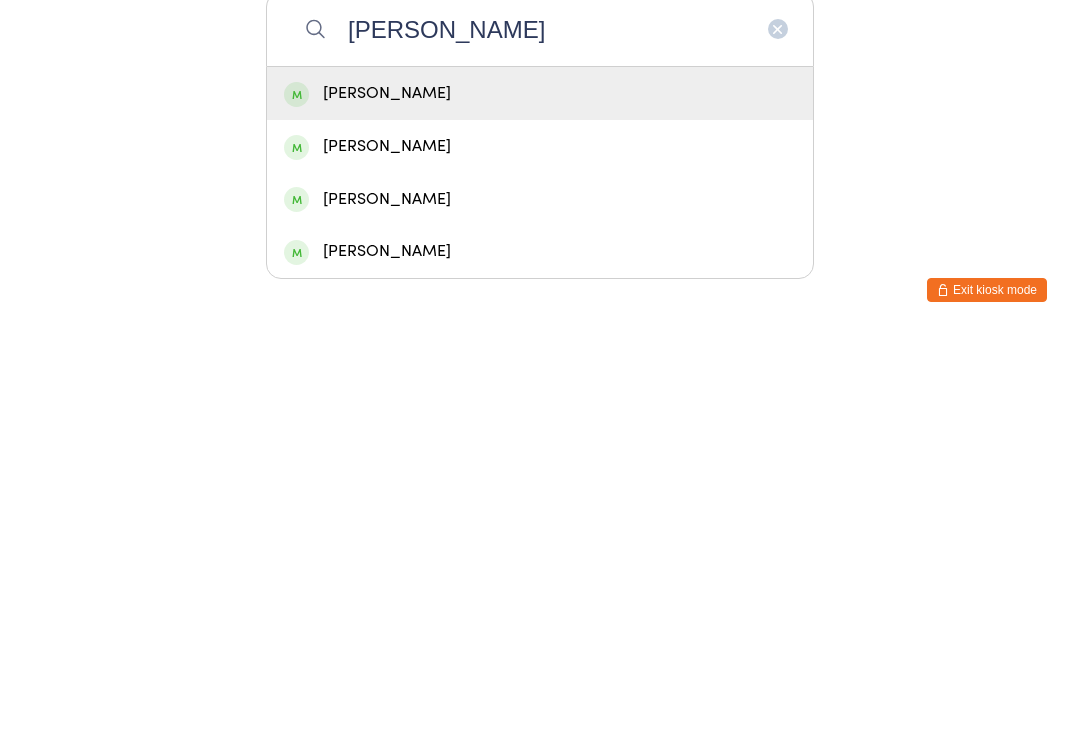 type on "Partington" 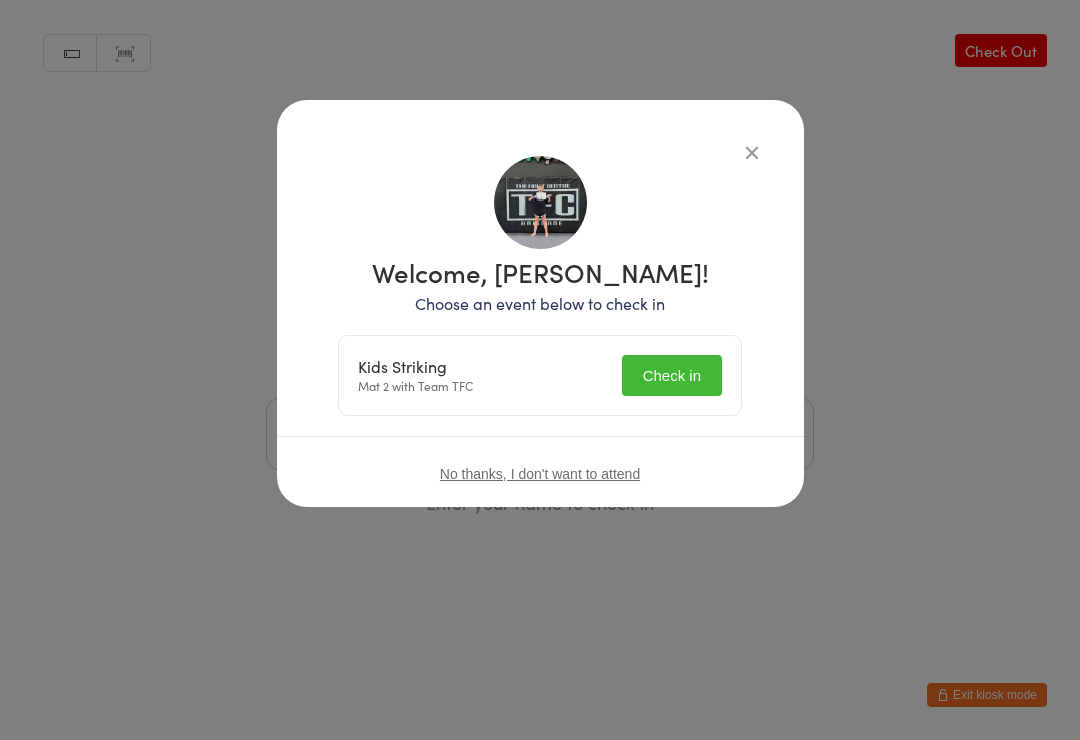 click on "Check in" at bounding box center [672, 375] 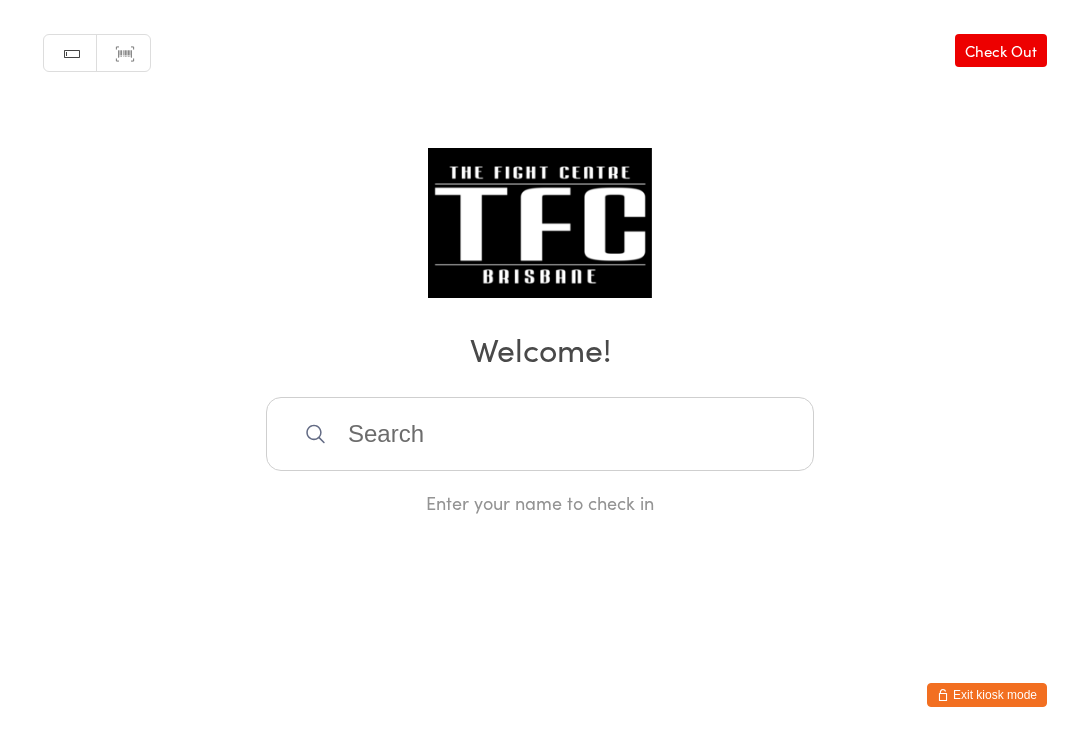 click at bounding box center [540, 434] 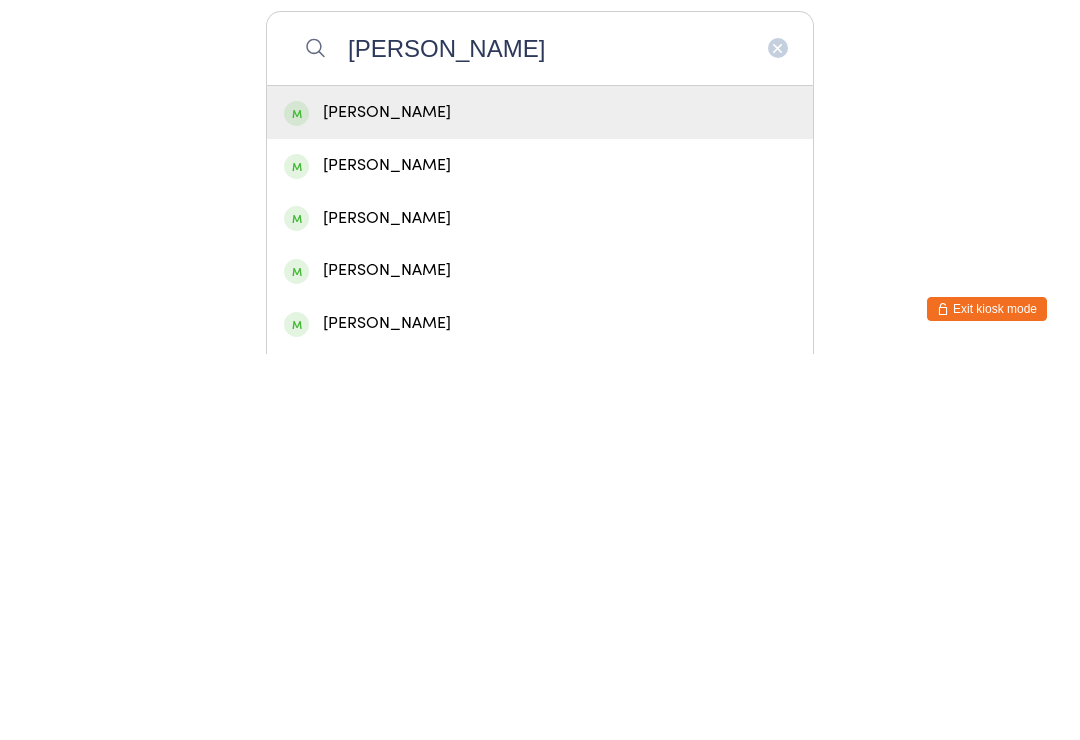 type on "Michael klo" 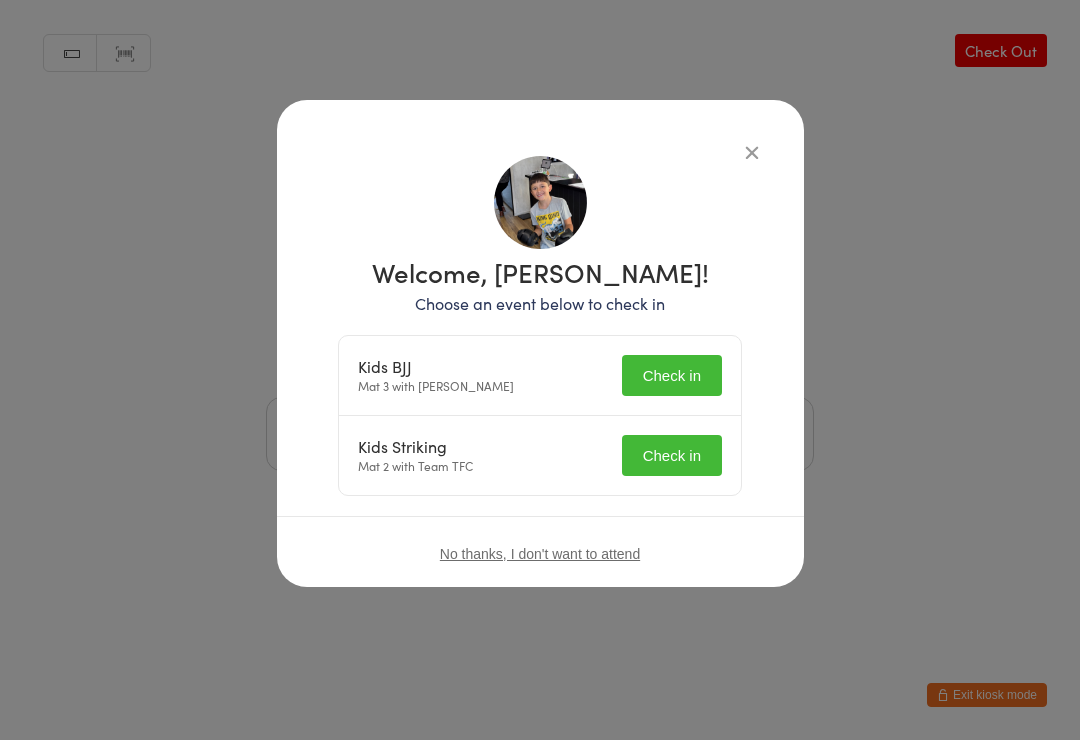 click on "Check in" at bounding box center (672, 375) 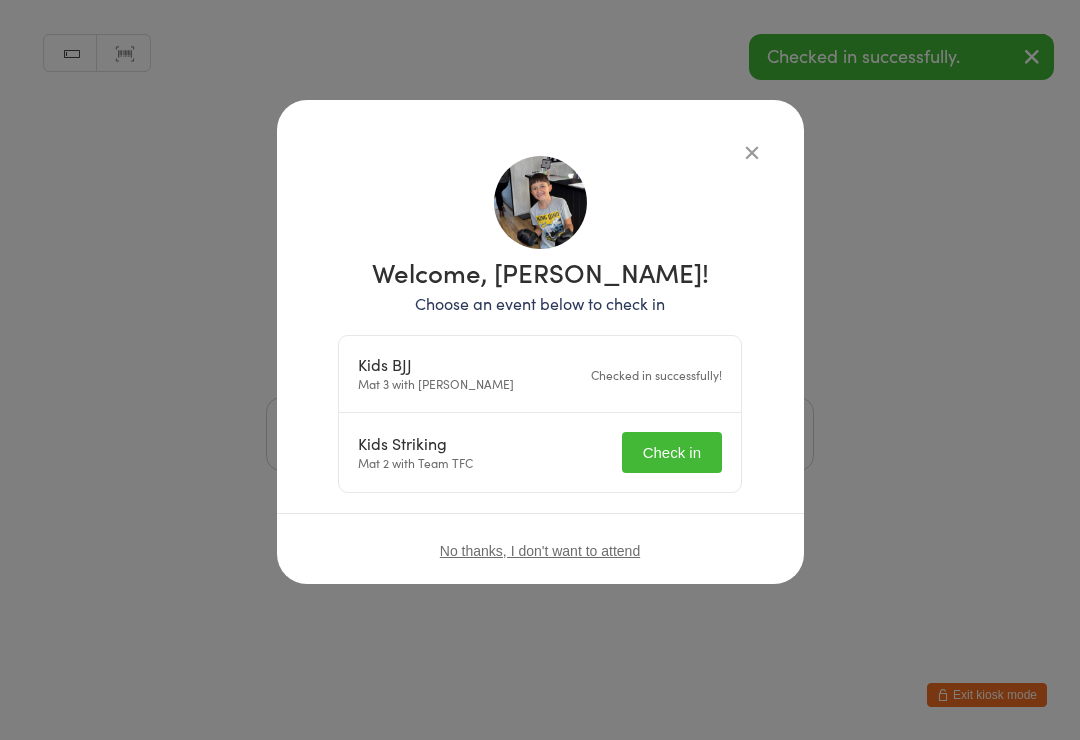 click on "Check in" at bounding box center (672, 452) 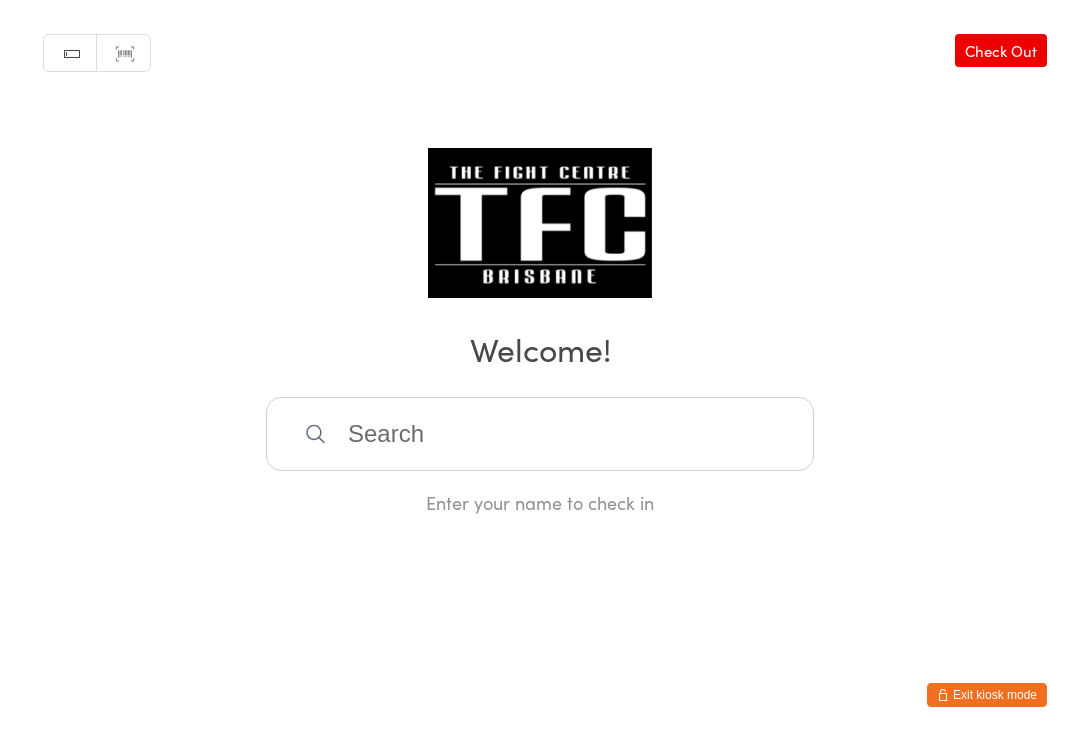 click at bounding box center [540, 434] 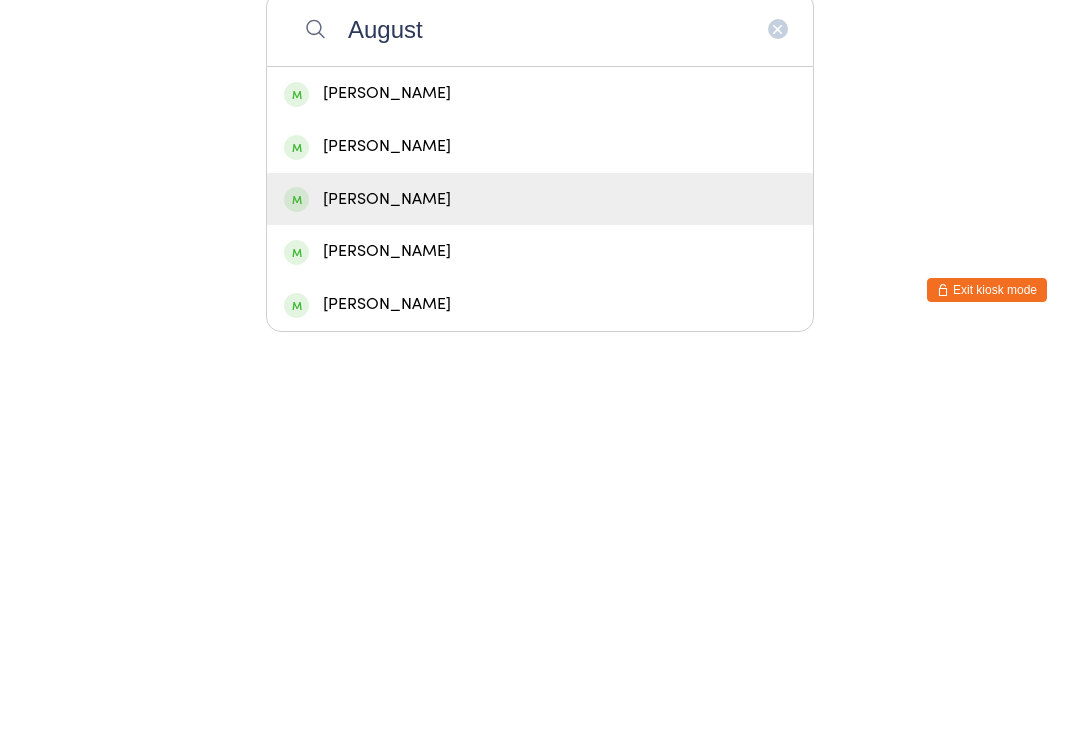 type on "August" 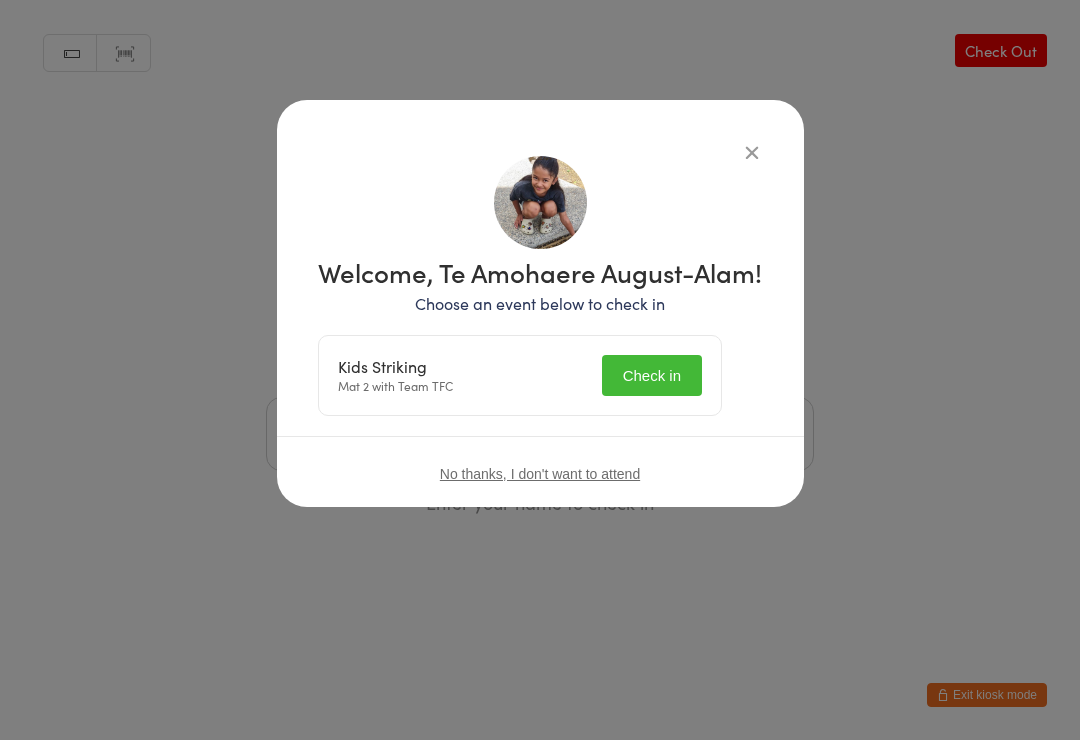click on "Check in" at bounding box center (652, 375) 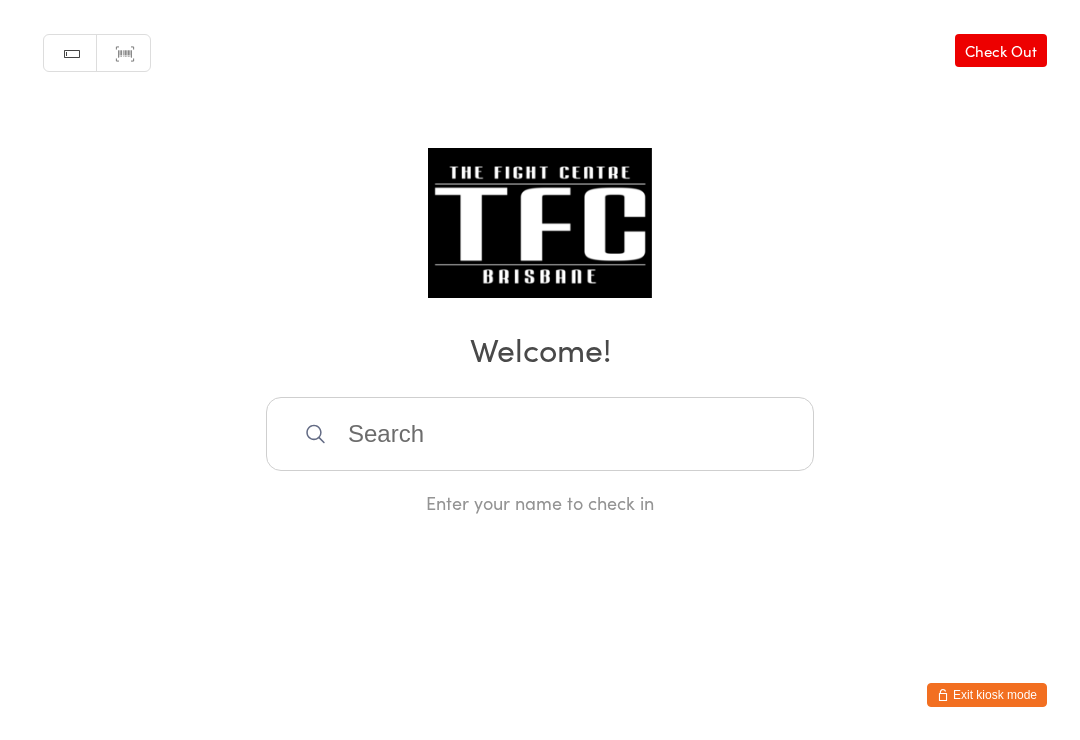 click at bounding box center [540, 434] 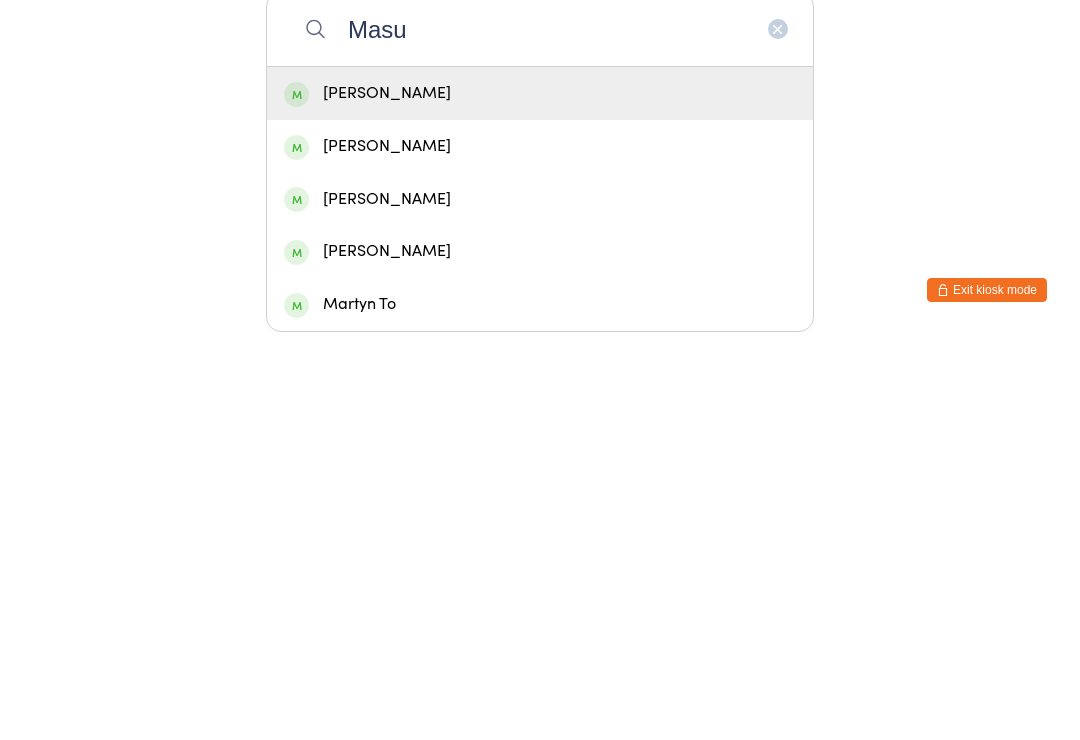 type on "Masu" 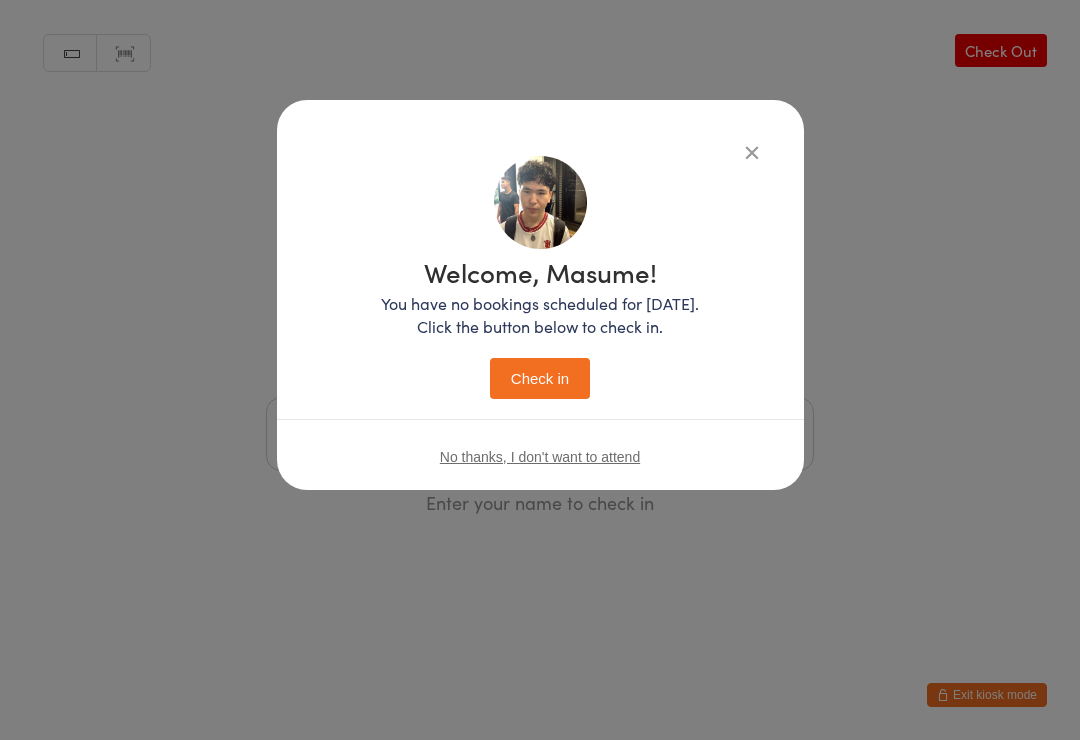 click on "Check in" at bounding box center (540, 378) 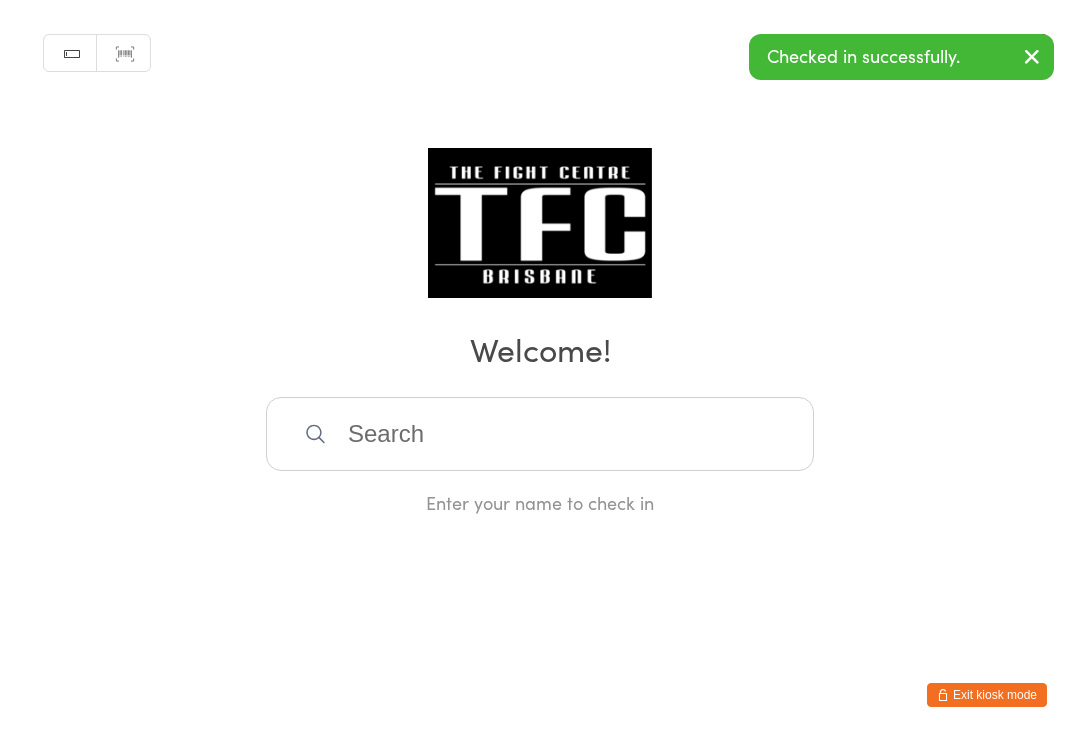 click at bounding box center [540, 434] 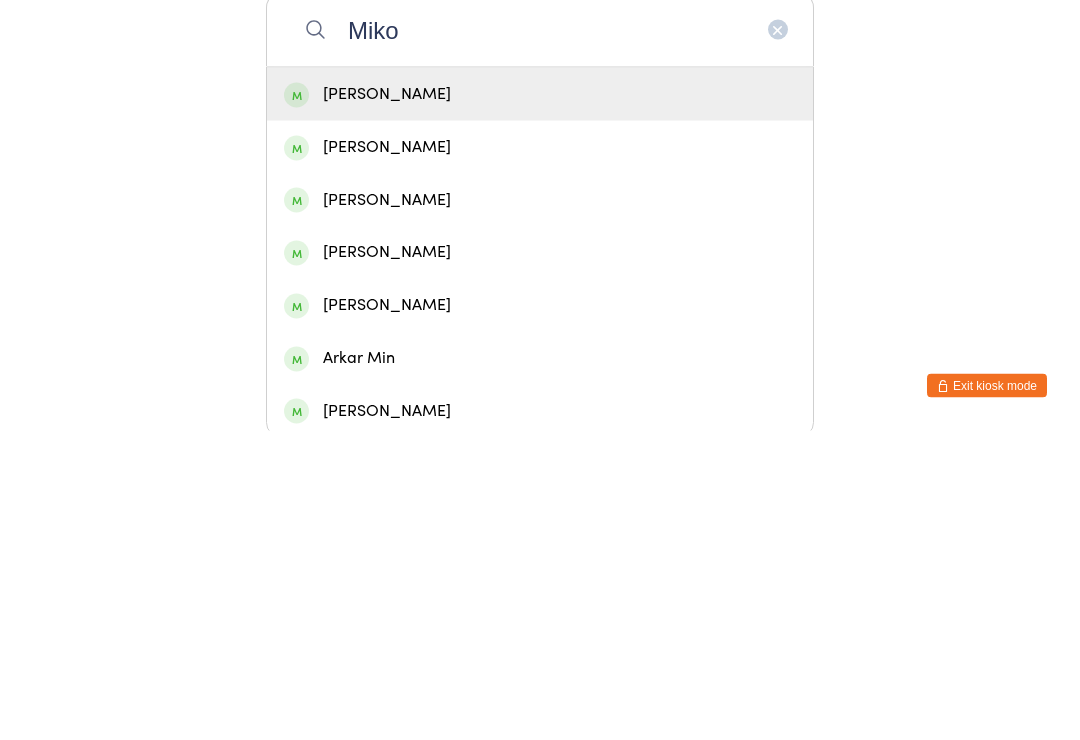 scroll, scrollTop: 104, scrollLeft: 0, axis: vertical 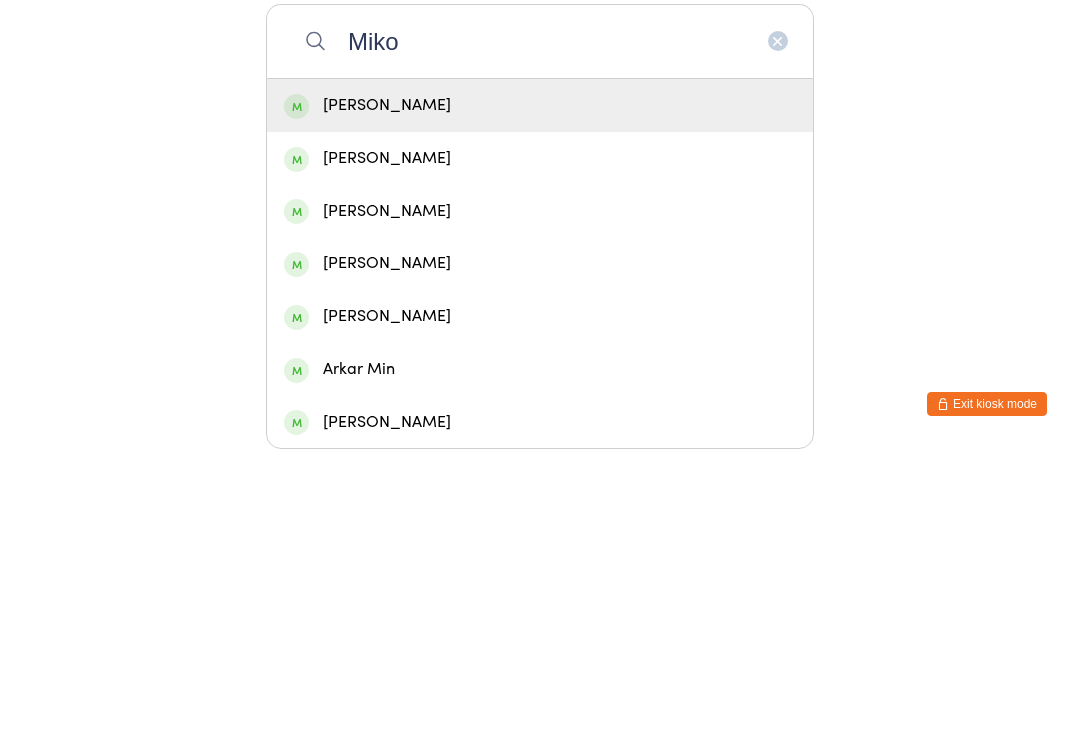 type on "Miko" 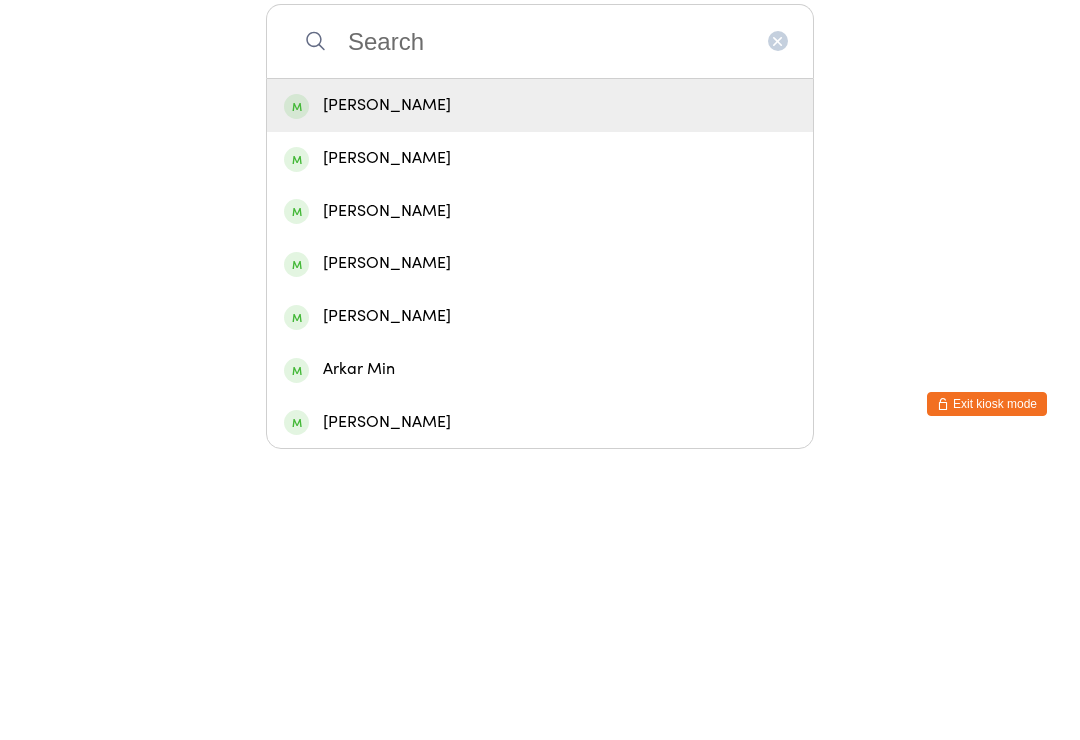 scroll, scrollTop: 0, scrollLeft: 0, axis: both 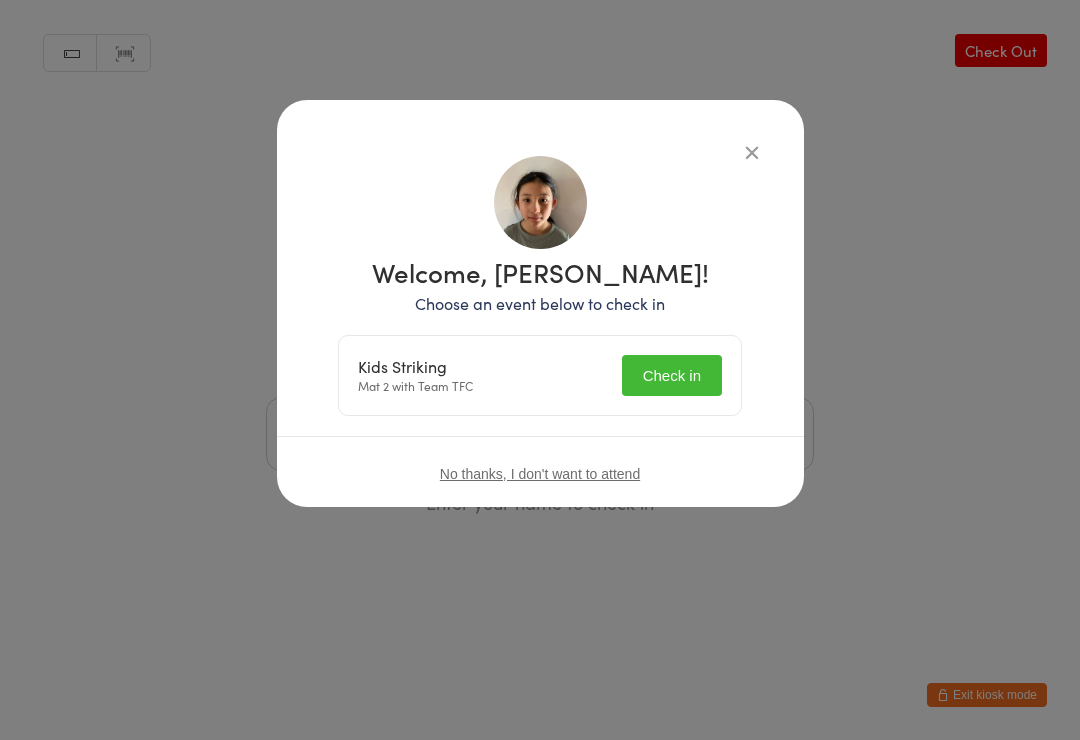 click on "Check in" at bounding box center [672, 375] 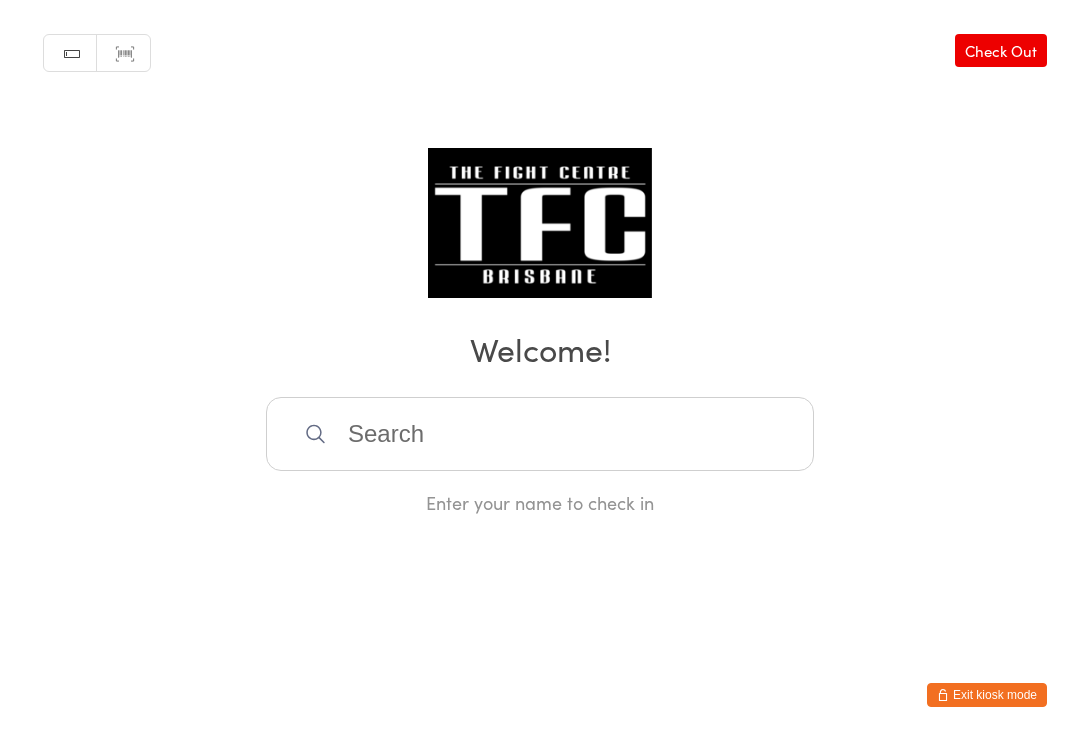 click at bounding box center [540, 434] 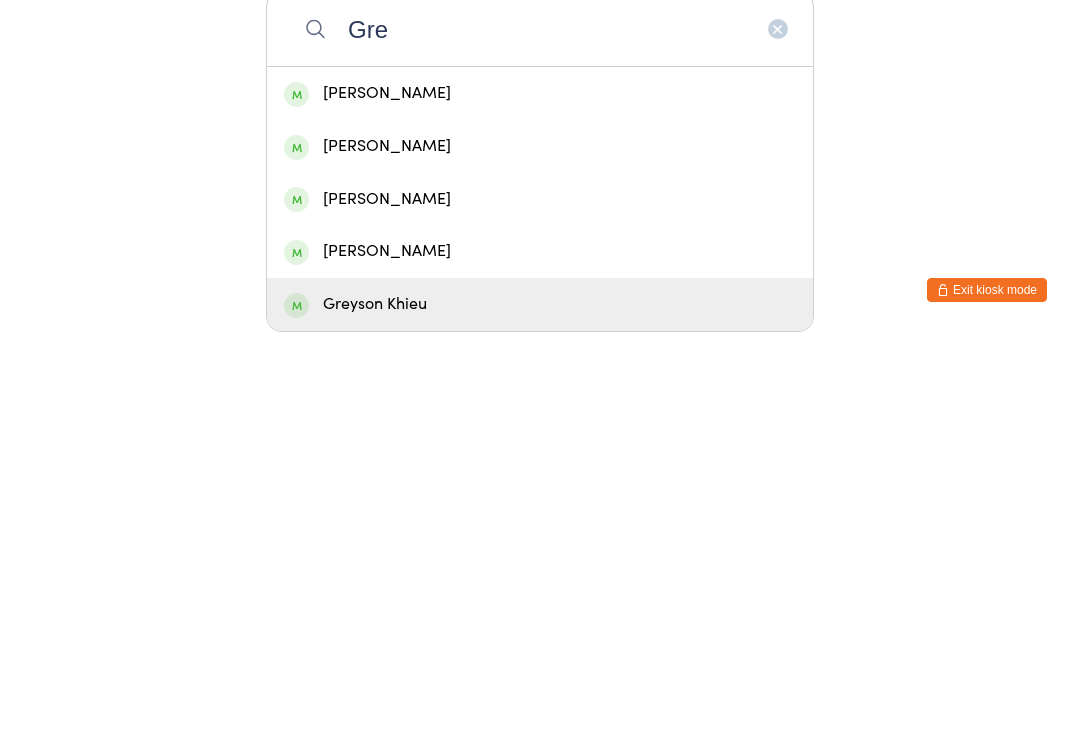 type on "Gre" 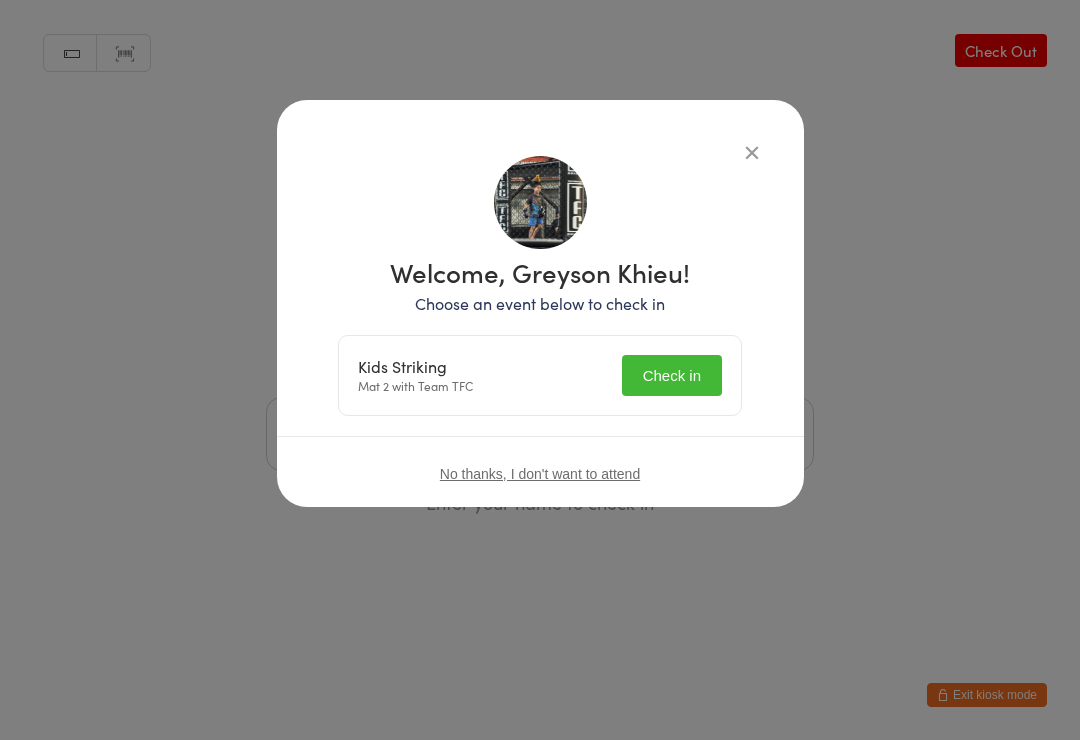 click on "Check in" at bounding box center [672, 375] 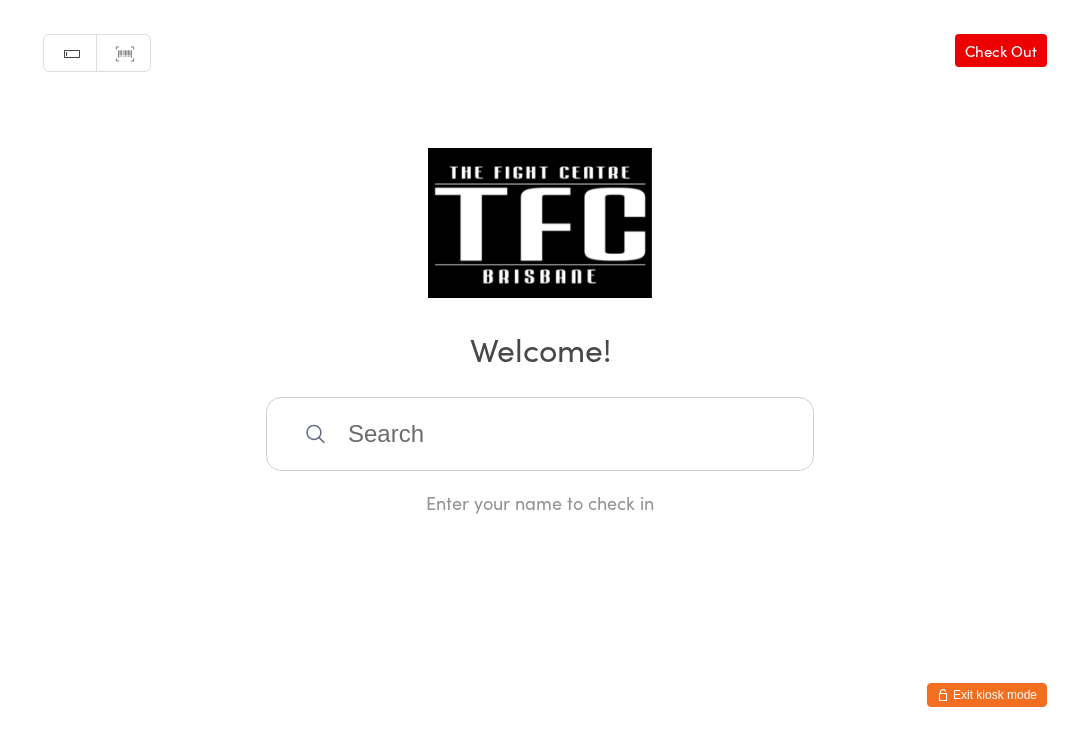 click at bounding box center (540, 434) 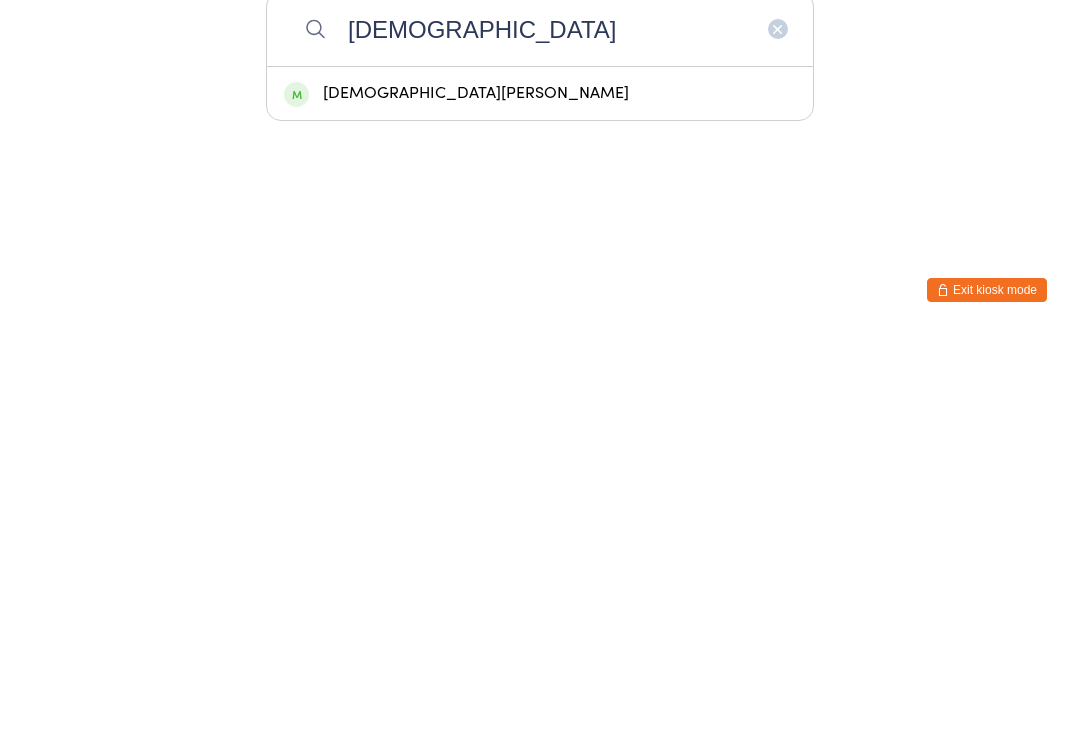 type on "Vedansh" 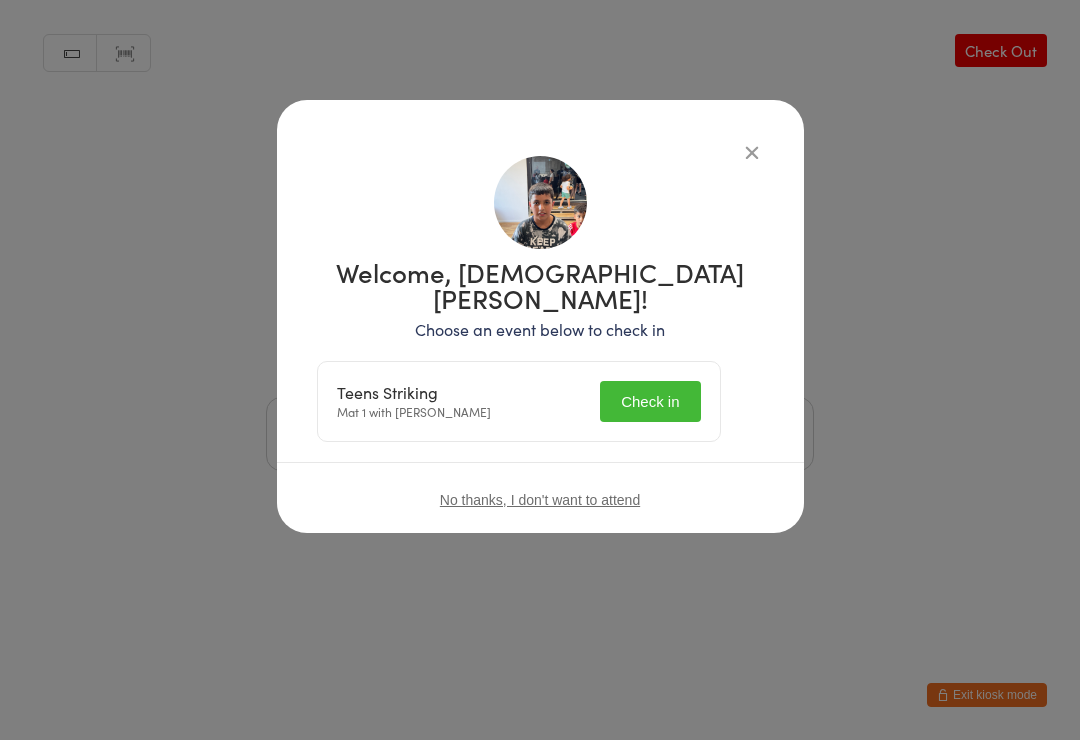 click on "Check in" at bounding box center (650, 401) 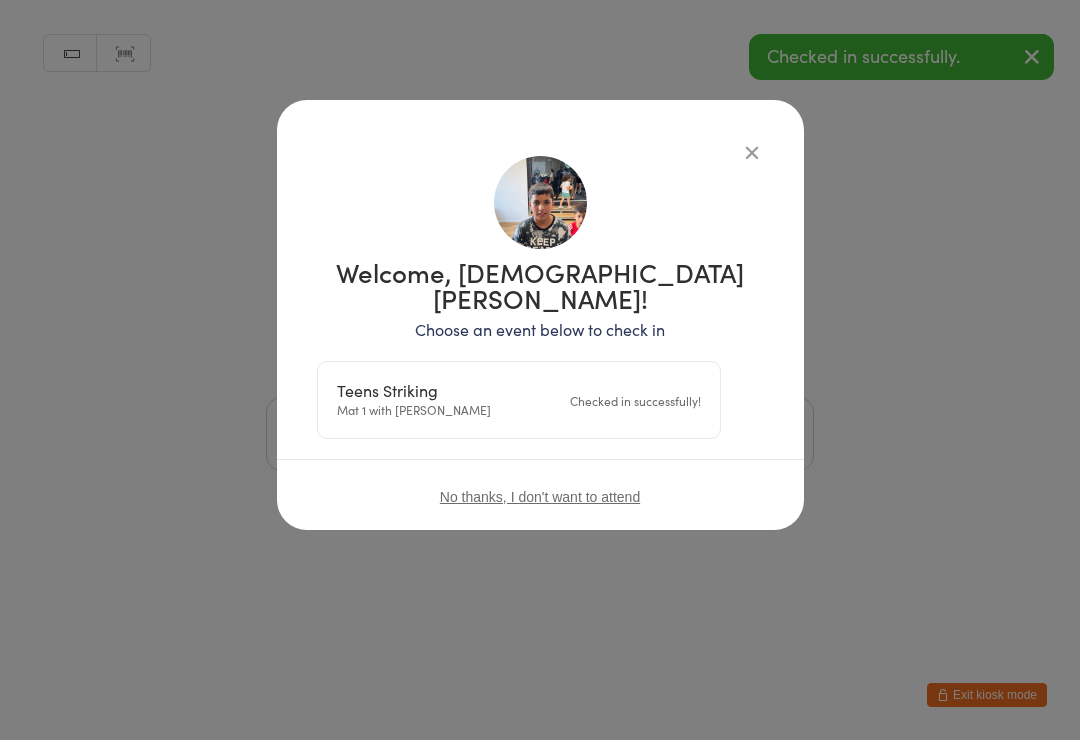 click at bounding box center [752, 152] 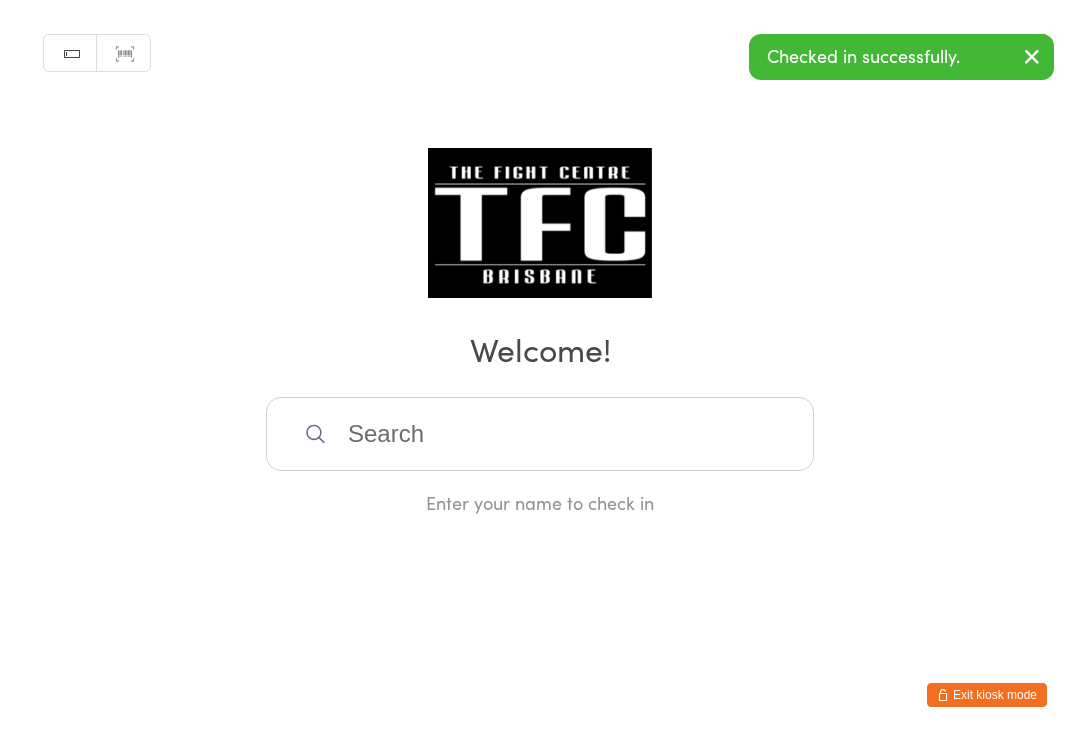 click at bounding box center (540, 434) 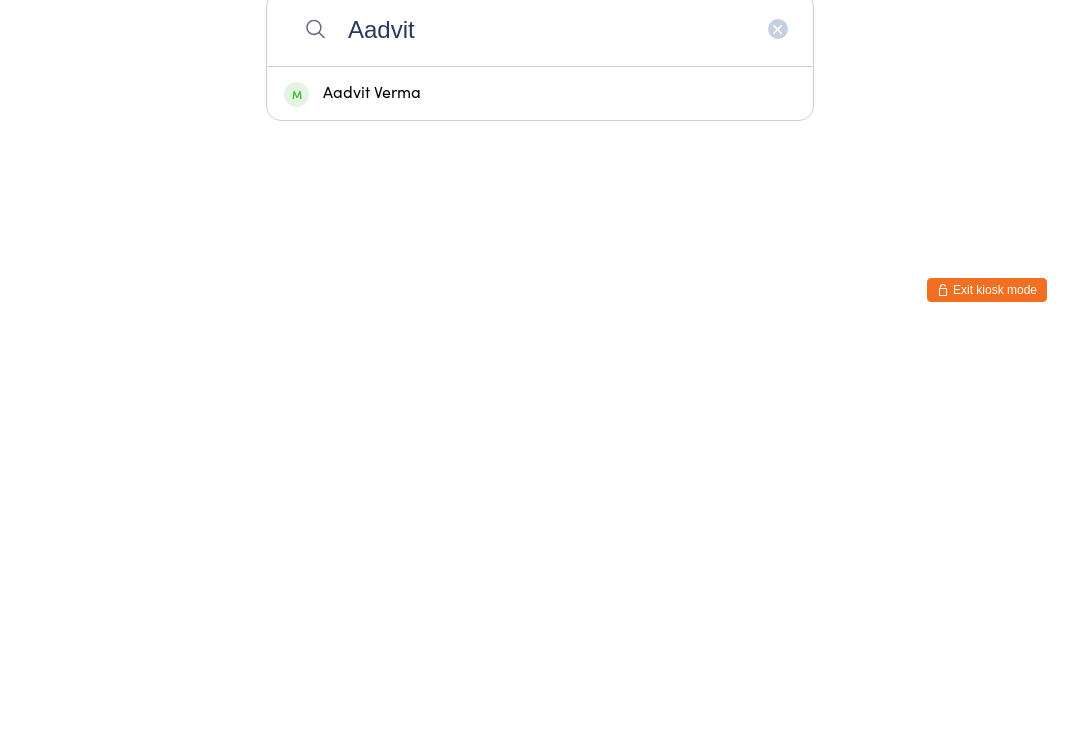 type on "Aadvit" 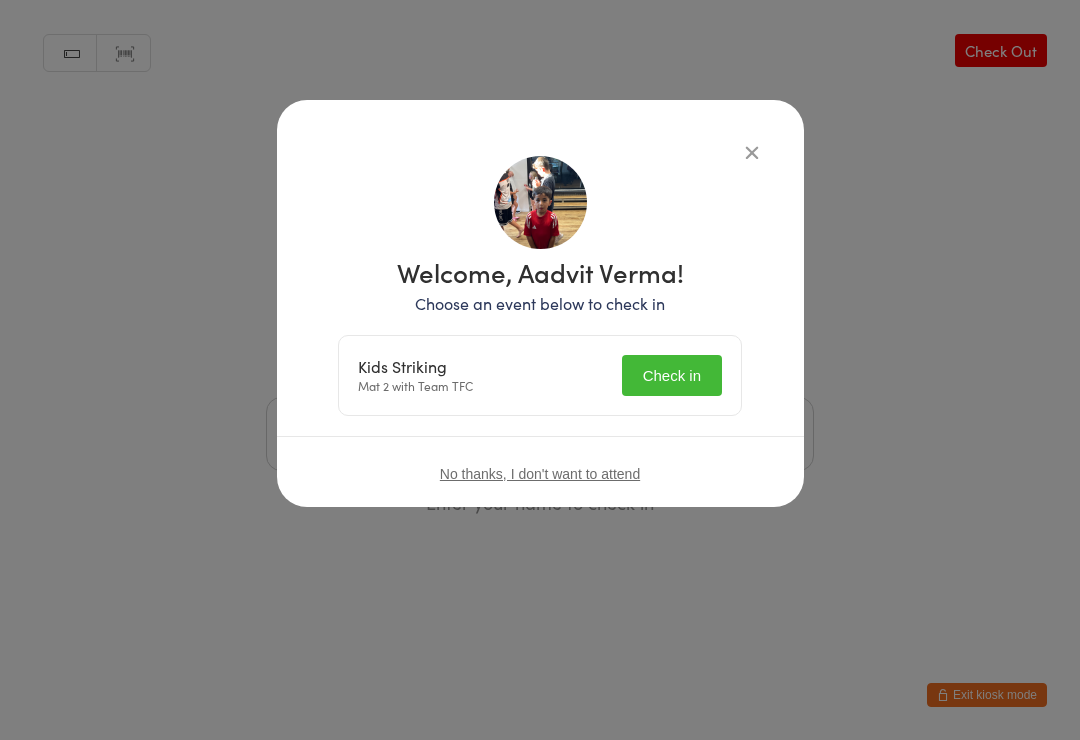 click on "Check in" at bounding box center (672, 375) 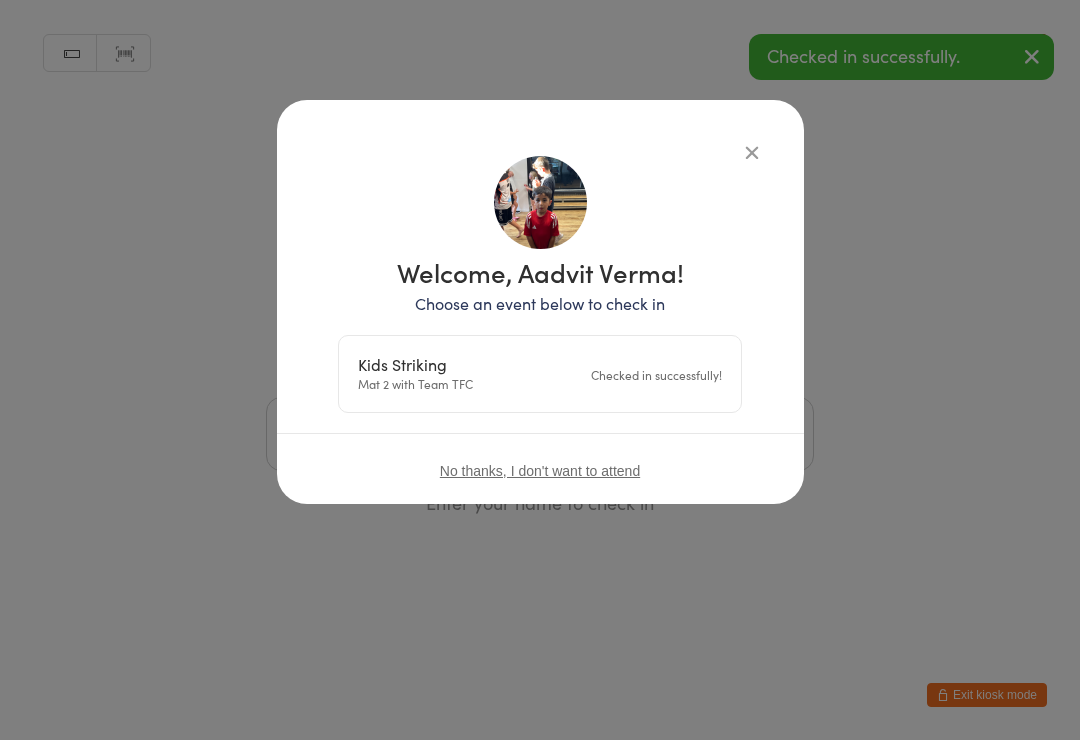 click at bounding box center (752, 152) 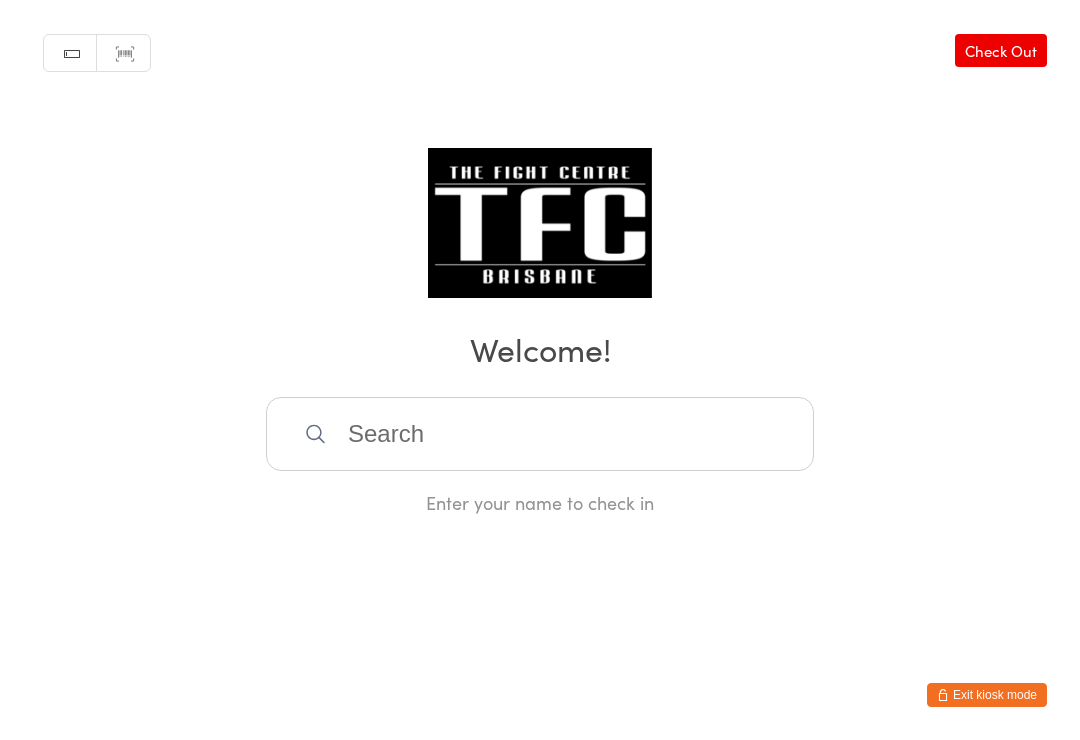 click at bounding box center [540, 434] 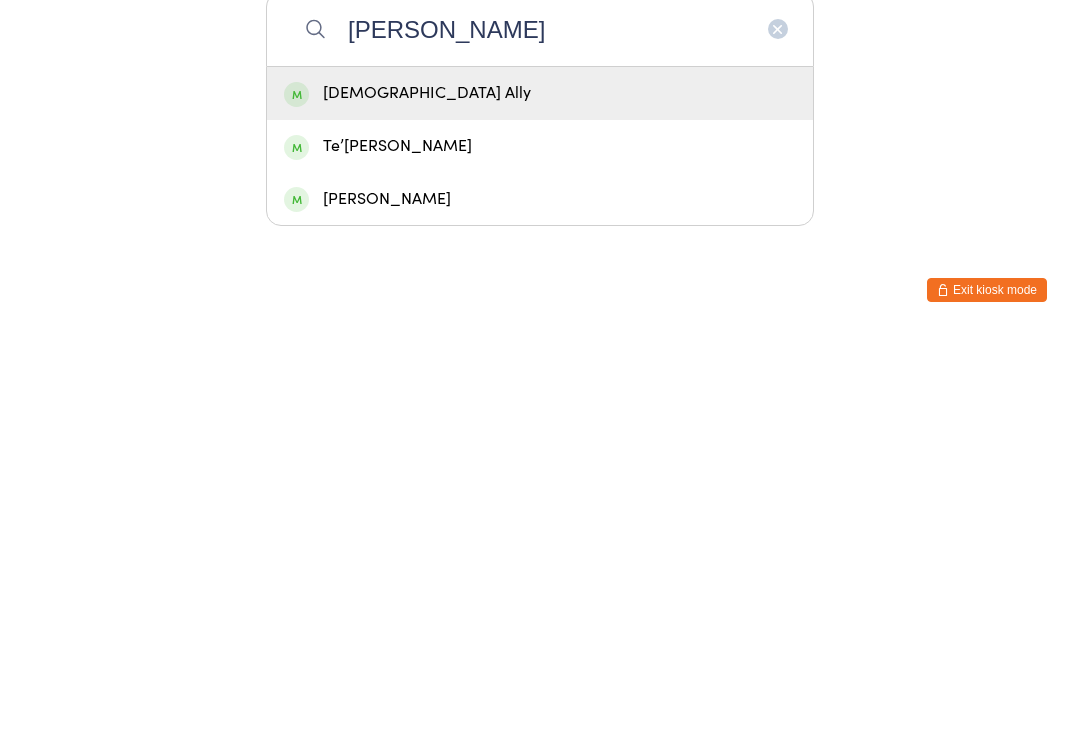 type on "Evan" 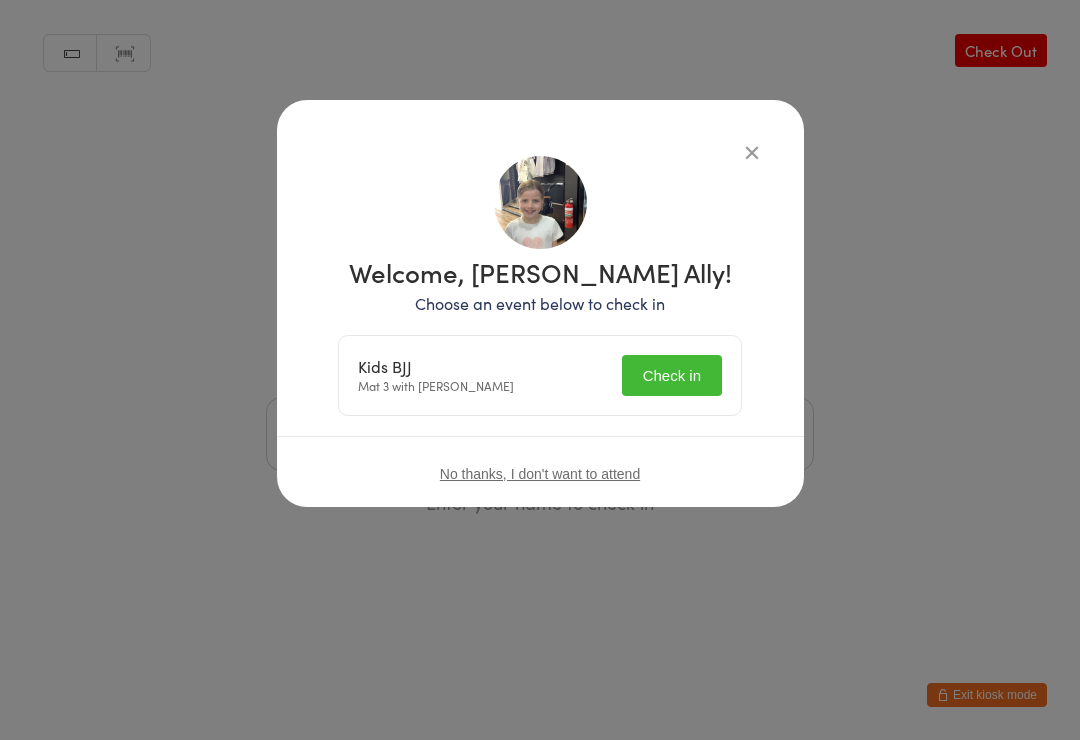click on "Check in" at bounding box center [672, 375] 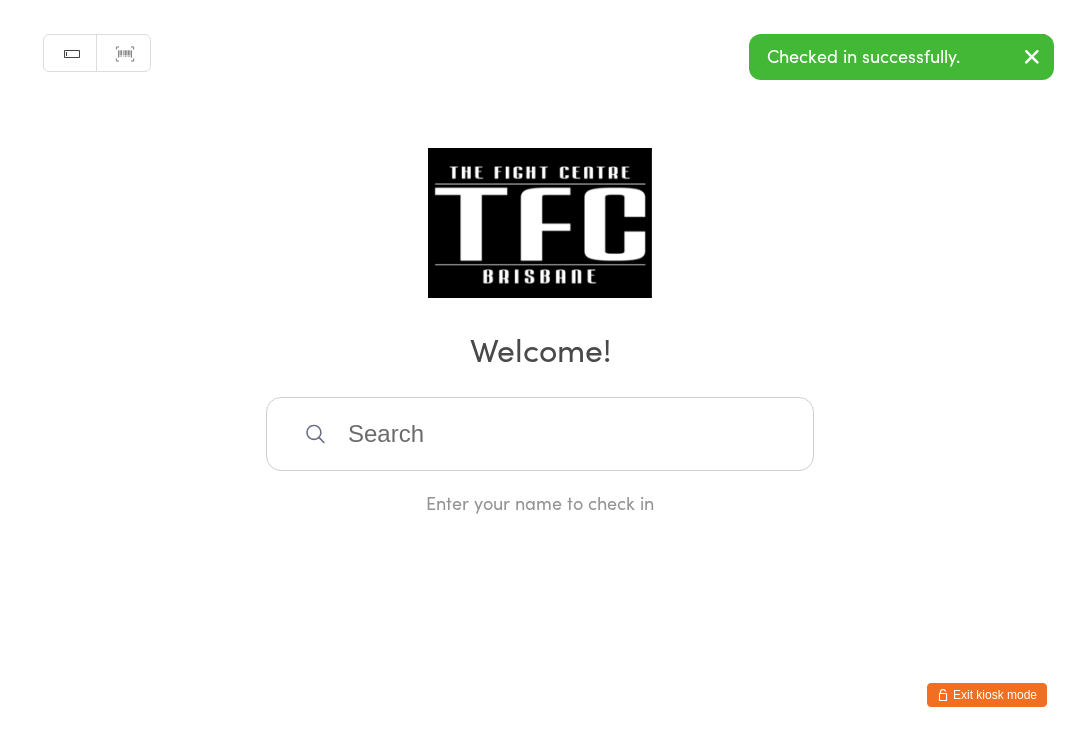 click at bounding box center [540, 434] 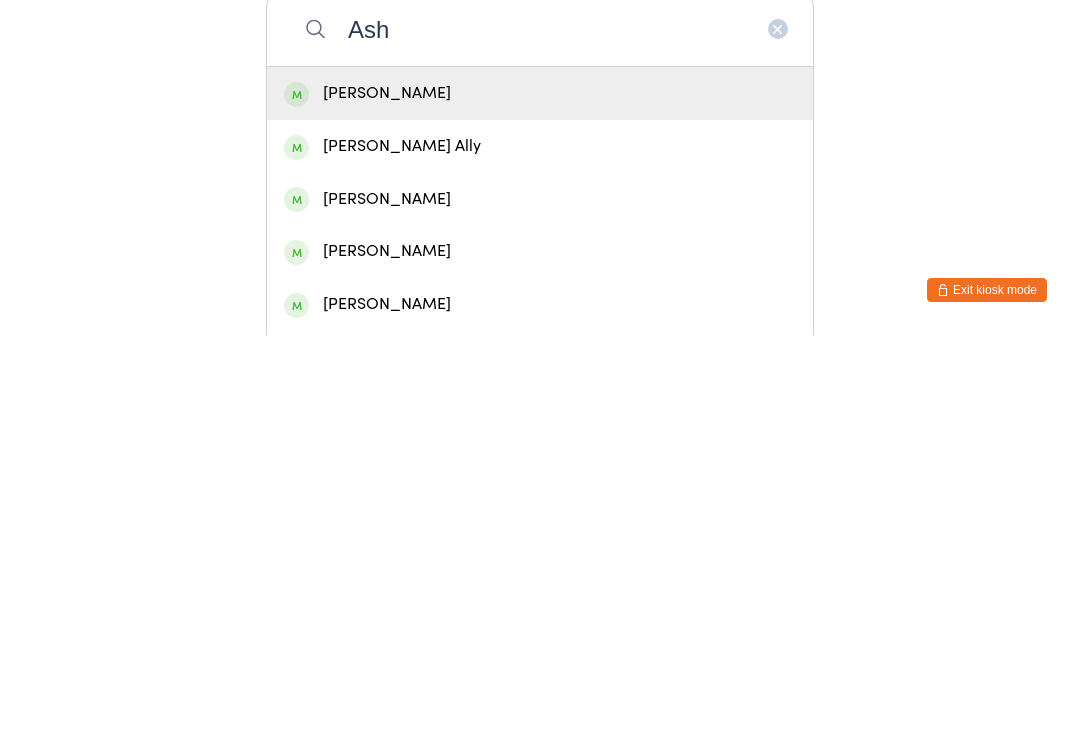 type on "Ash" 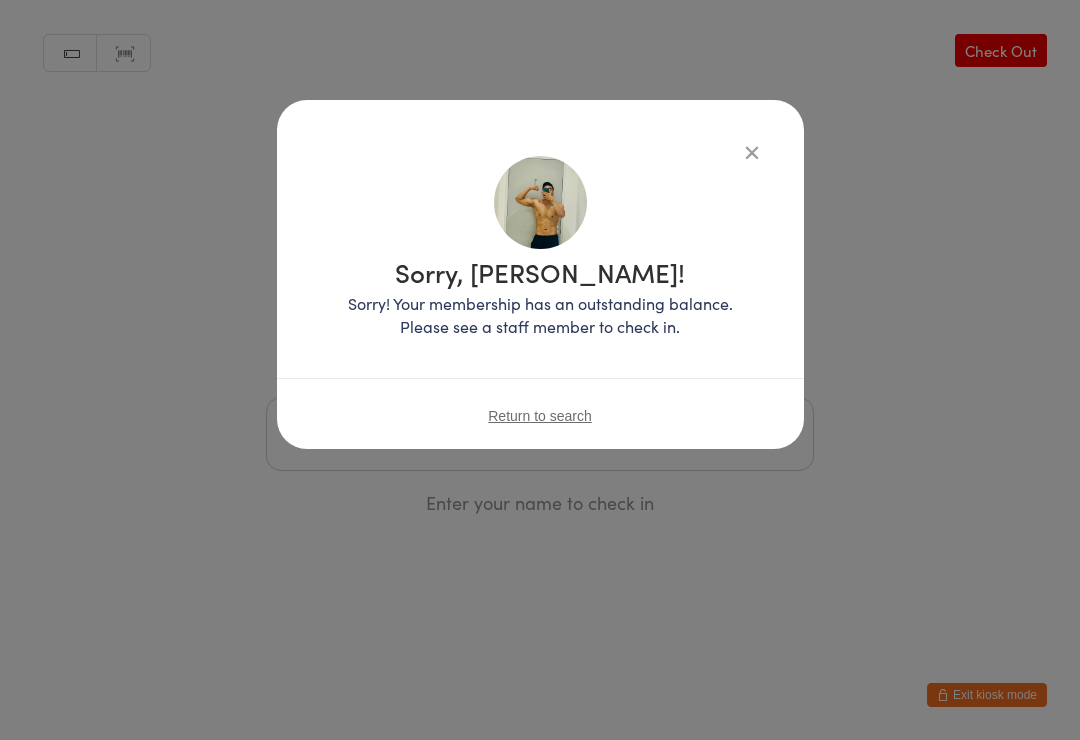 click at bounding box center (752, 152) 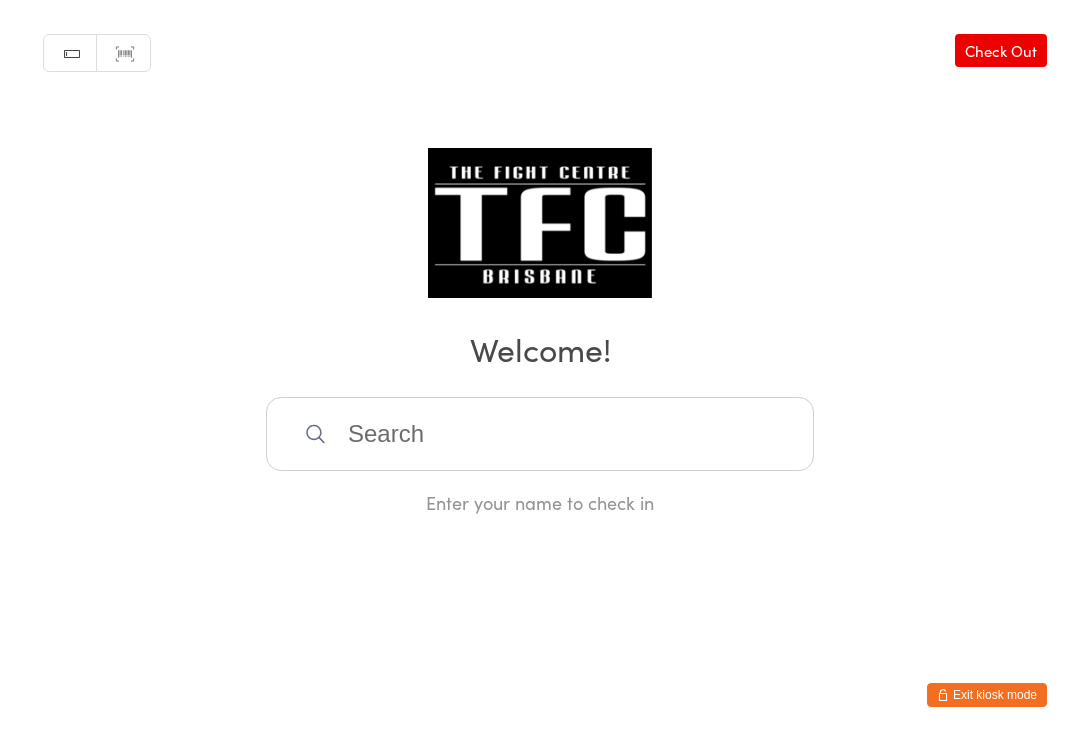 click at bounding box center [540, 434] 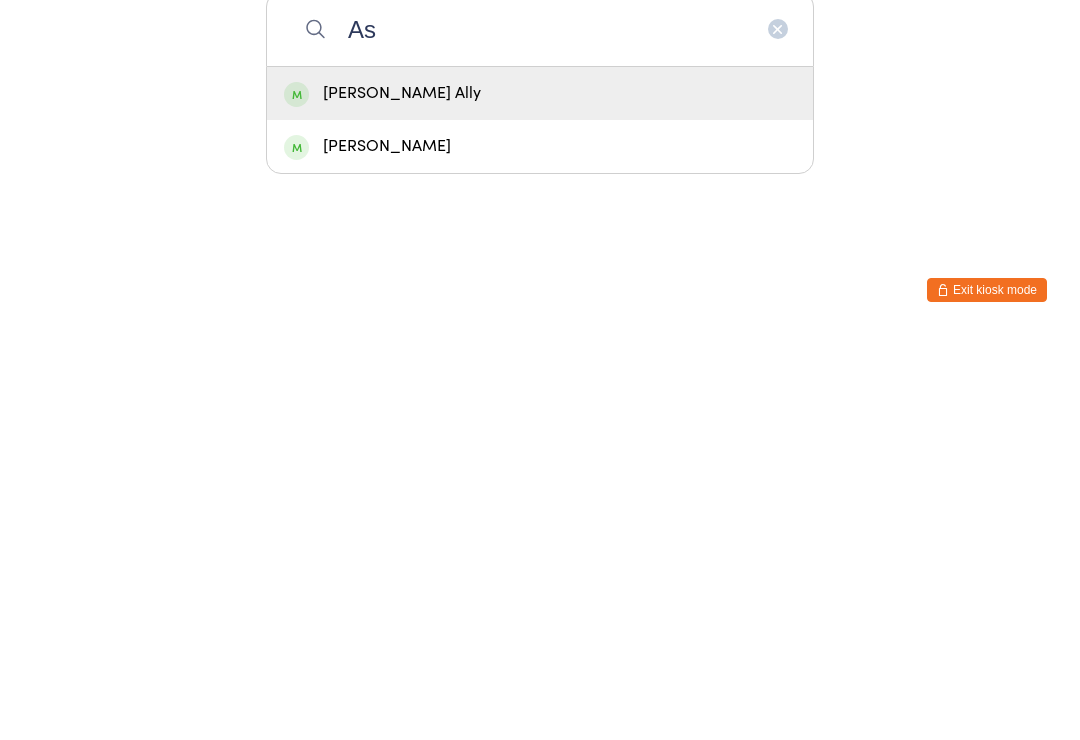 type on "As" 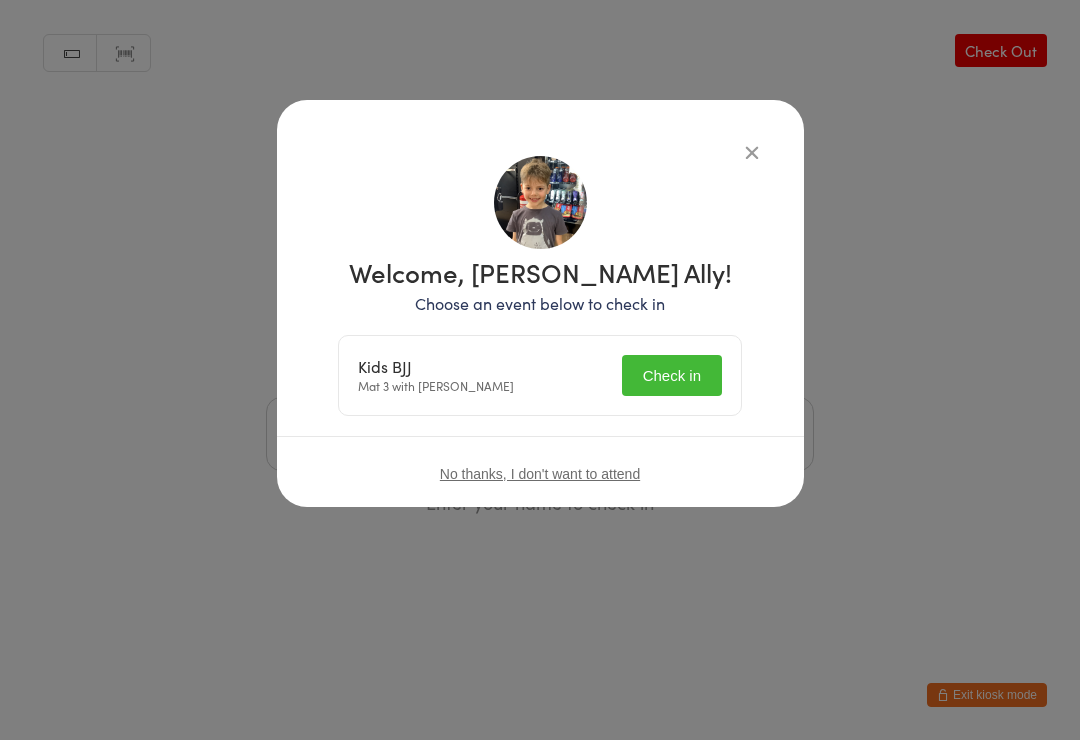 click on "Check in" at bounding box center [672, 375] 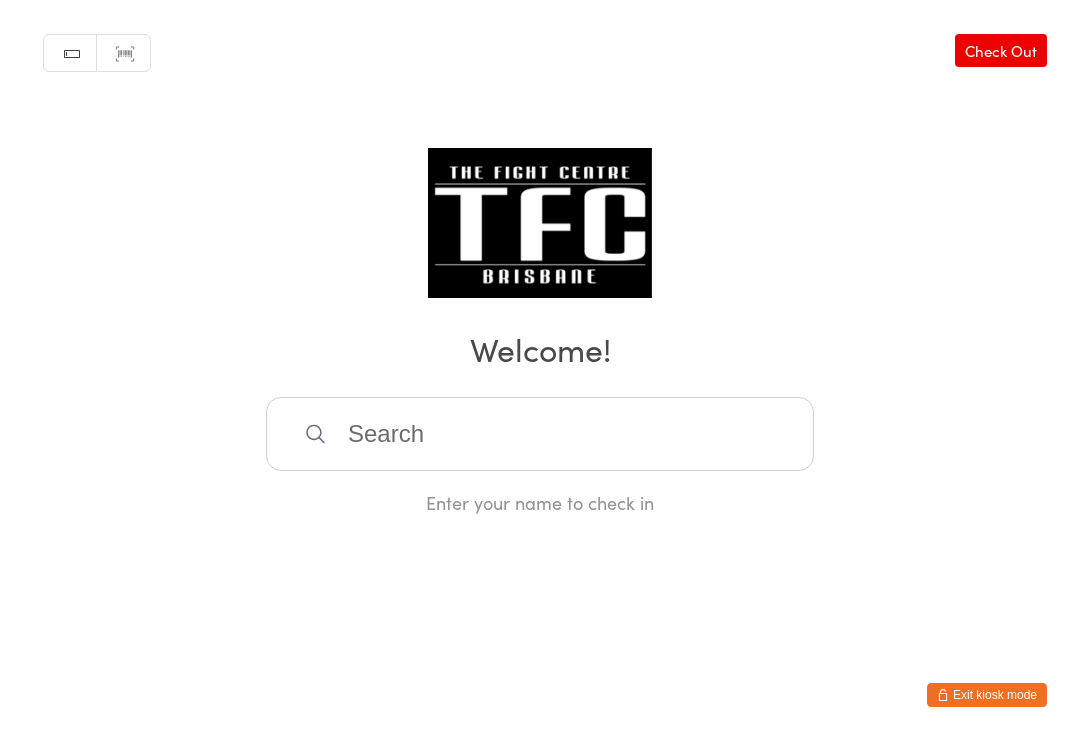click at bounding box center [540, 434] 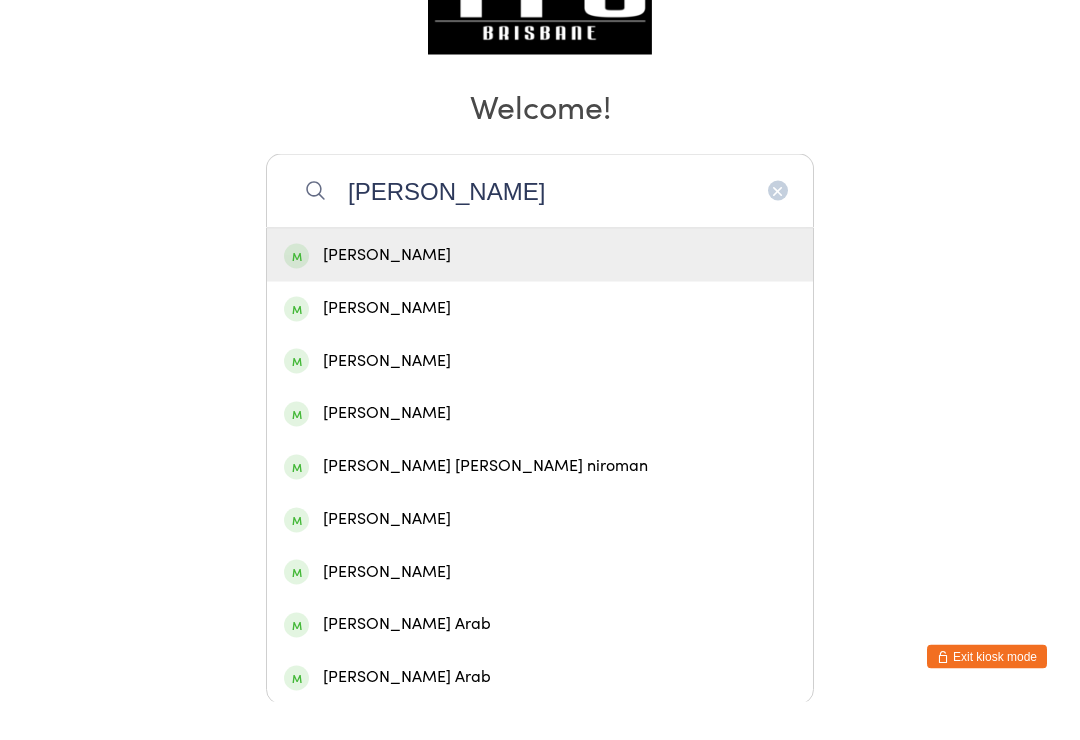 scroll, scrollTop: 225, scrollLeft: 0, axis: vertical 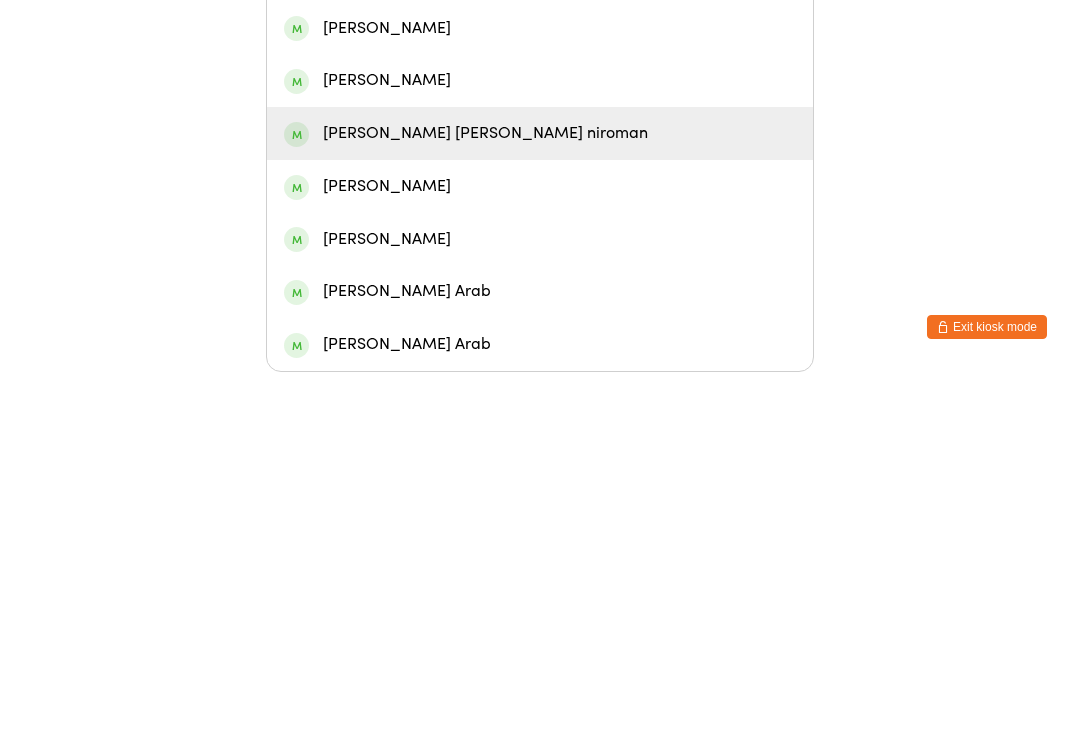 type on "Sarah" 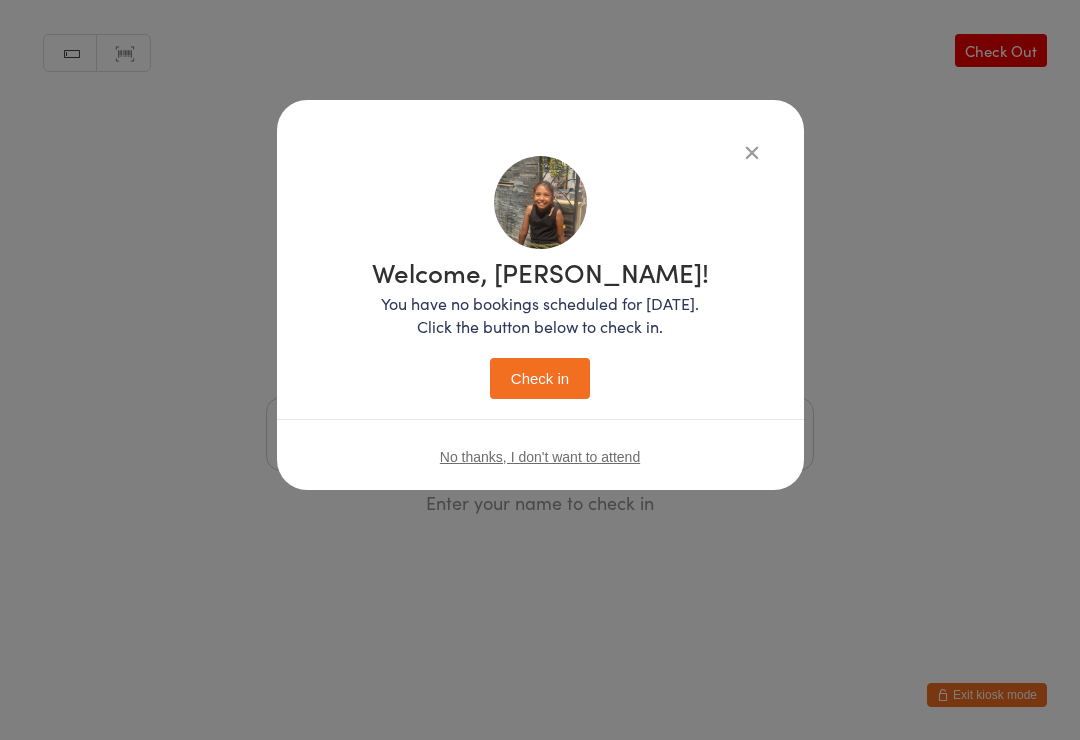 click on "Check in" at bounding box center [540, 378] 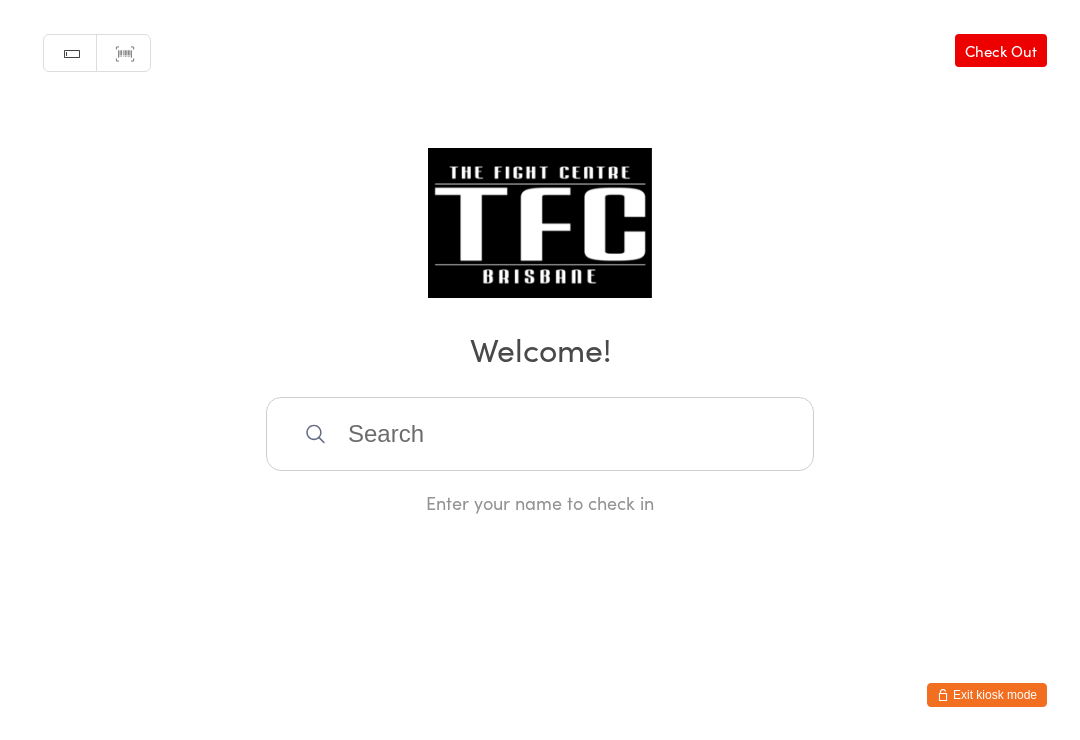 click at bounding box center (540, 434) 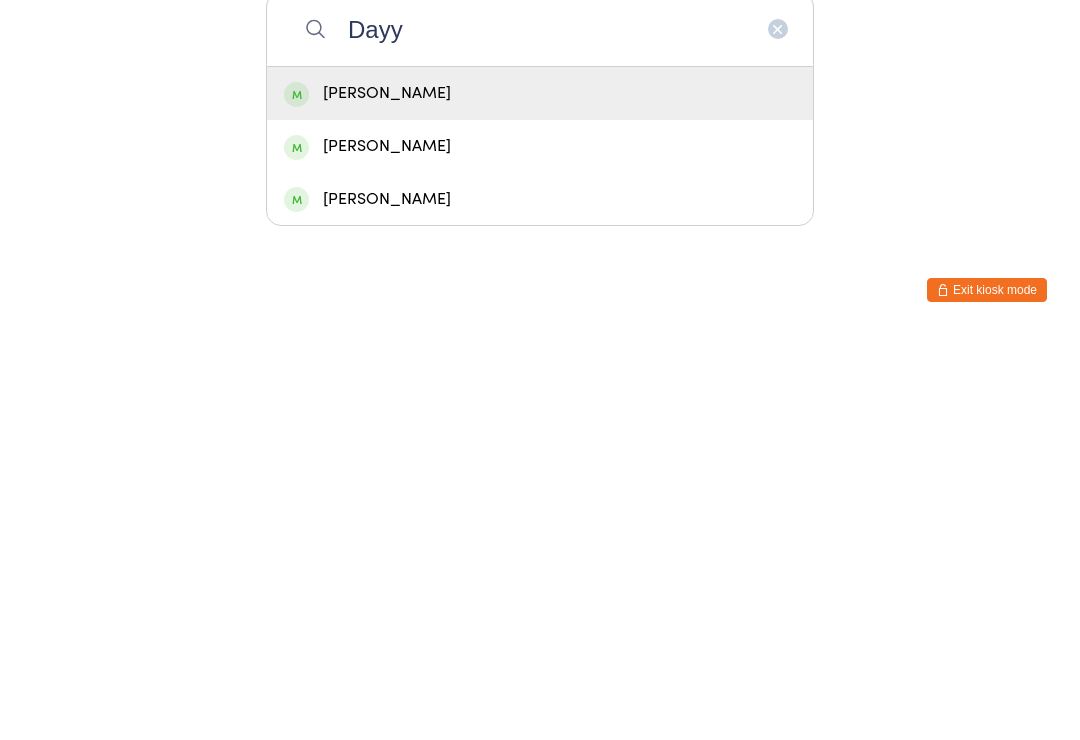 type on "Dayy" 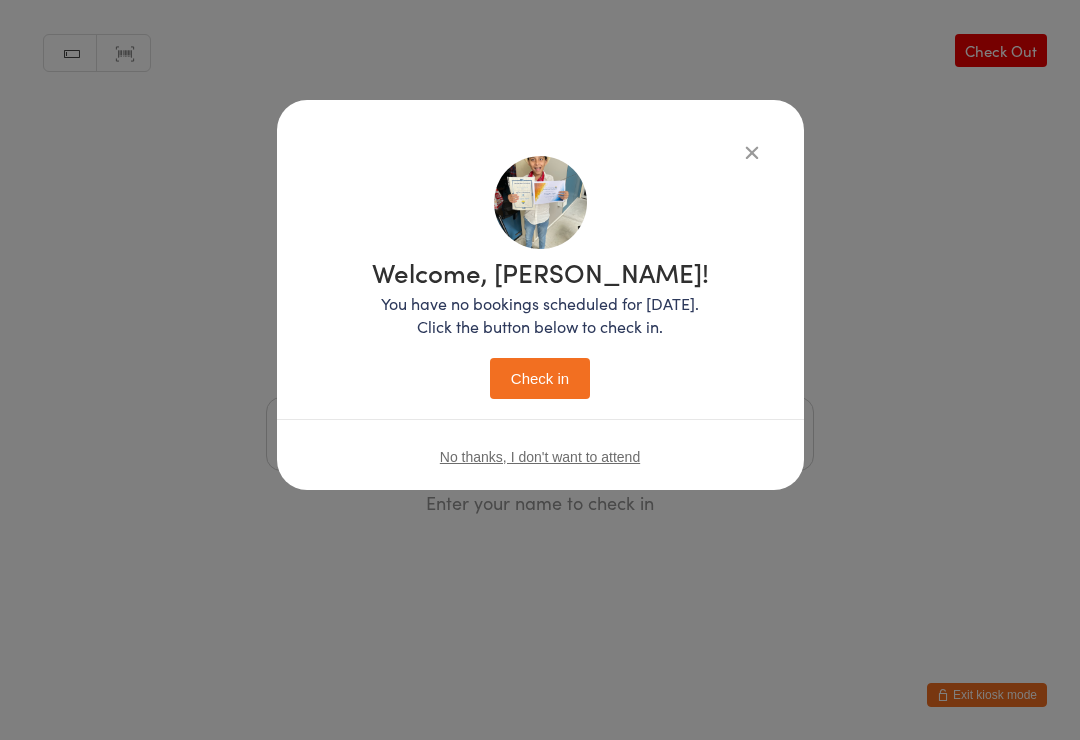 click on "Welcome, Dayyan! You have no bookings scheduled for today. Click the button below to check in. Check in" at bounding box center [540, 329] 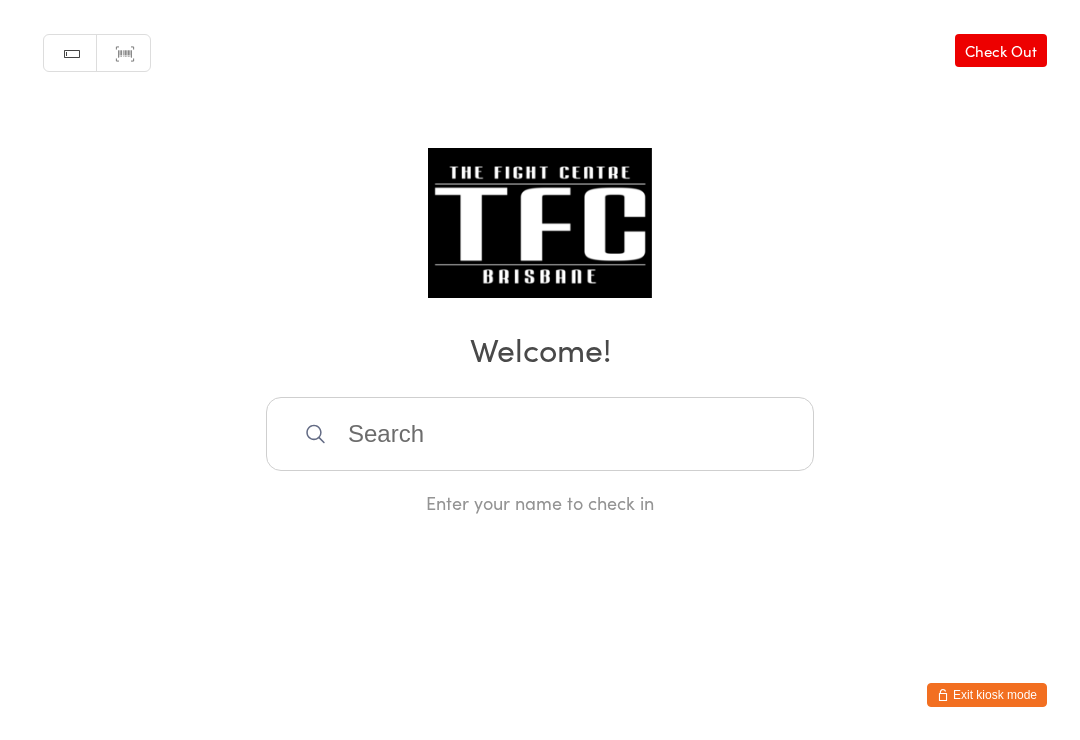 click at bounding box center (540, 434) 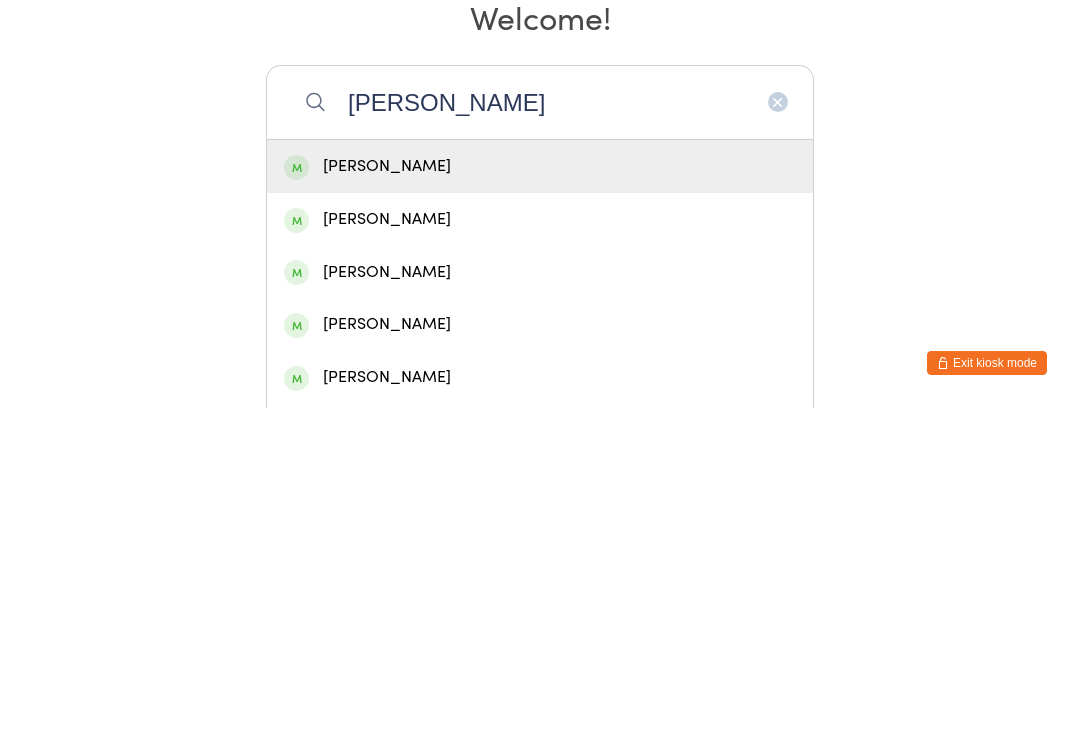 type on "Nathan mcm" 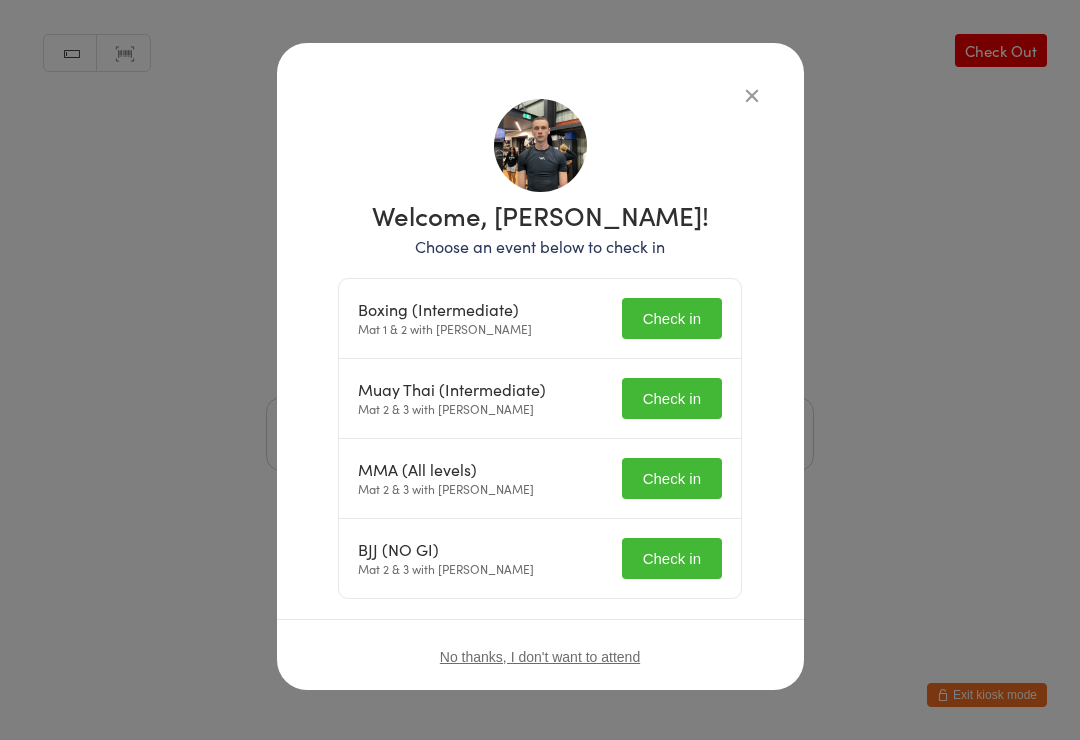click on "Check in" at bounding box center (672, 318) 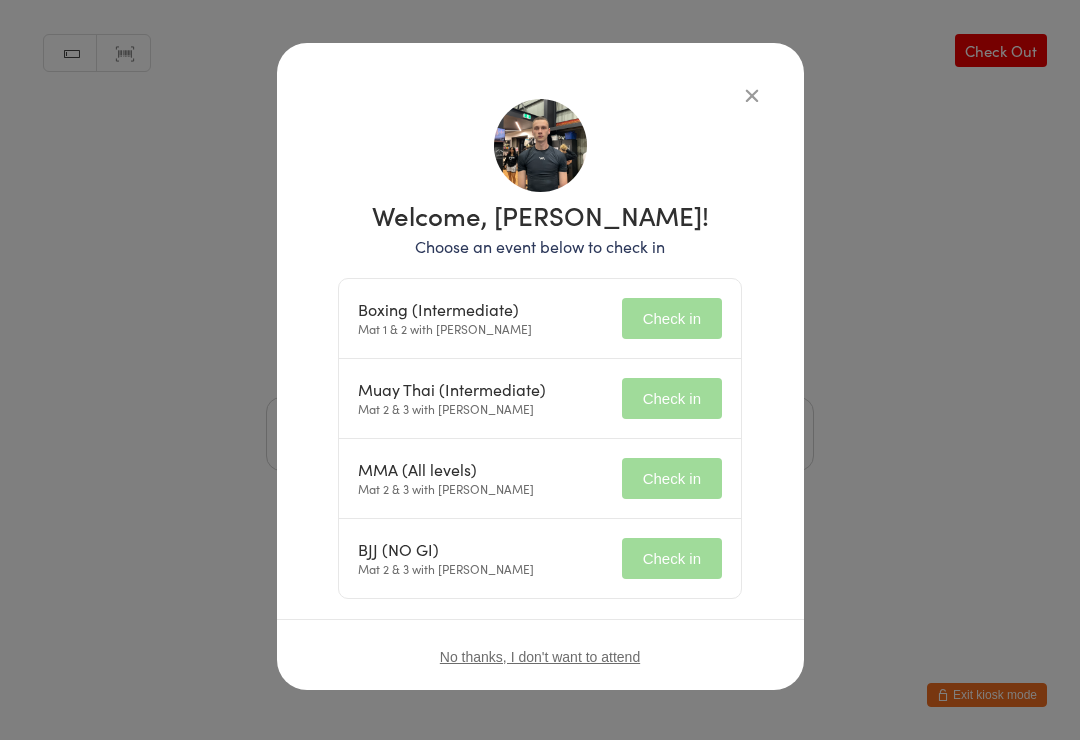 click on "Check in" at bounding box center (672, 398) 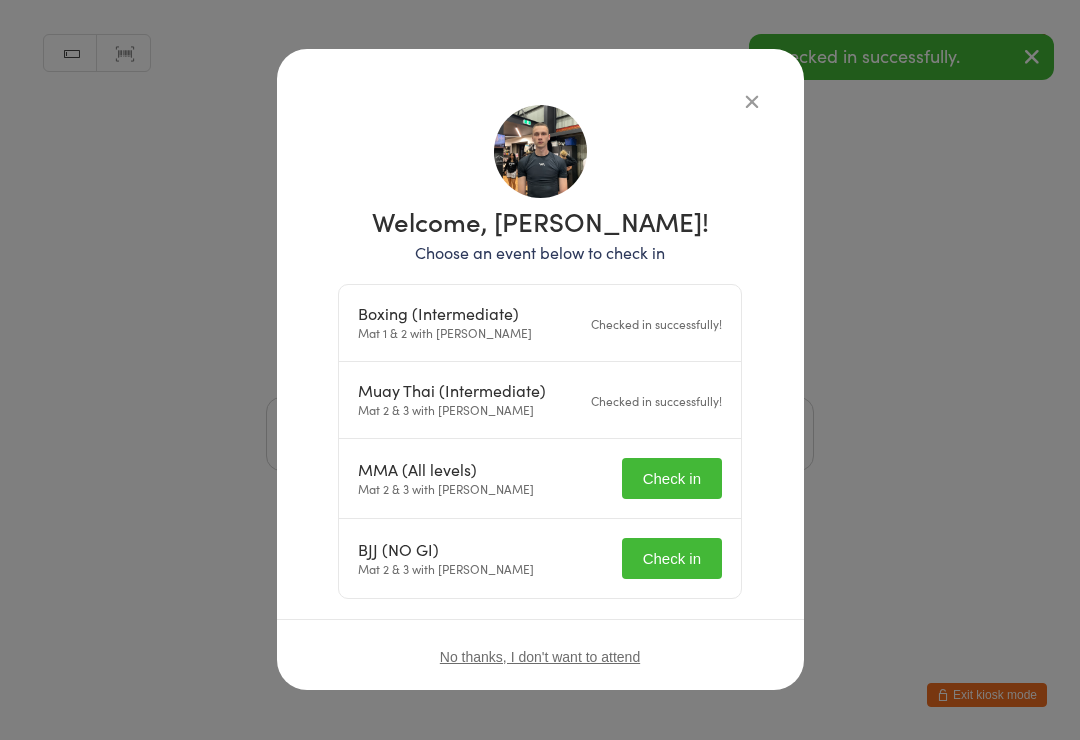 scroll, scrollTop: 55, scrollLeft: 0, axis: vertical 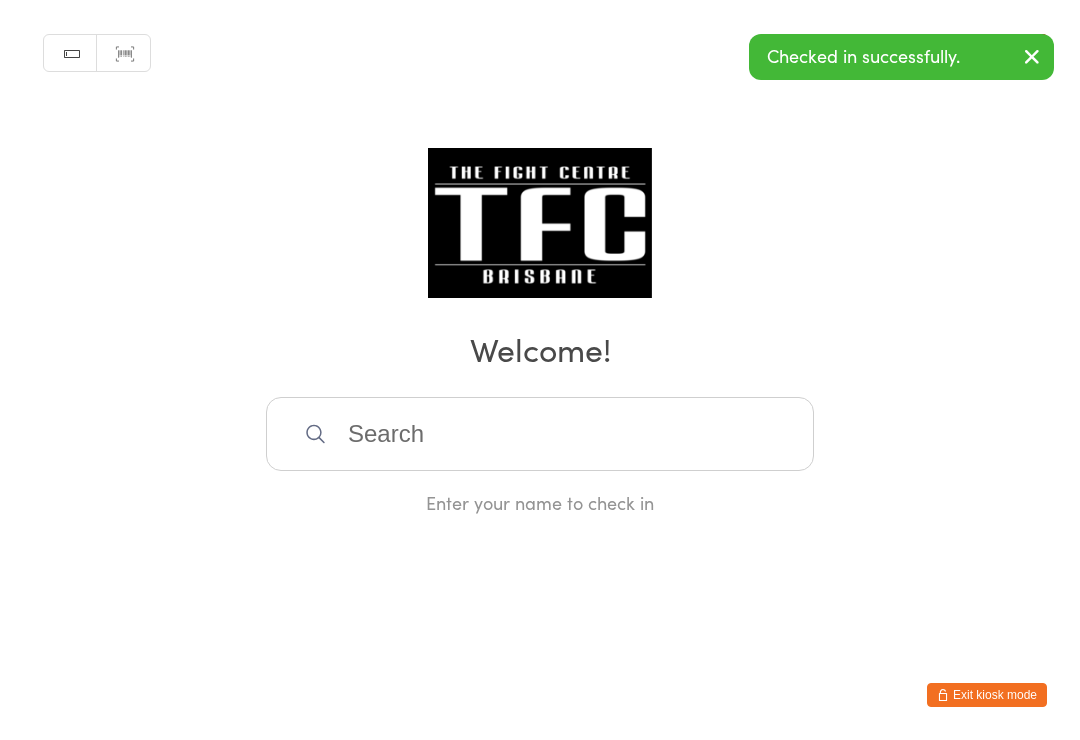 click on "You have now entered Kiosk Mode. Members will be able to check themselves in using the search field below. Click "Exit kiosk mode" below to exit Kiosk Mode at any time. Checked in successfully. Manual search Scanner input Check Out Welcome! Enter your name to check in Exit kiosk mode" at bounding box center [540, 370] 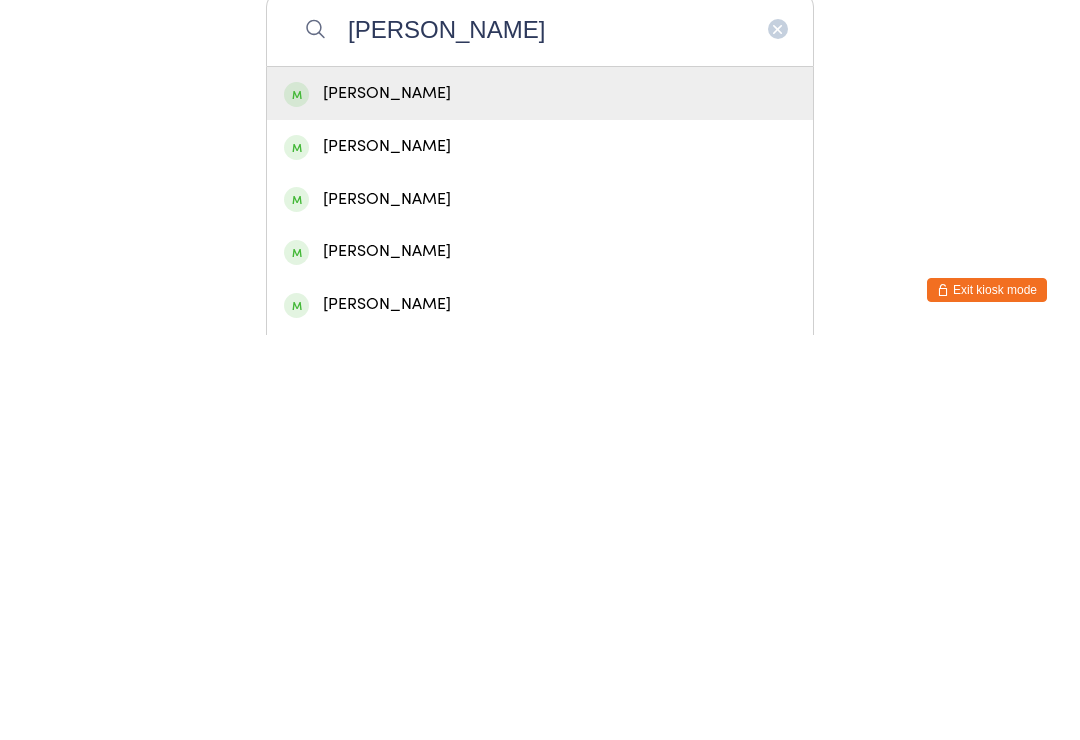 type on "Nathan mc" 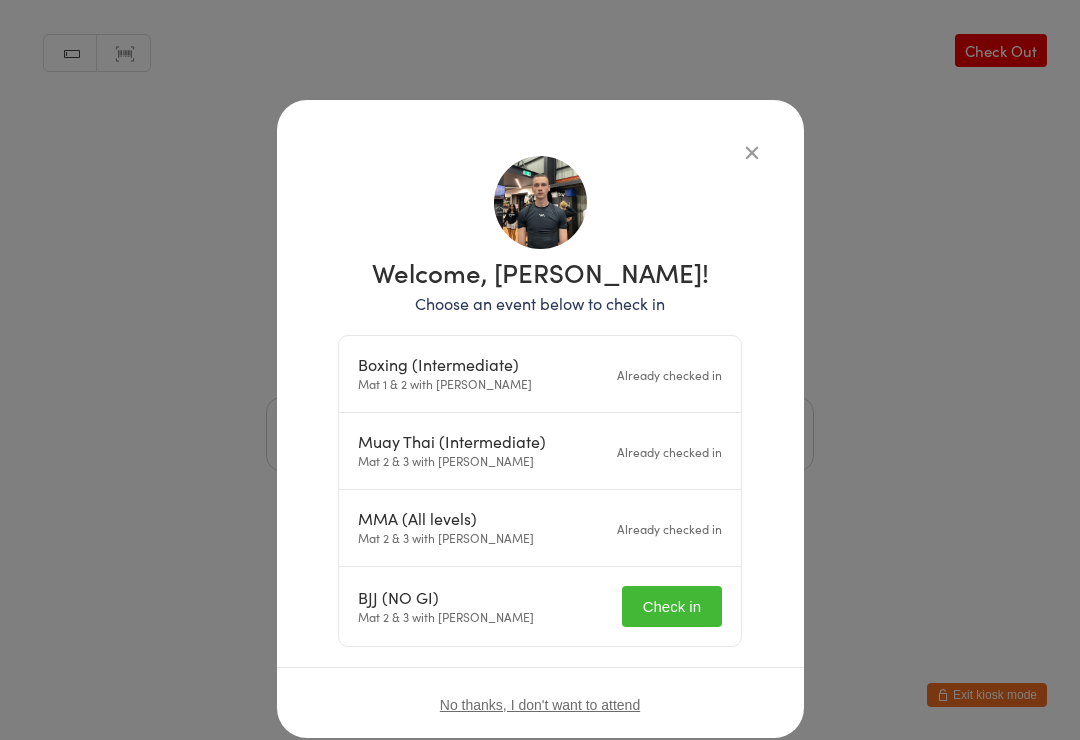 click on "Check in" at bounding box center (672, 606) 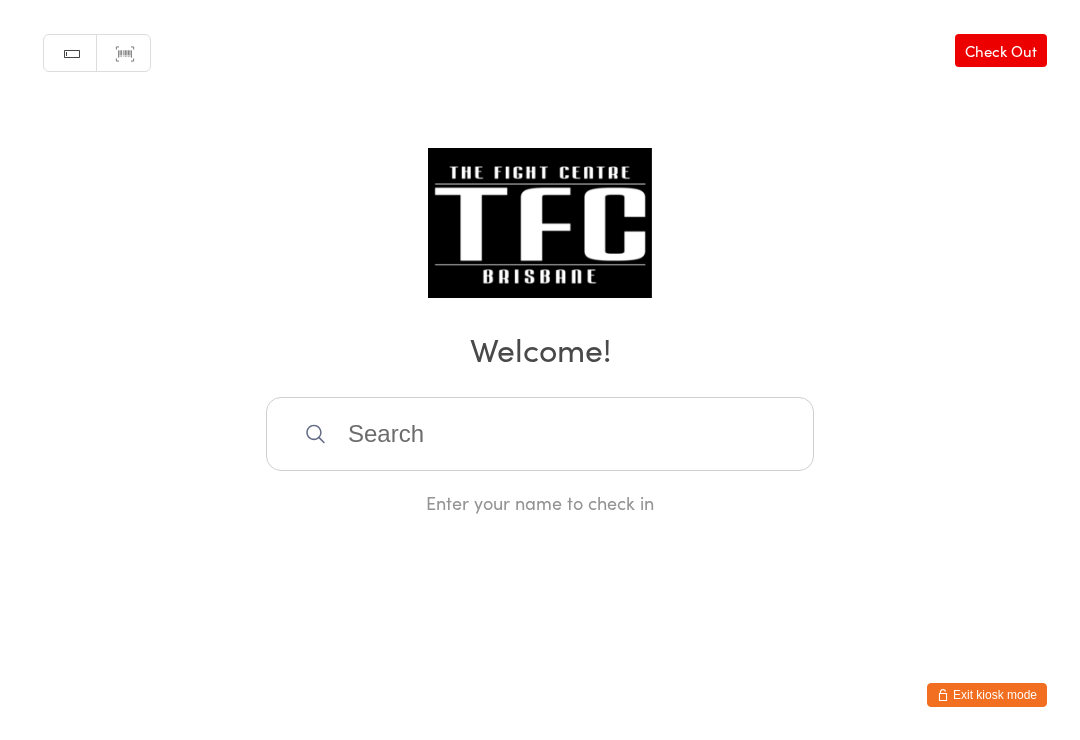 click at bounding box center (540, 434) 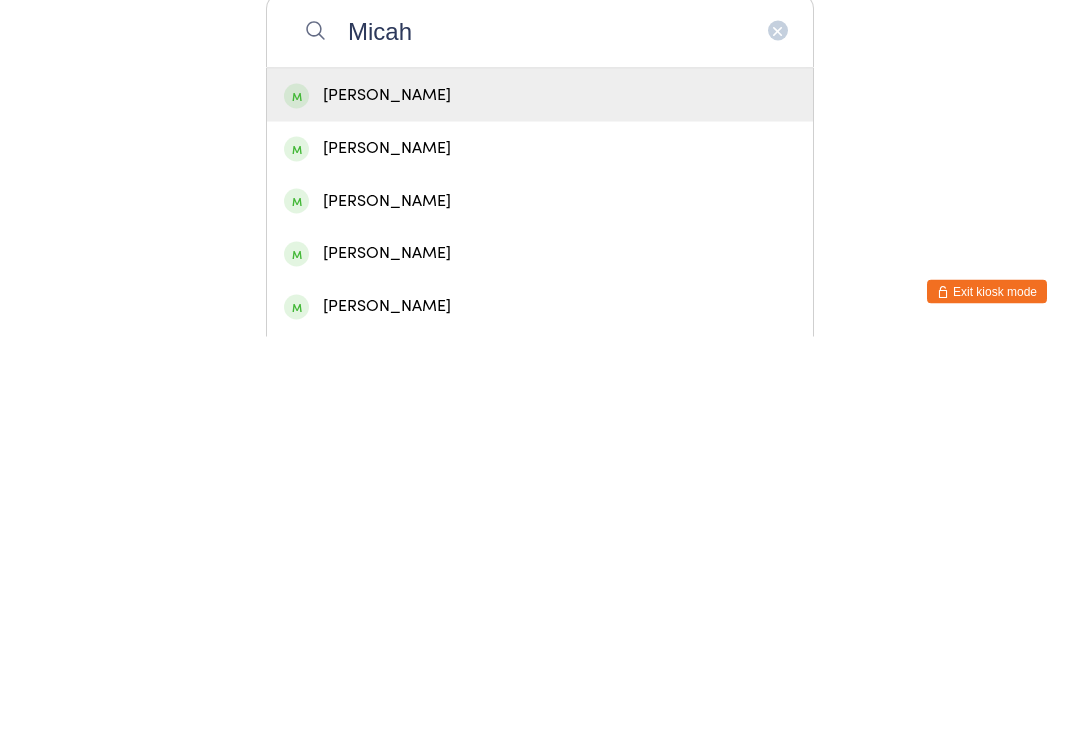 type on "Micah" 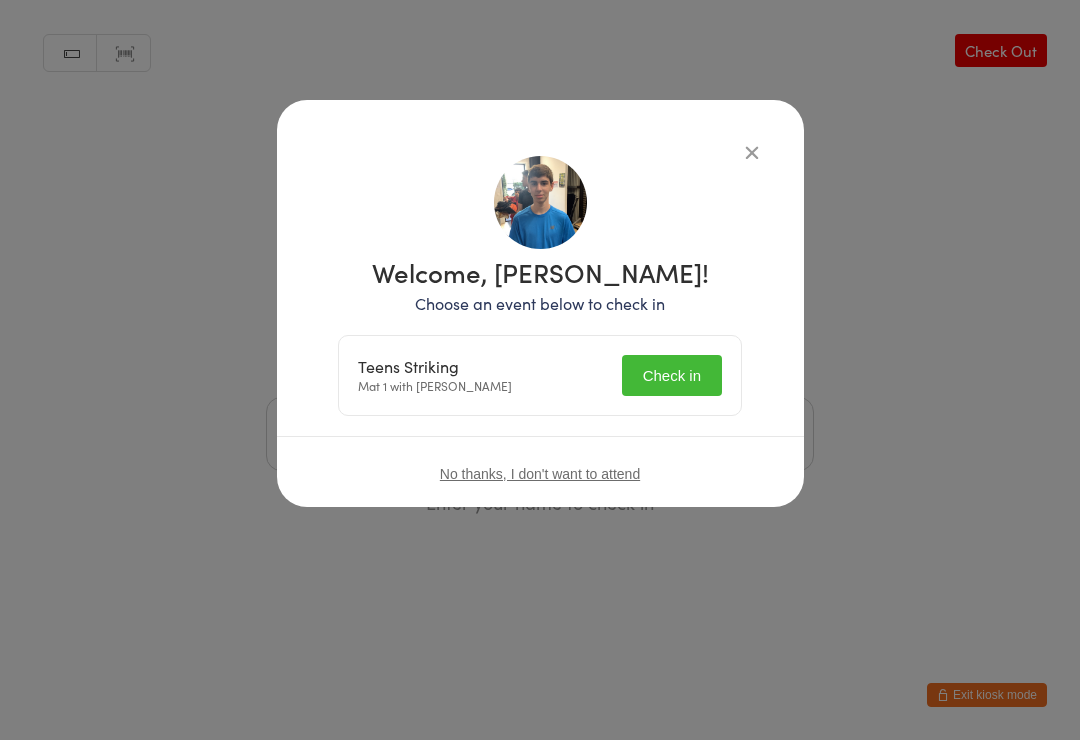 click on "Check in" at bounding box center [672, 375] 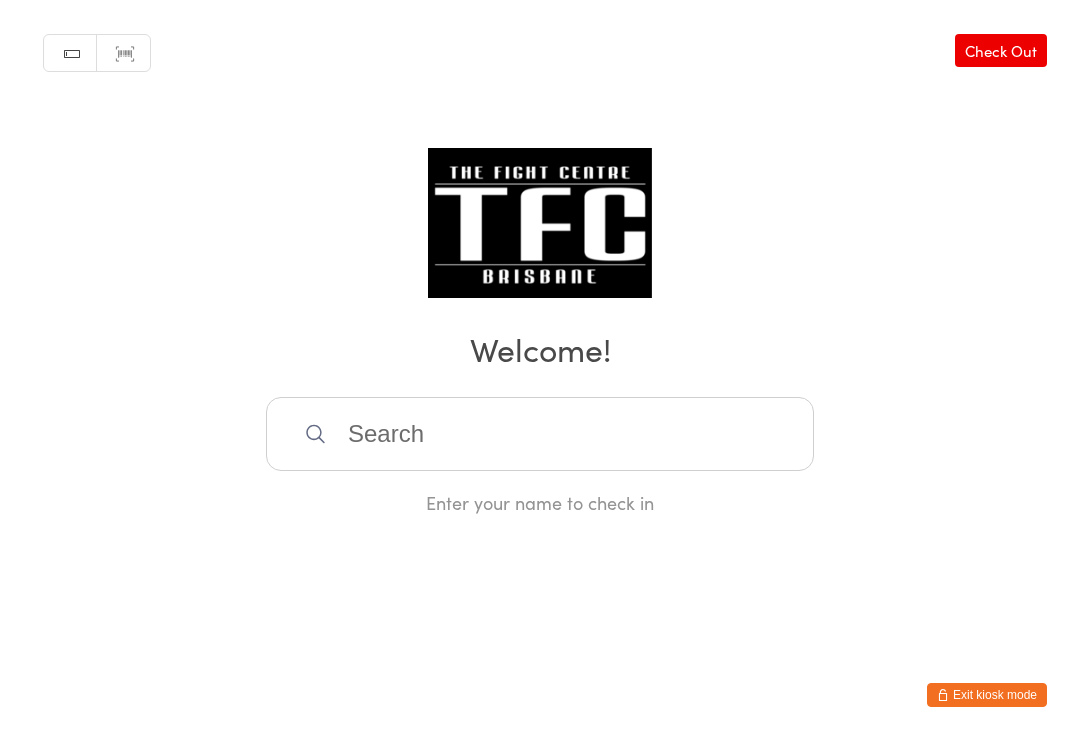 click at bounding box center (540, 434) 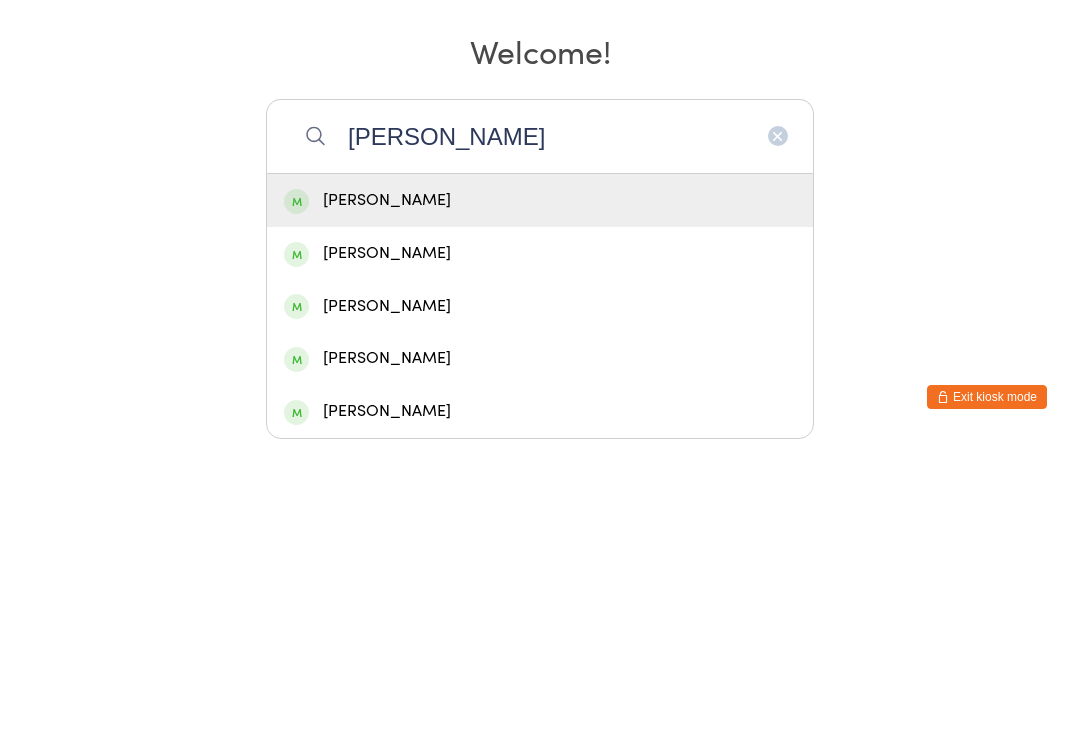 click on "Manual search Scanner input Check Out Welcome! Alan bo Alan Boase Alex Blaje Ryan Bossons Damian Botha Jay An Enter your name to check in" at bounding box center [540, 257] 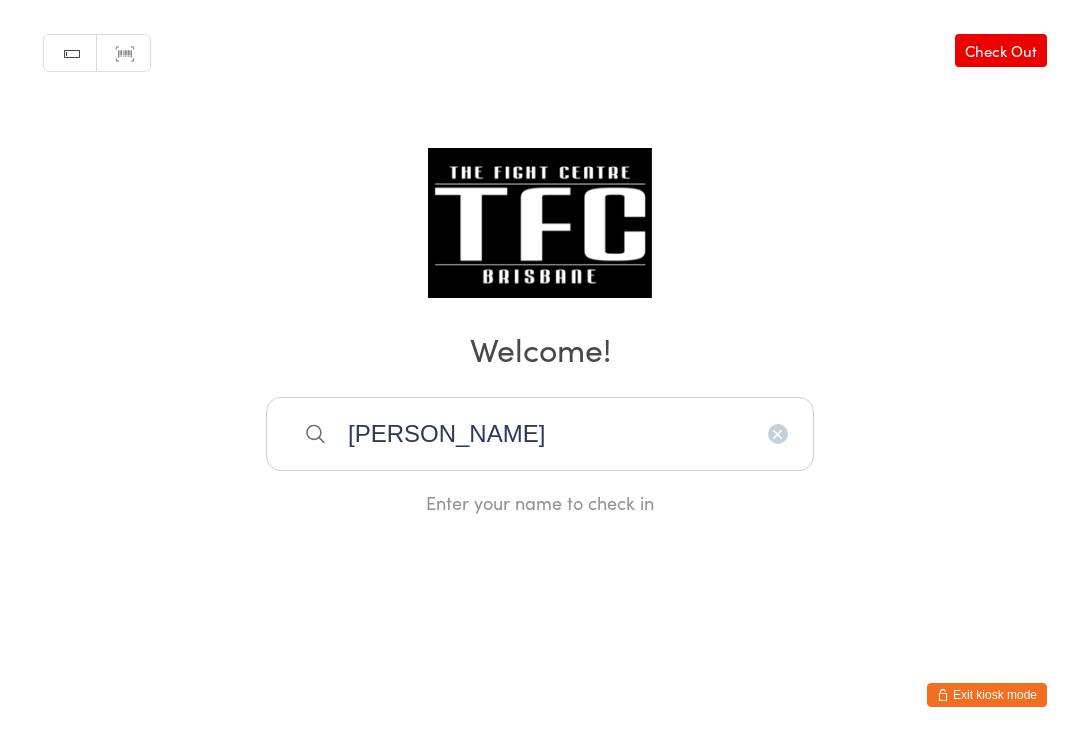 click on "Alan bo" at bounding box center (540, 434) 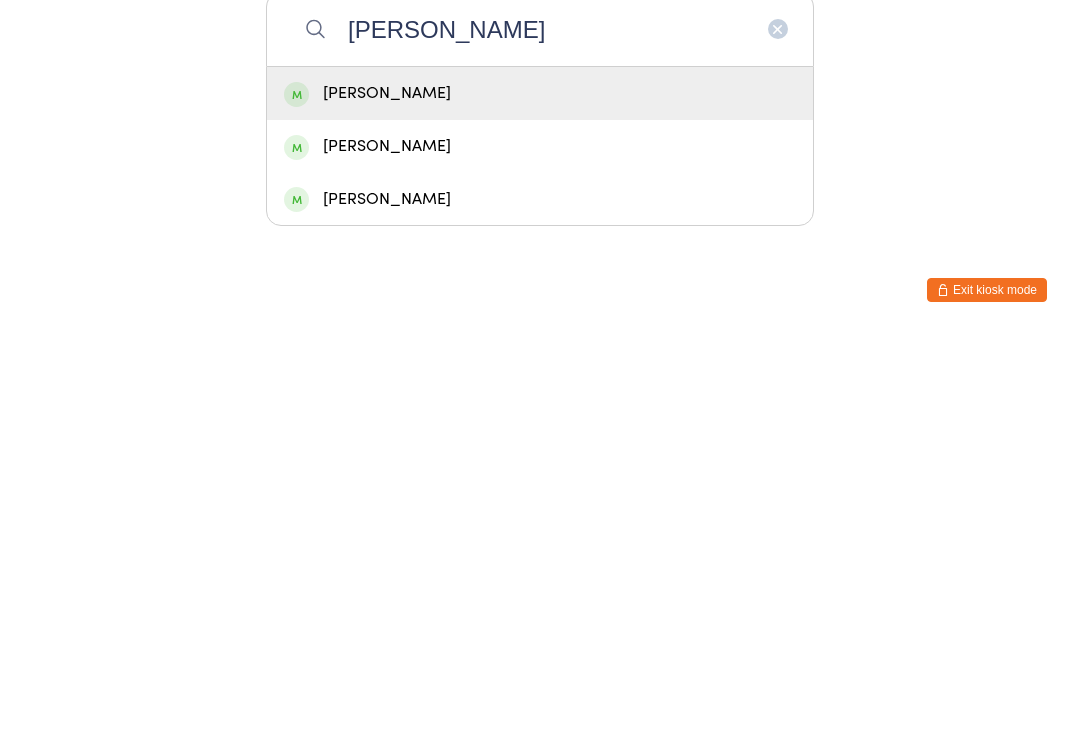 type on "Alan boase" 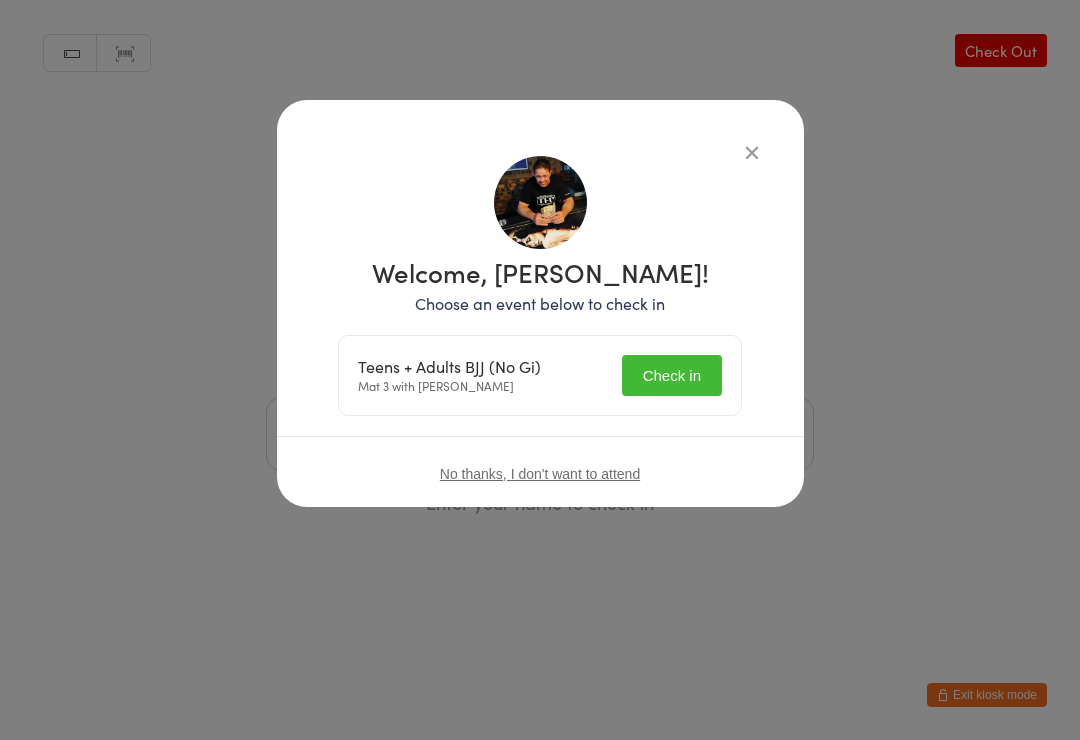 click on "Check in" at bounding box center [672, 375] 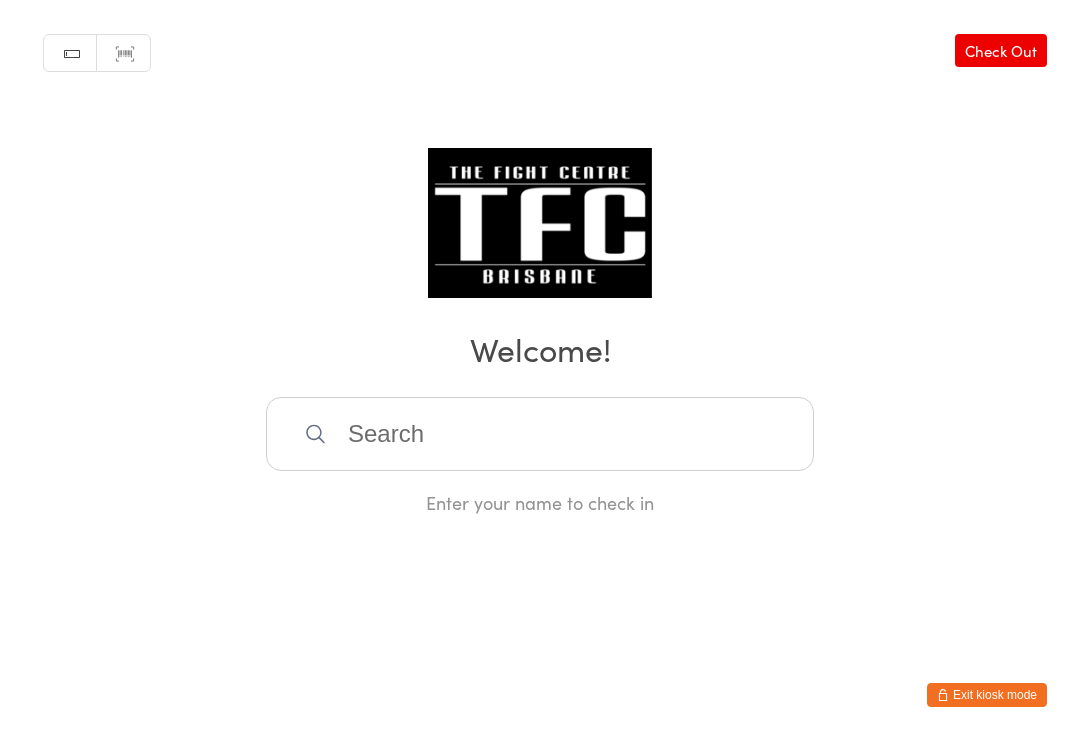 click at bounding box center [540, 434] 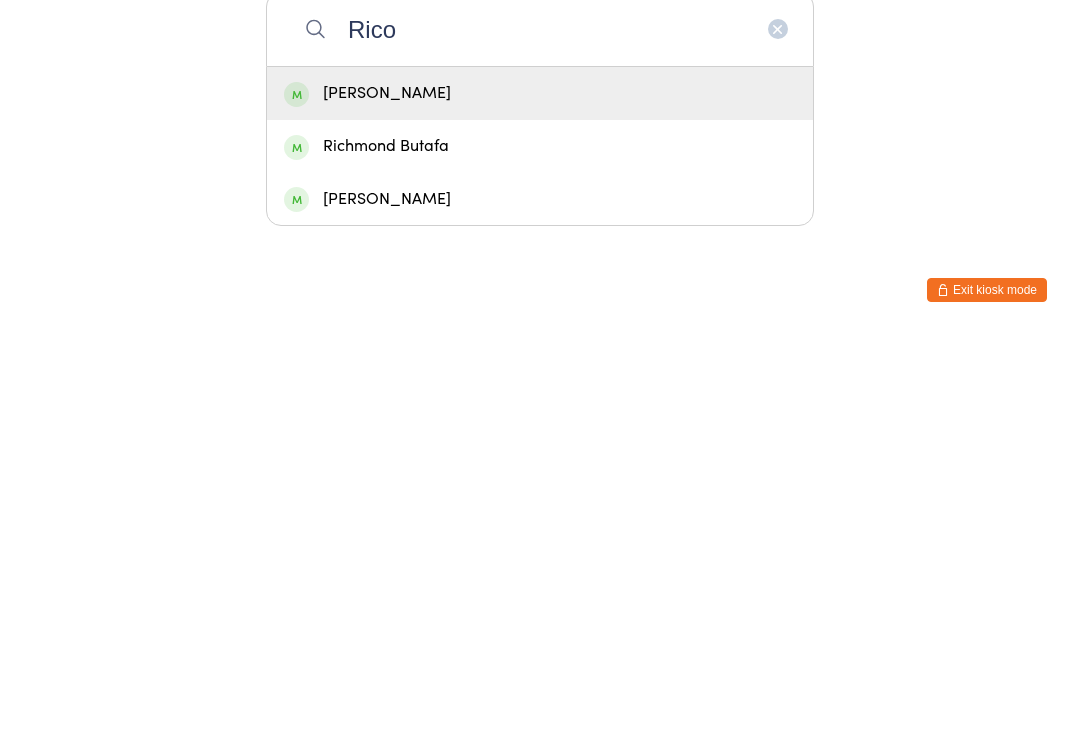 type on "Rico" 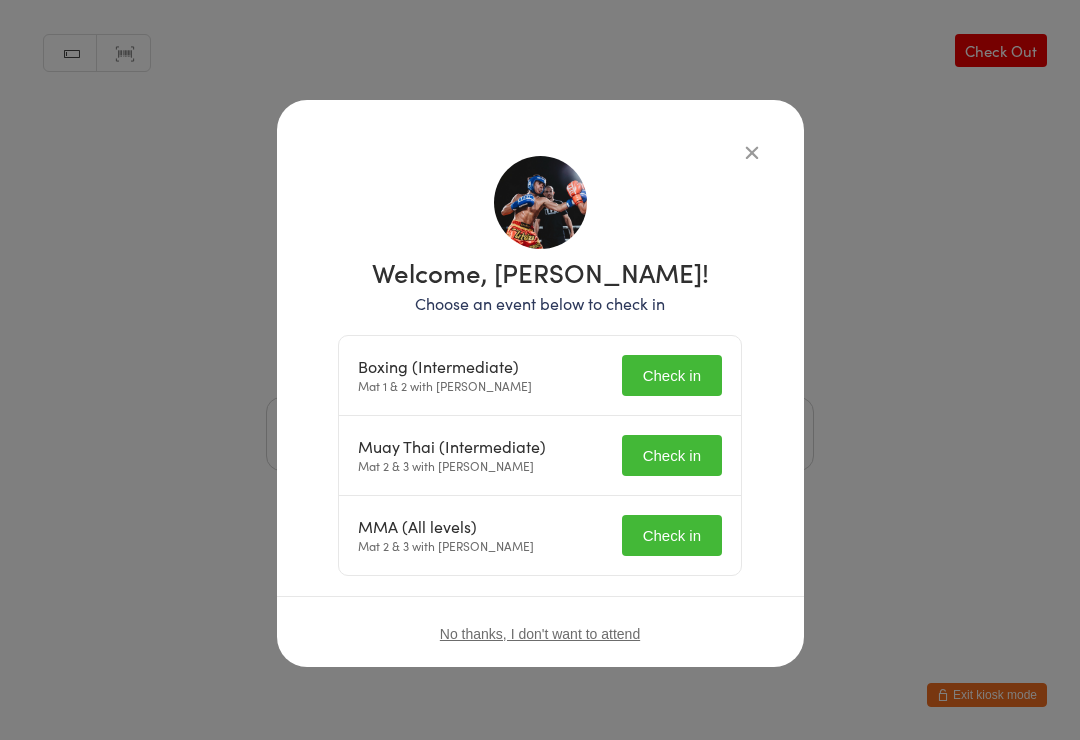 click on "Check in" at bounding box center [672, 375] 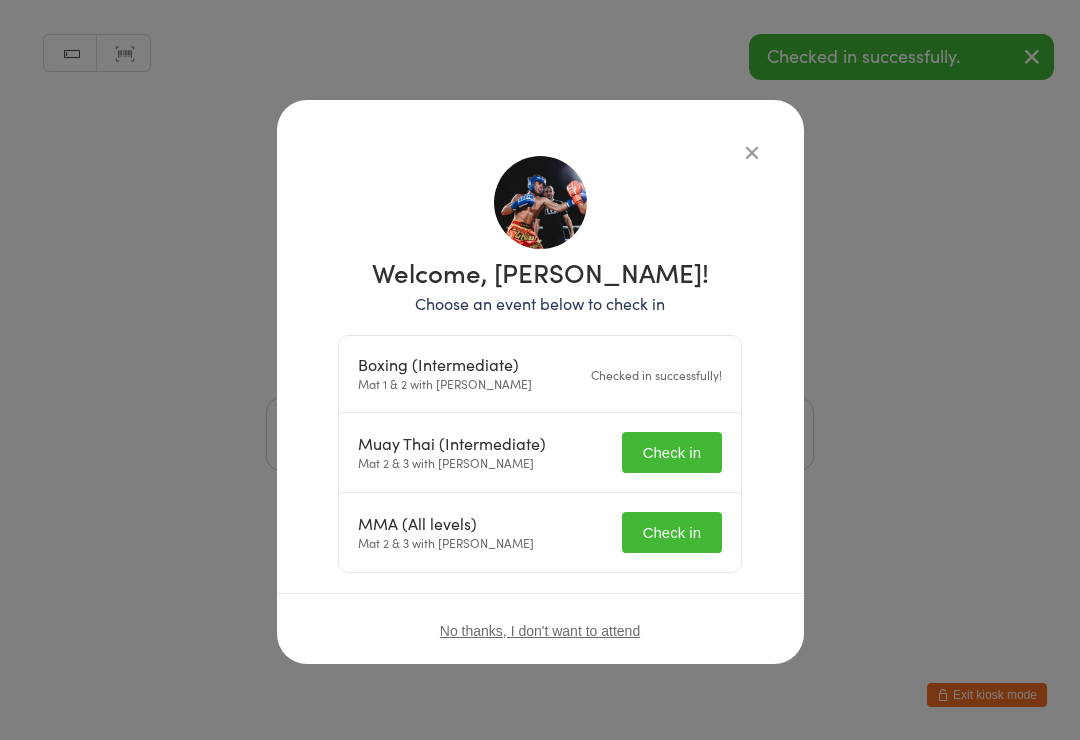 click on "MMA (All levels) Mat 2 & 3 with Ben Johnston Check in" at bounding box center (540, 532) 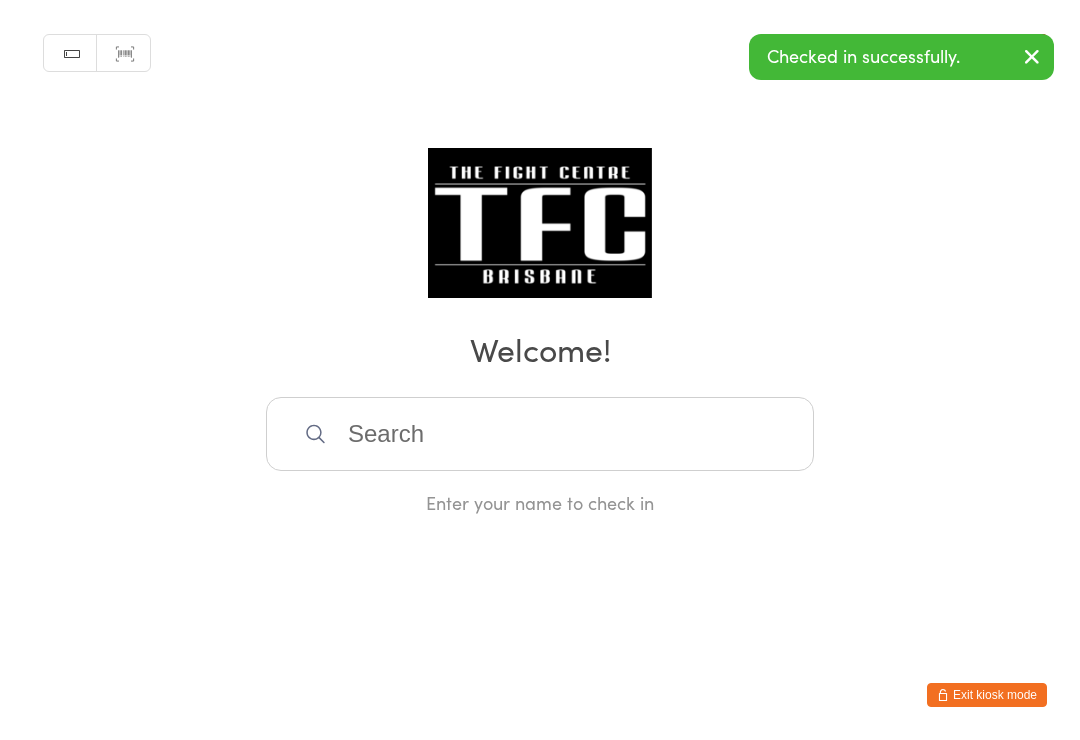 click at bounding box center [540, 434] 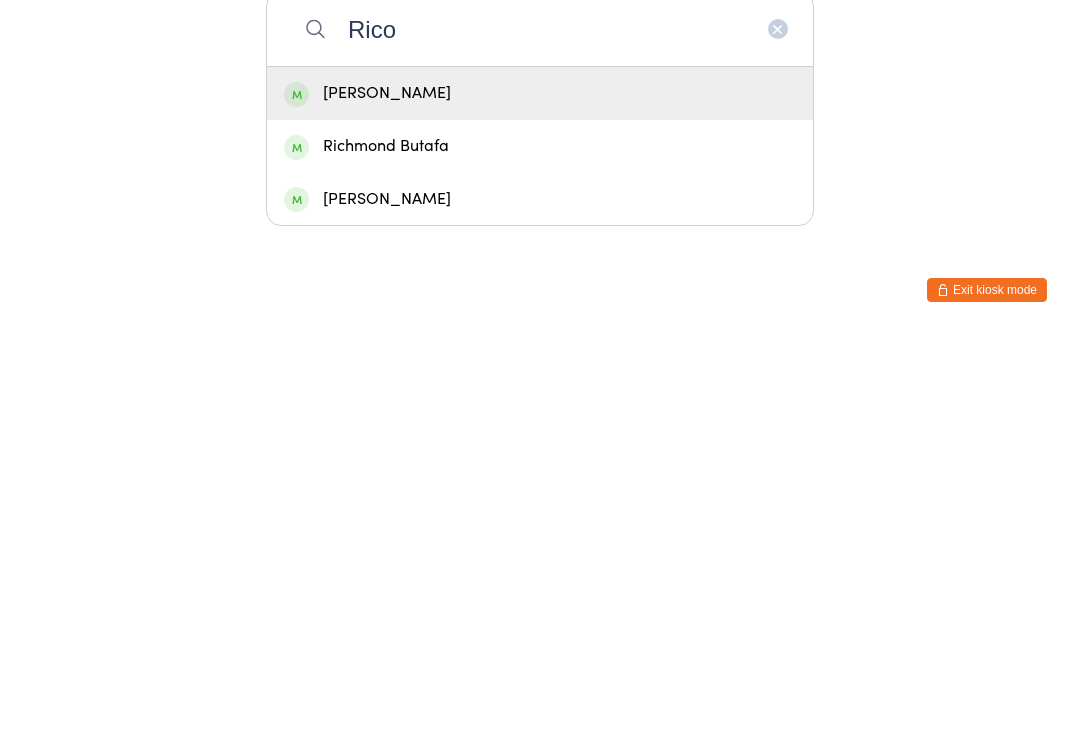 type on "Rico" 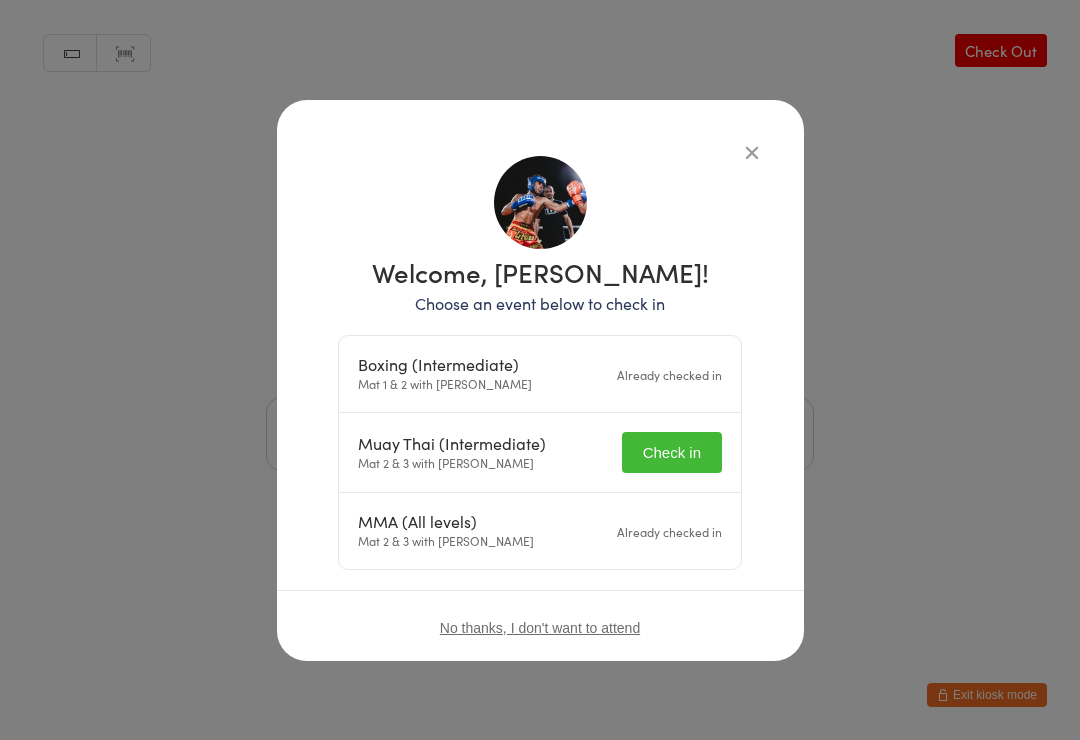 click on "Check in" at bounding box center (672, 452) 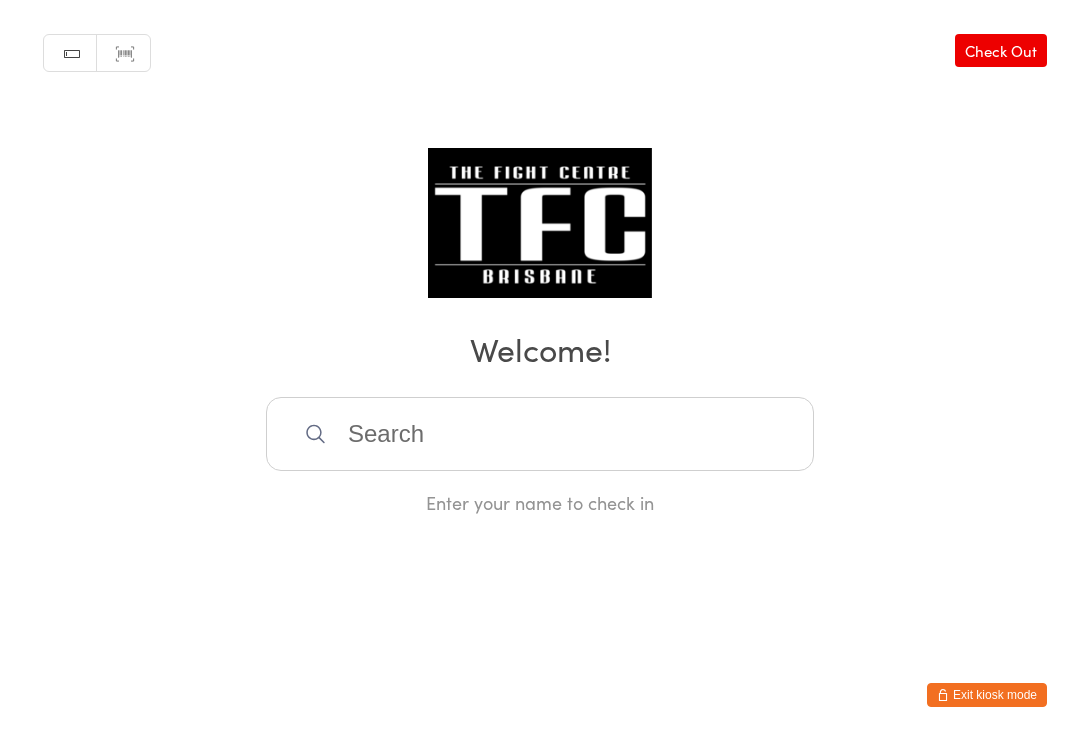 click at bounding box center [540, 434] 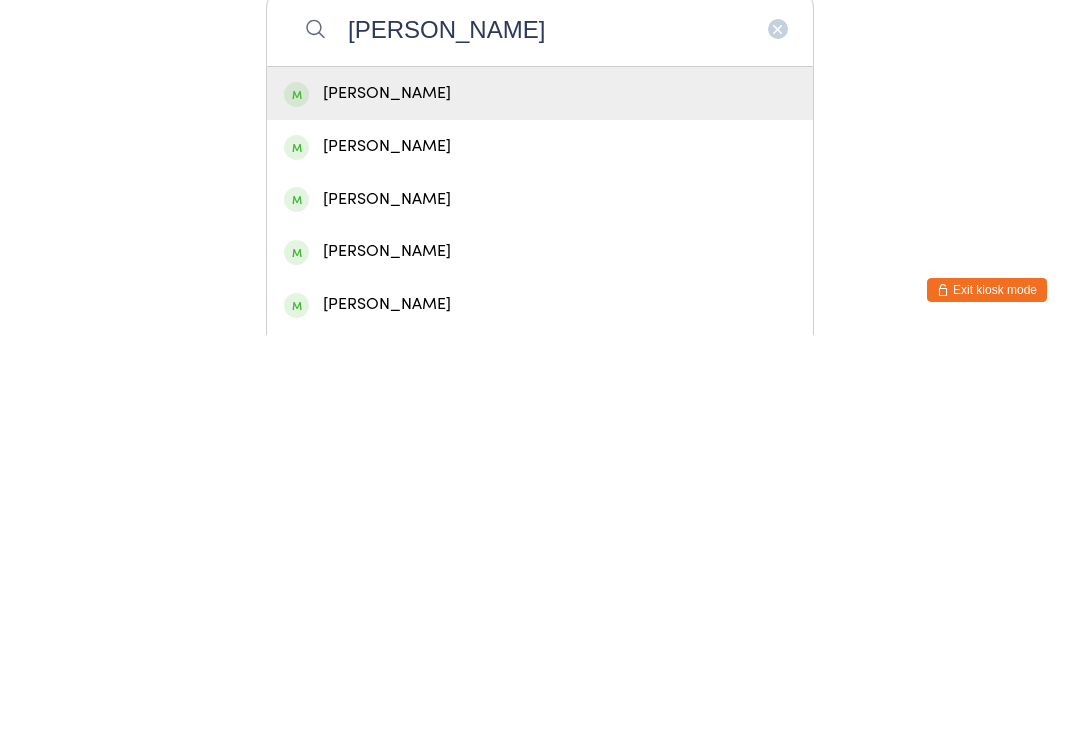type on "Bailey Vaughan" 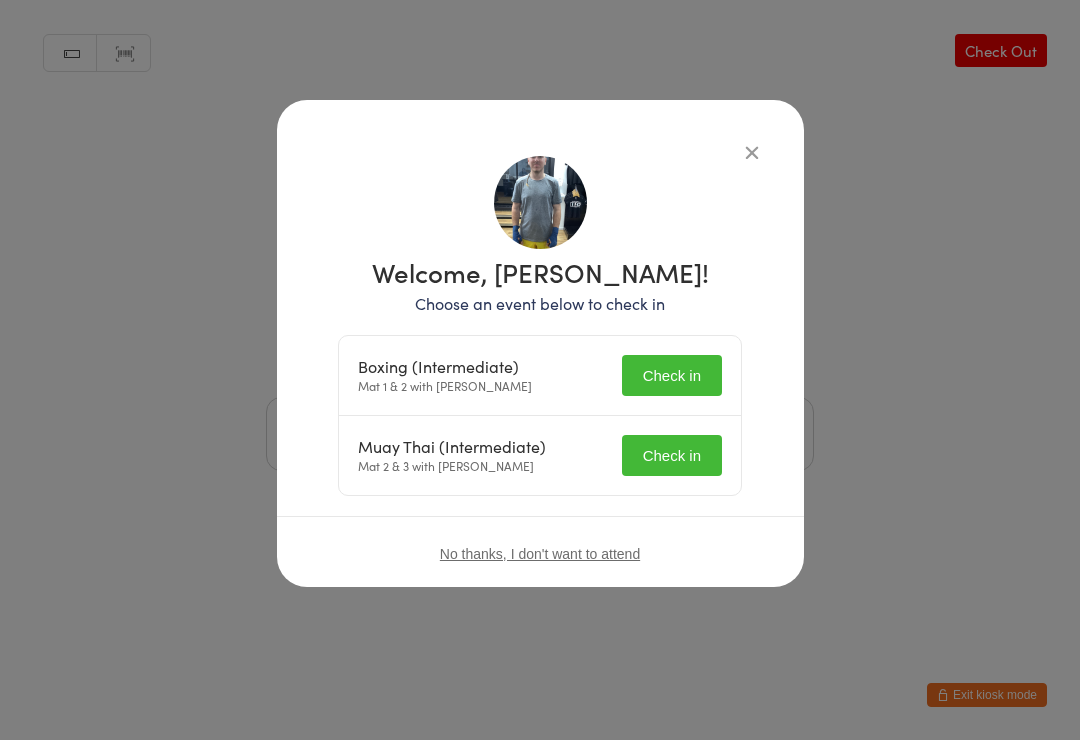 click on "Check in" at bounding box center [672, 375] 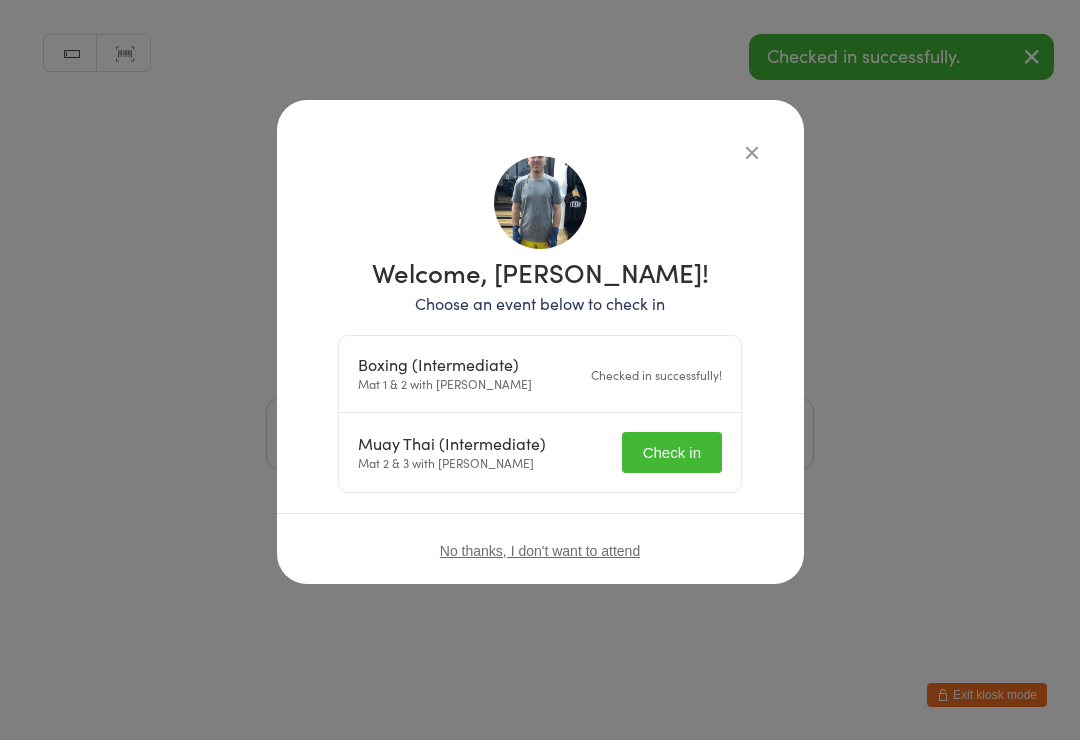 click on "Check in" at bounding box center (672, 452) 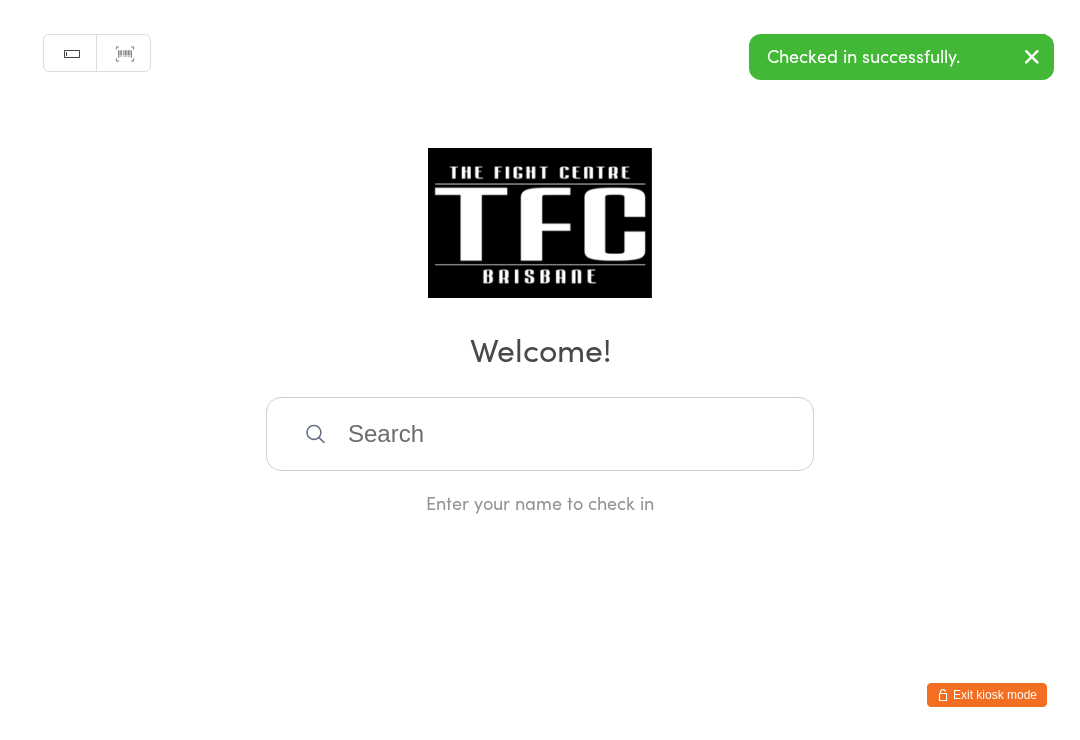 click at bounding box center [540, 434] 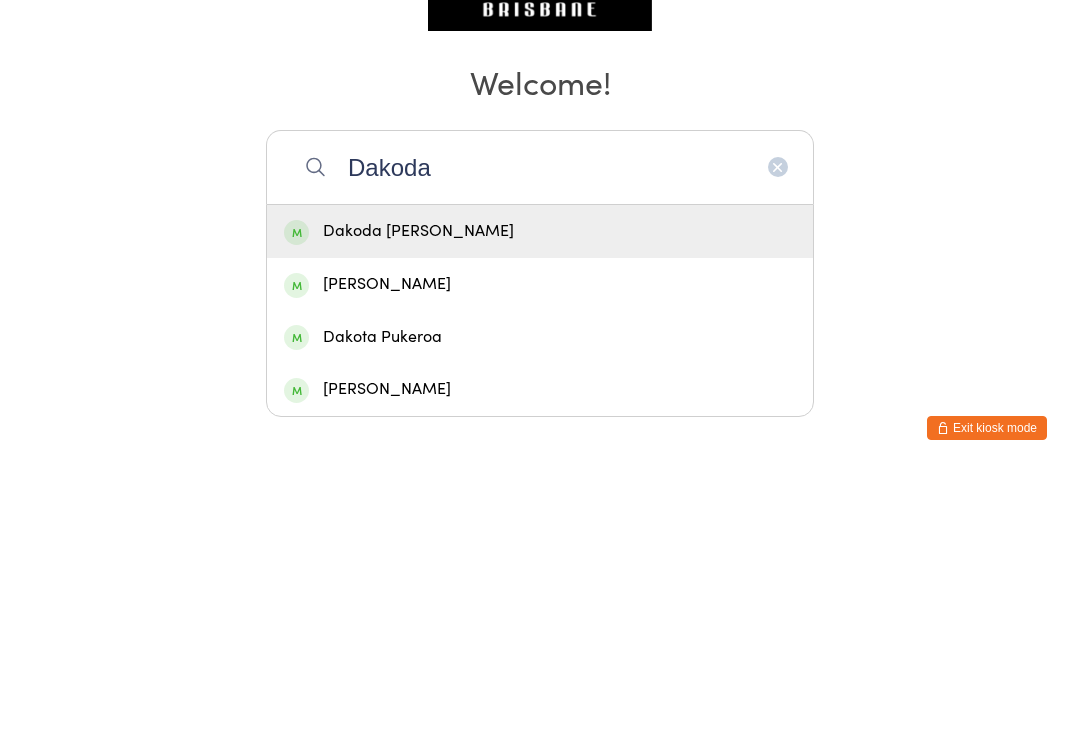 type on "Dakoda" 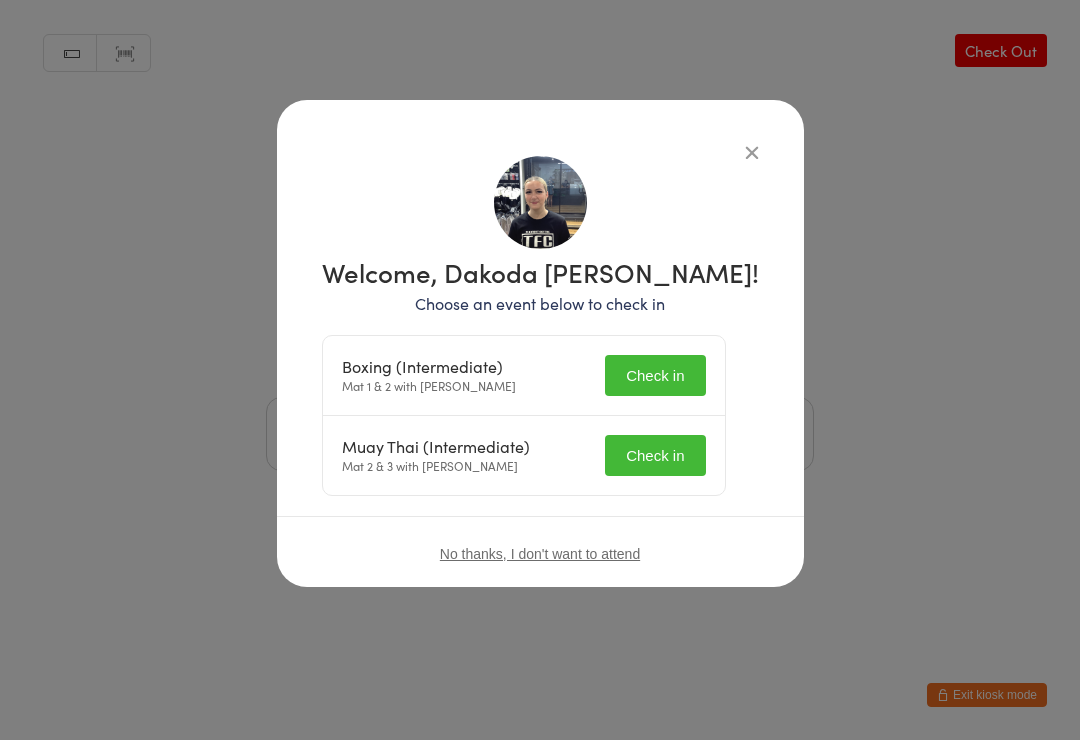 click on "Boxing (Intermediate) Mat 1 & 2 with Ben Johnston Check in" at bounding box center [524, 376] 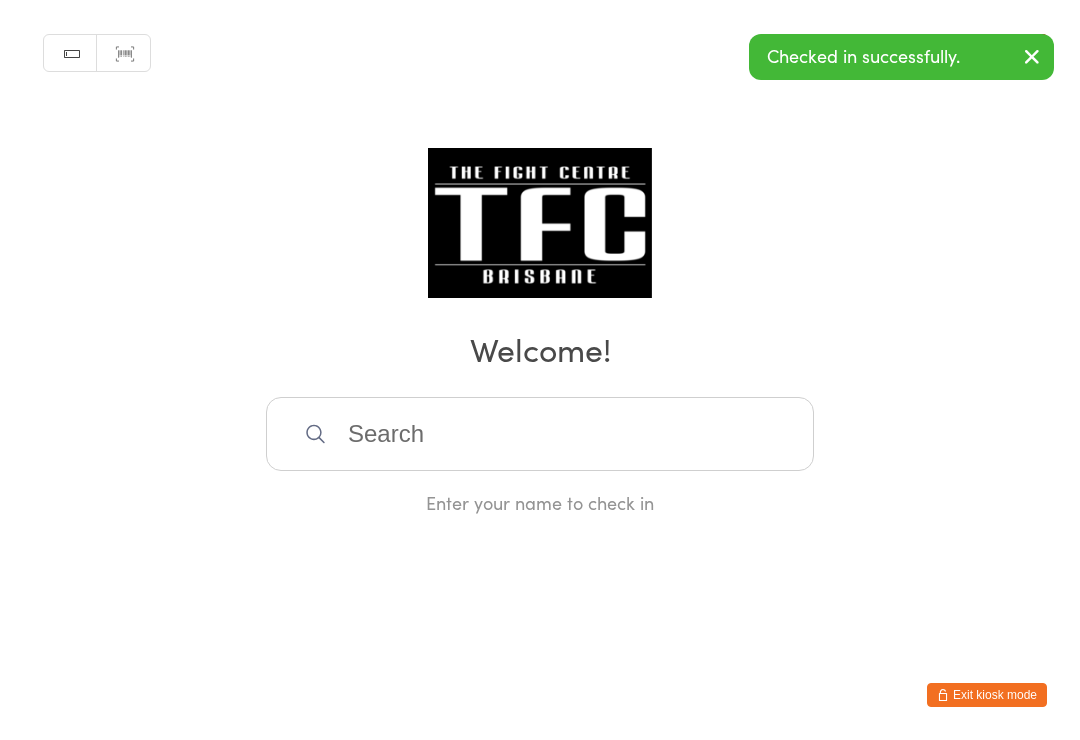 click at bounding box center (540, 434) 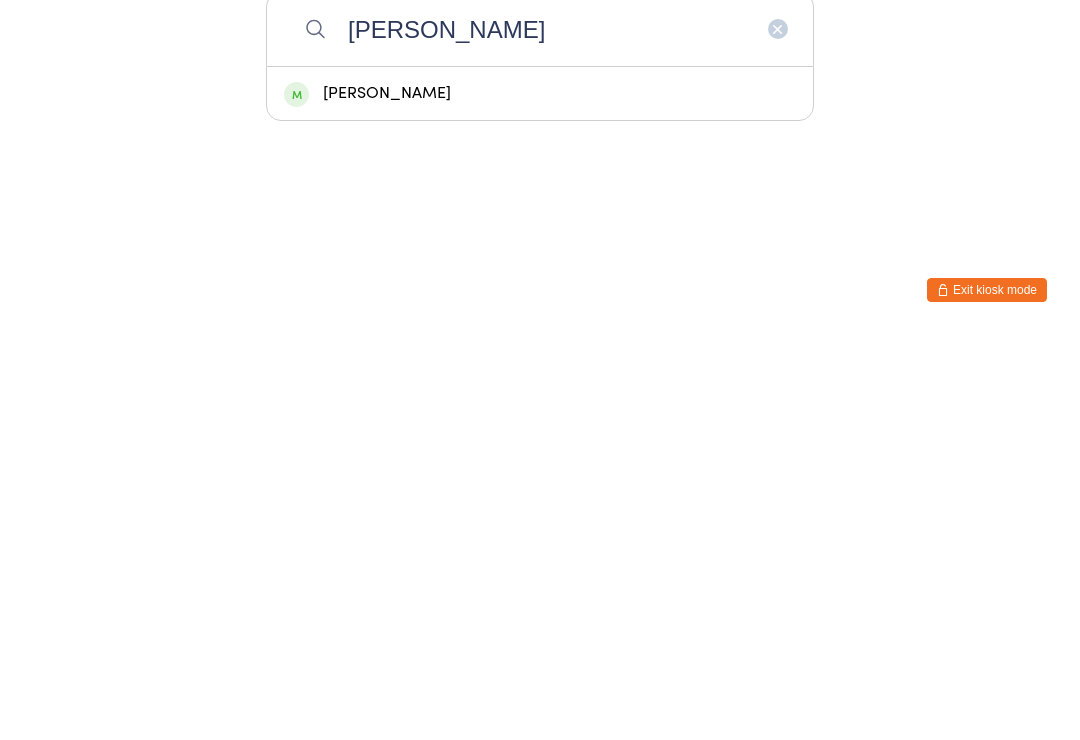 type on "Rory" 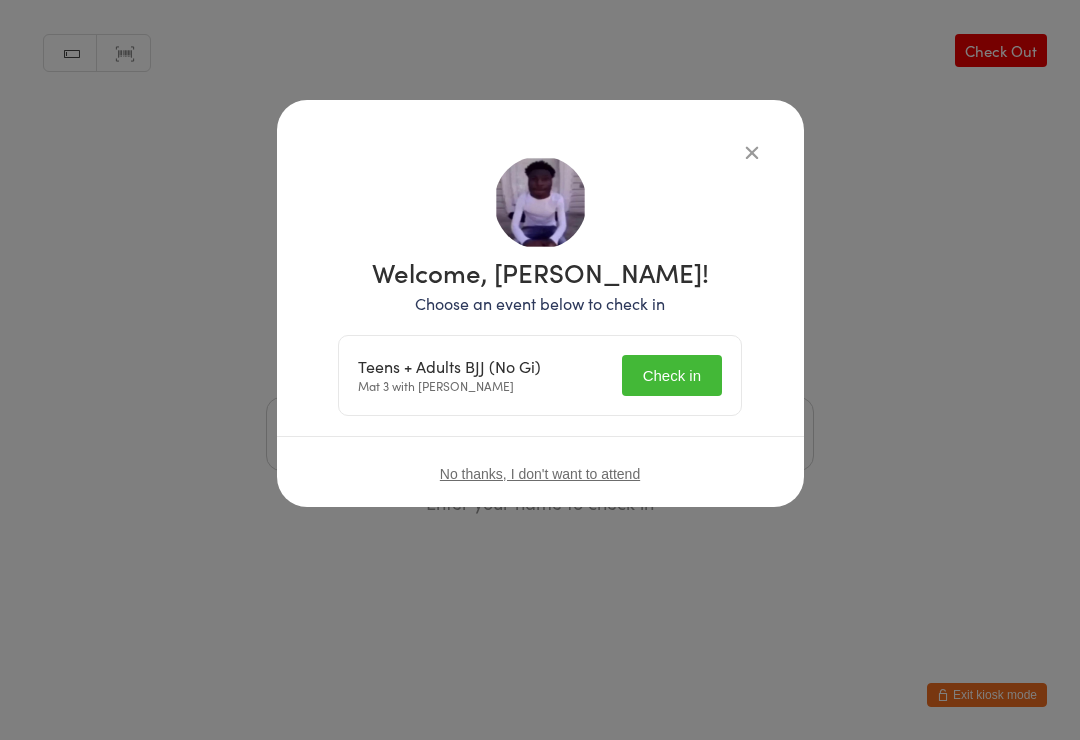 click on "Check in" at bounding box center [672, 375] 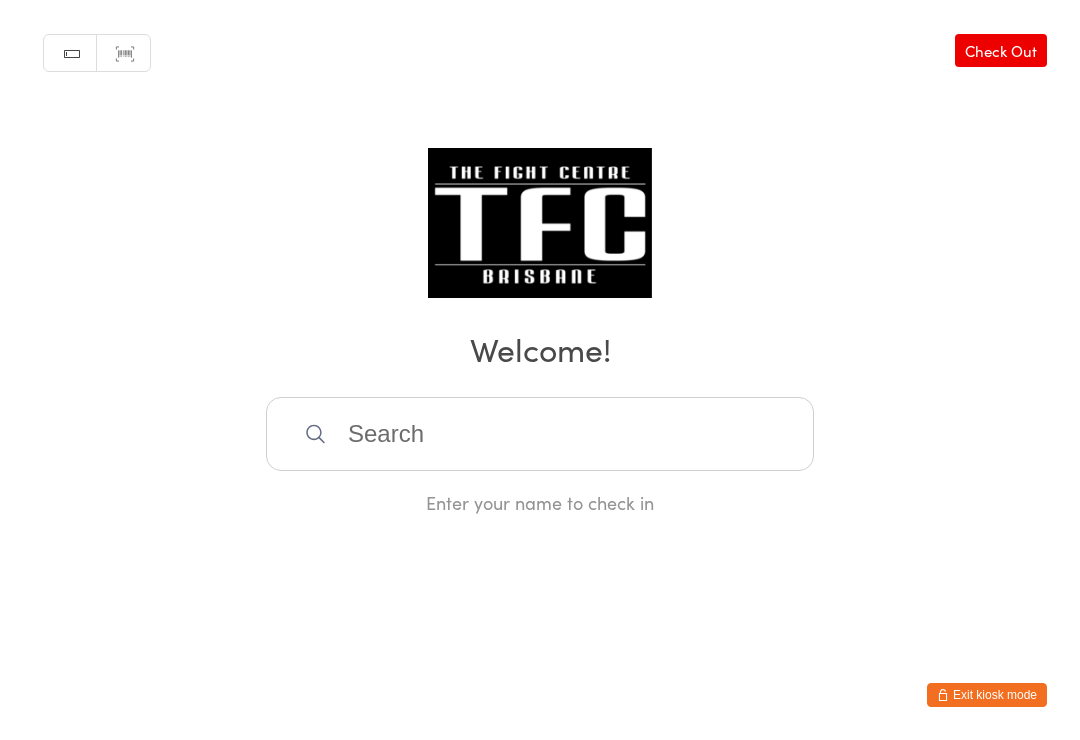 click at bounding box center [540, 434] 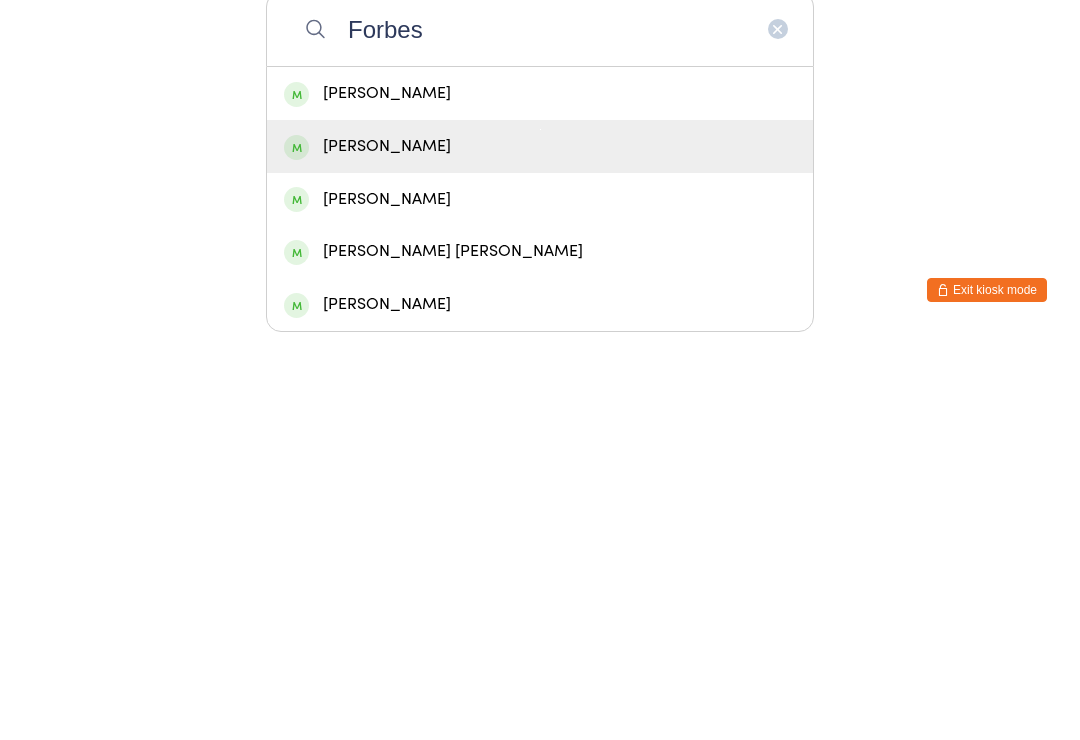 type on "Forbes" 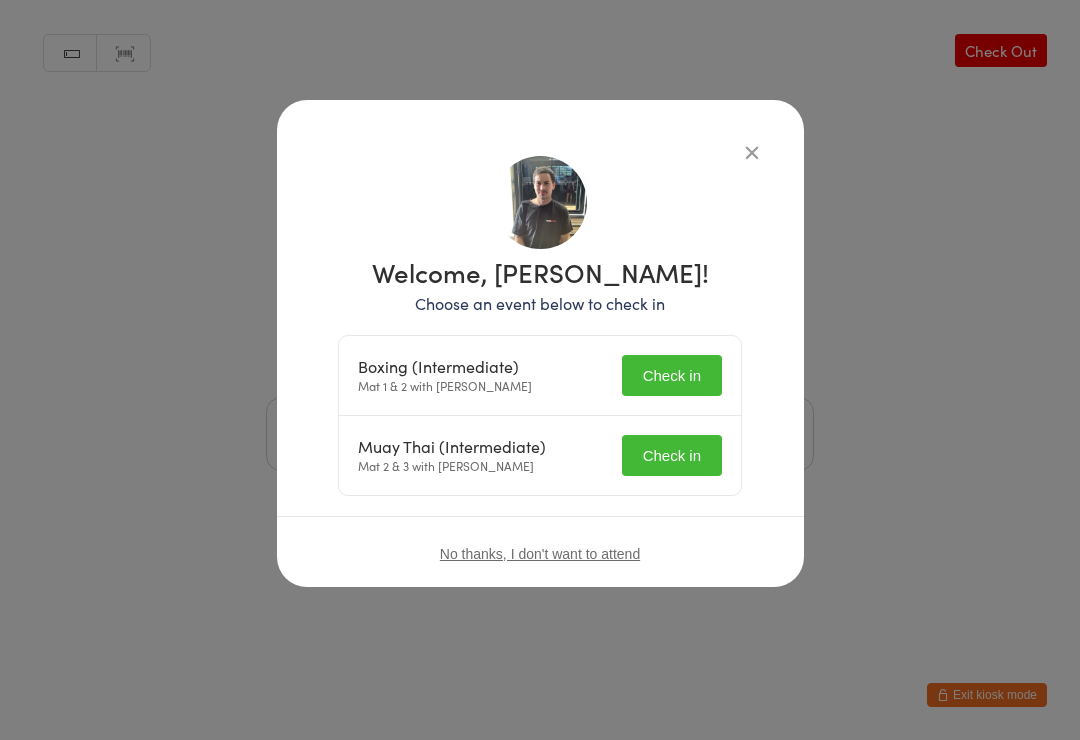 click on "Check in" at bounding box center (672, 375) 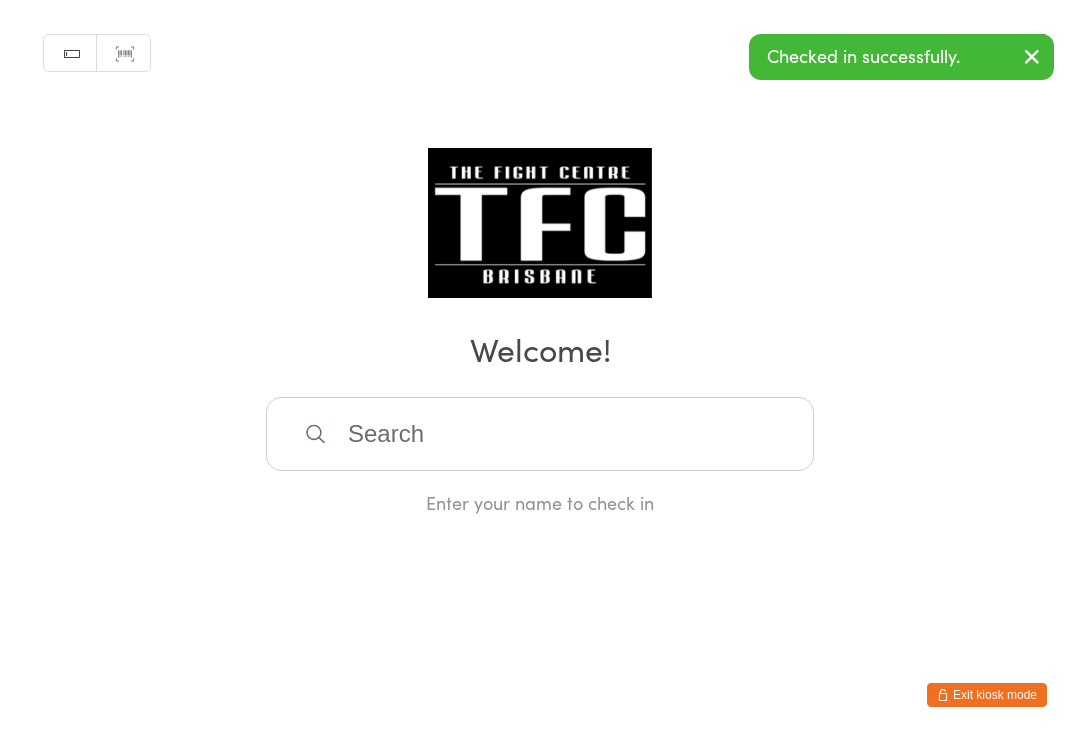 click at bounding box center [540, 434] 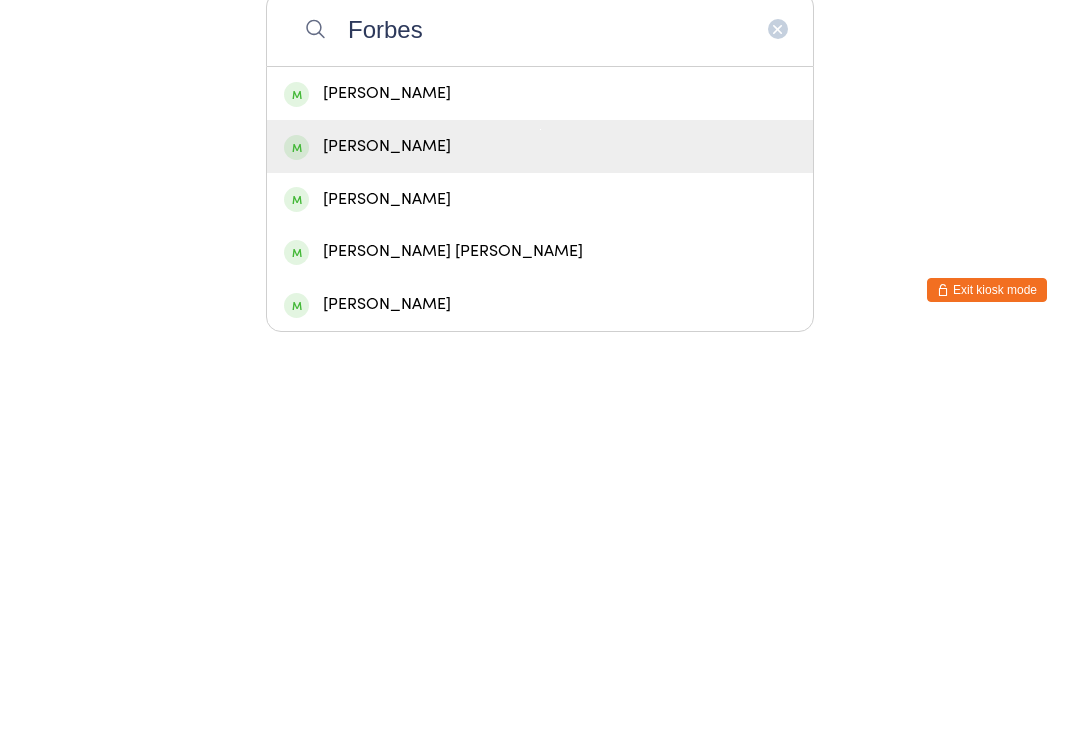 type on "Forbes" 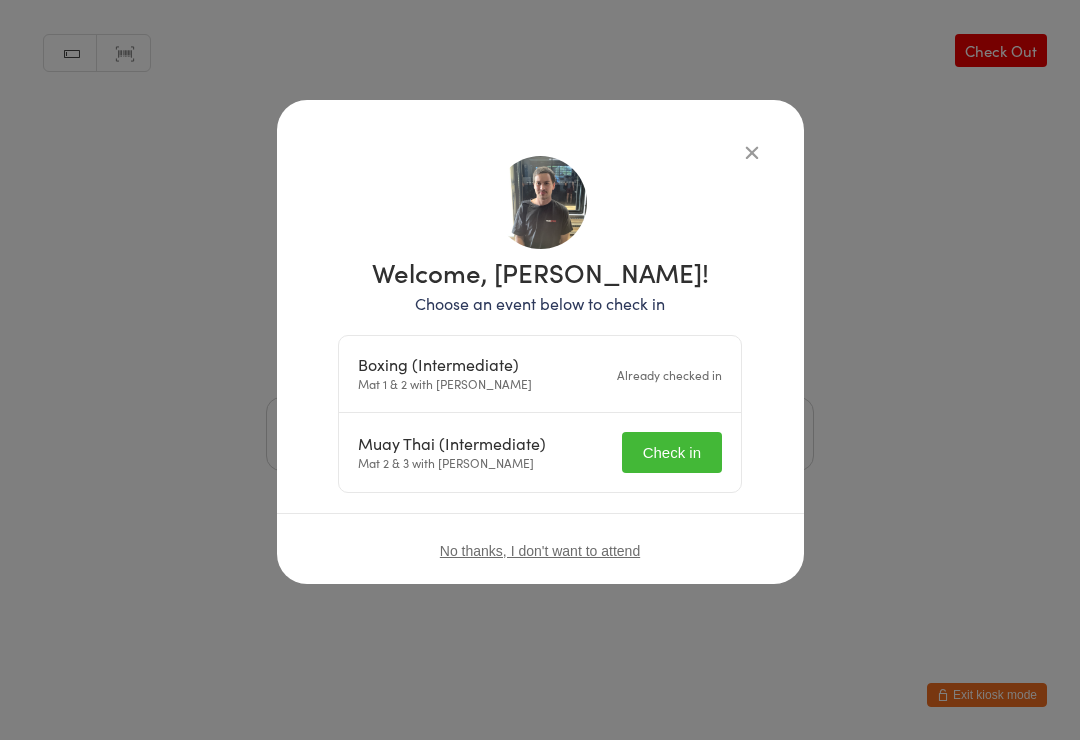 click on "Check in" at bounding box center [672, 452] 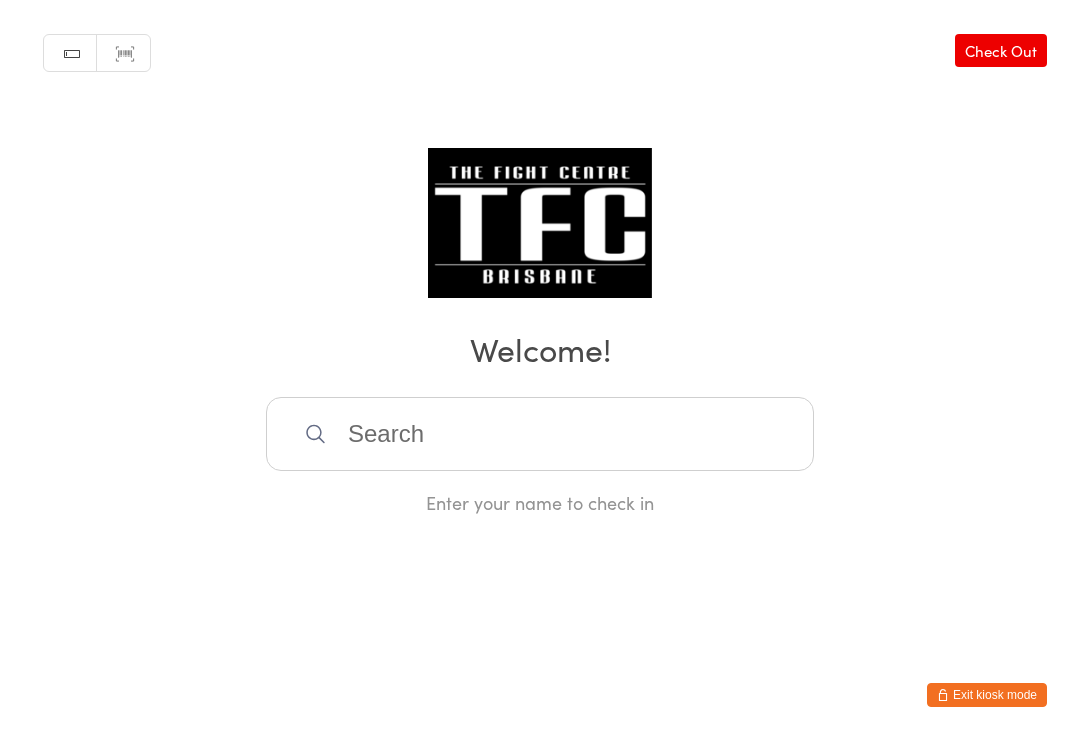 click at bounding box center (540, 434) 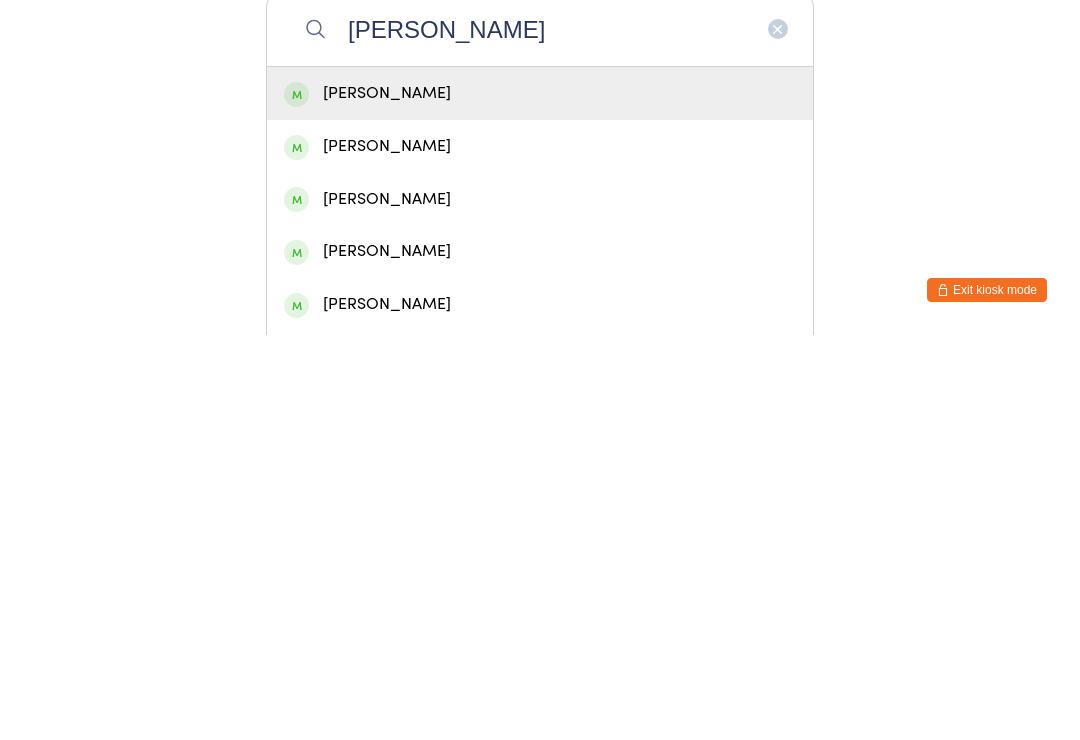 type on "Ethan creamer" 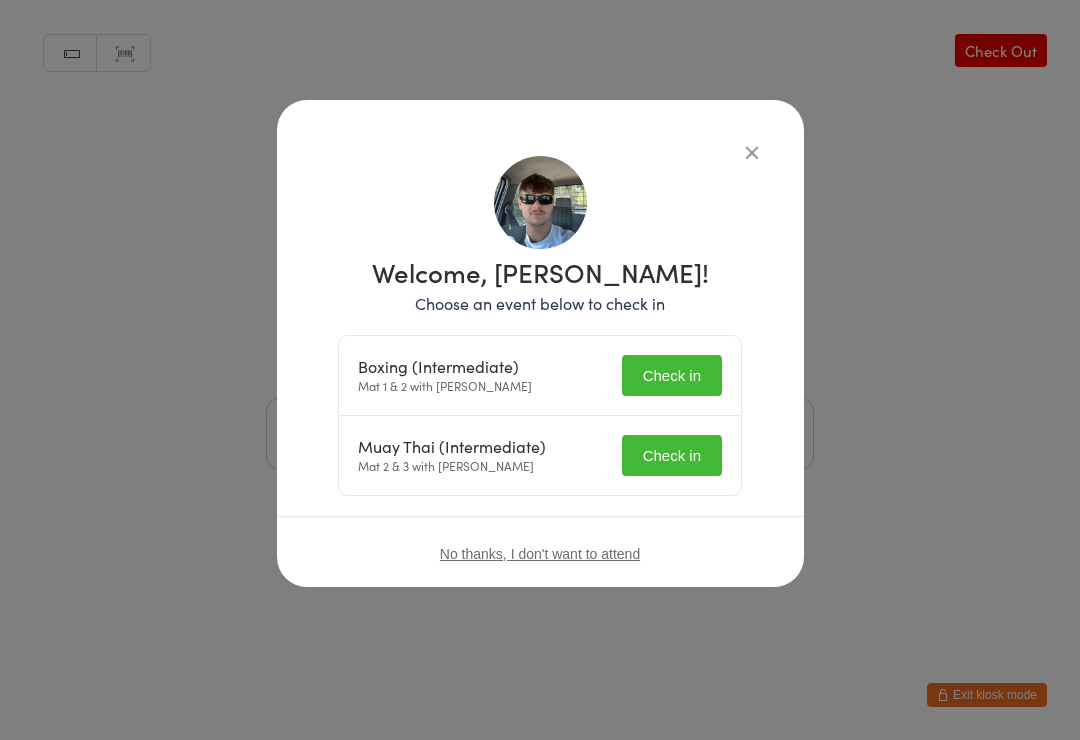 click on "Check in" at bounding box center (672, 375) 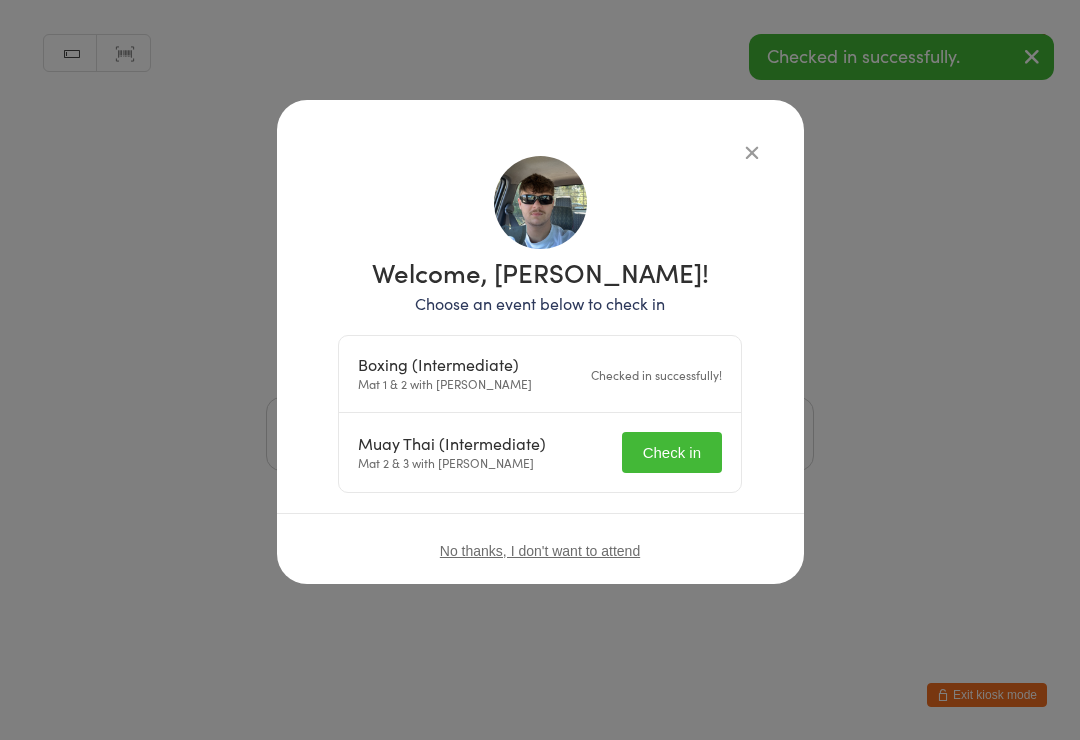 click on "Check in" at bounding box center [672, 452] 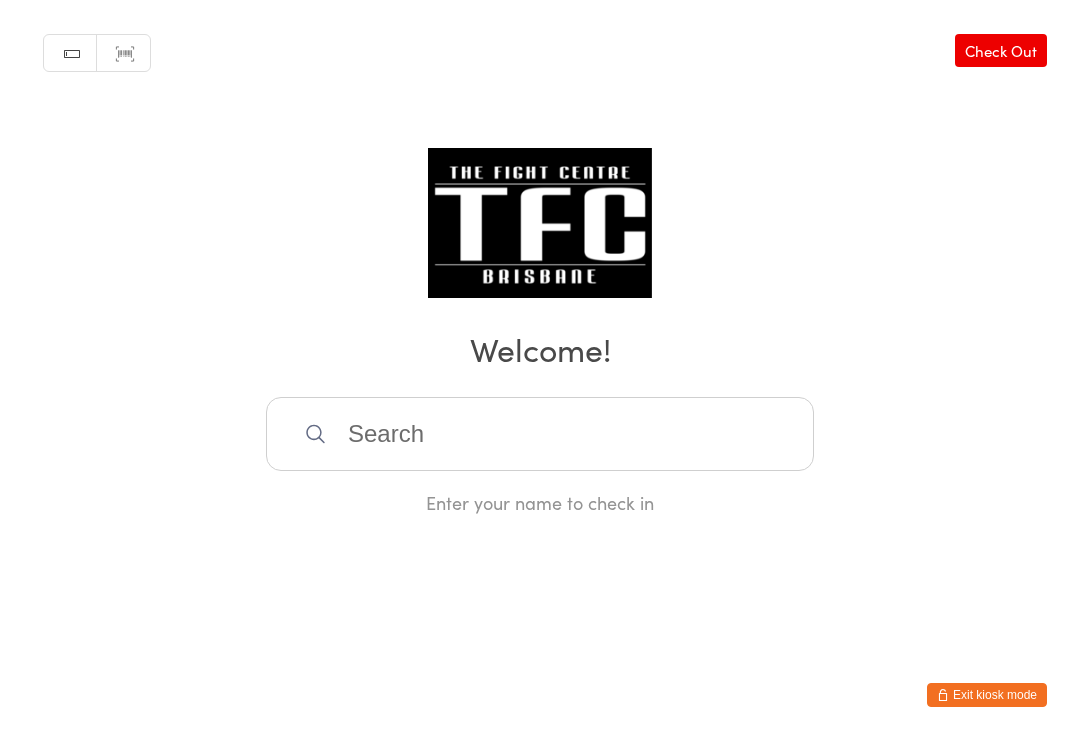 click at bounding box center [540, 434] 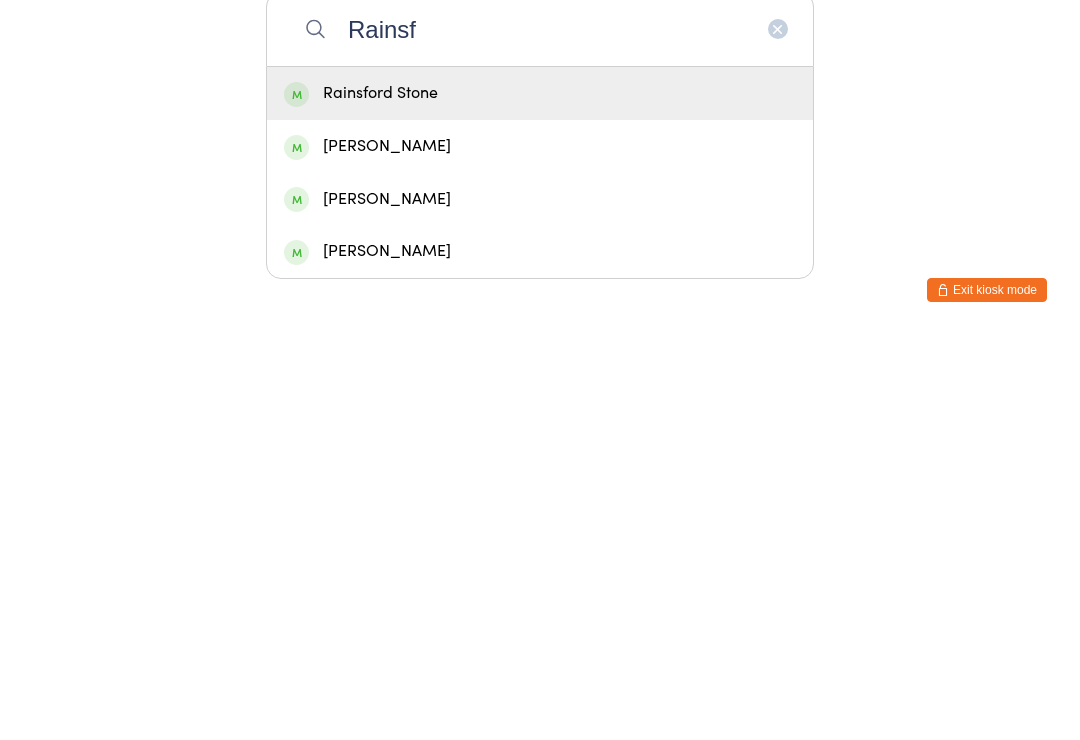 type on "Rainsf" 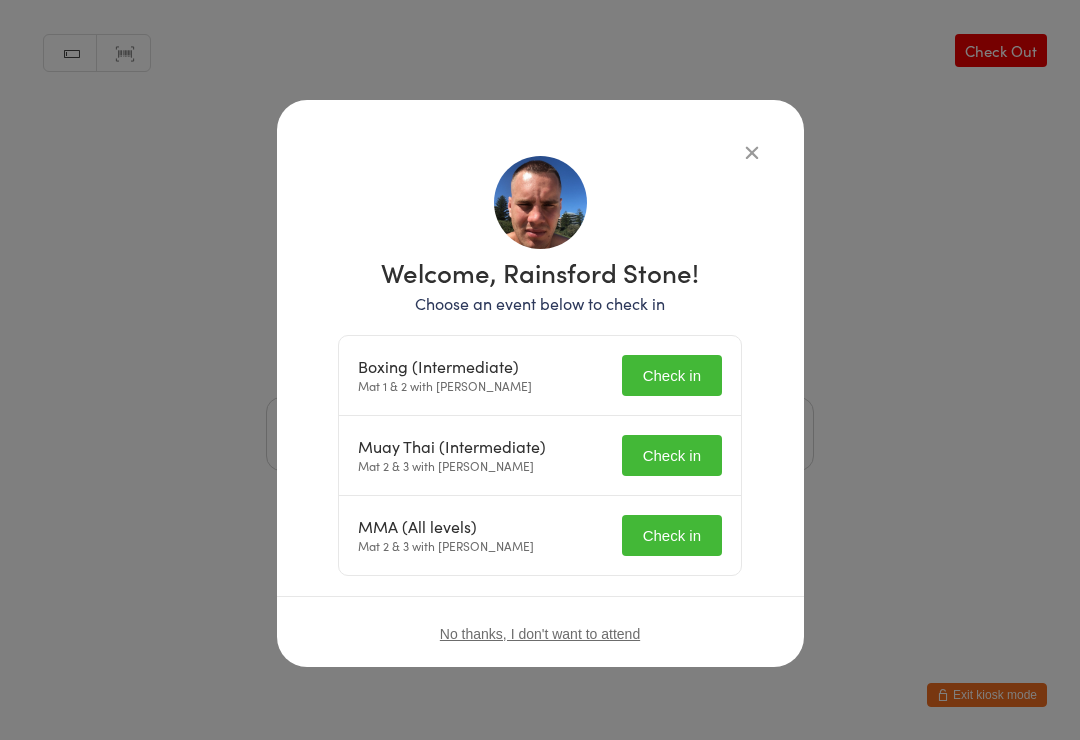 click on "Check in" at bounding box center [672, 375] 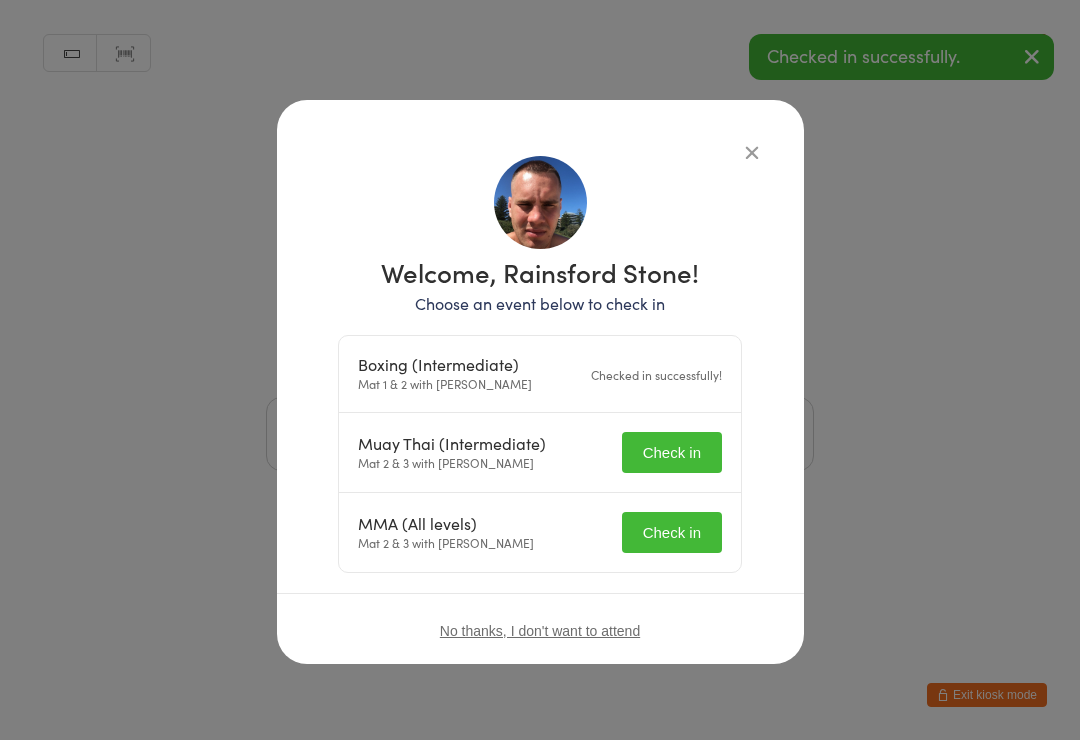 click on "Check in" at bounding box center (672, 452) 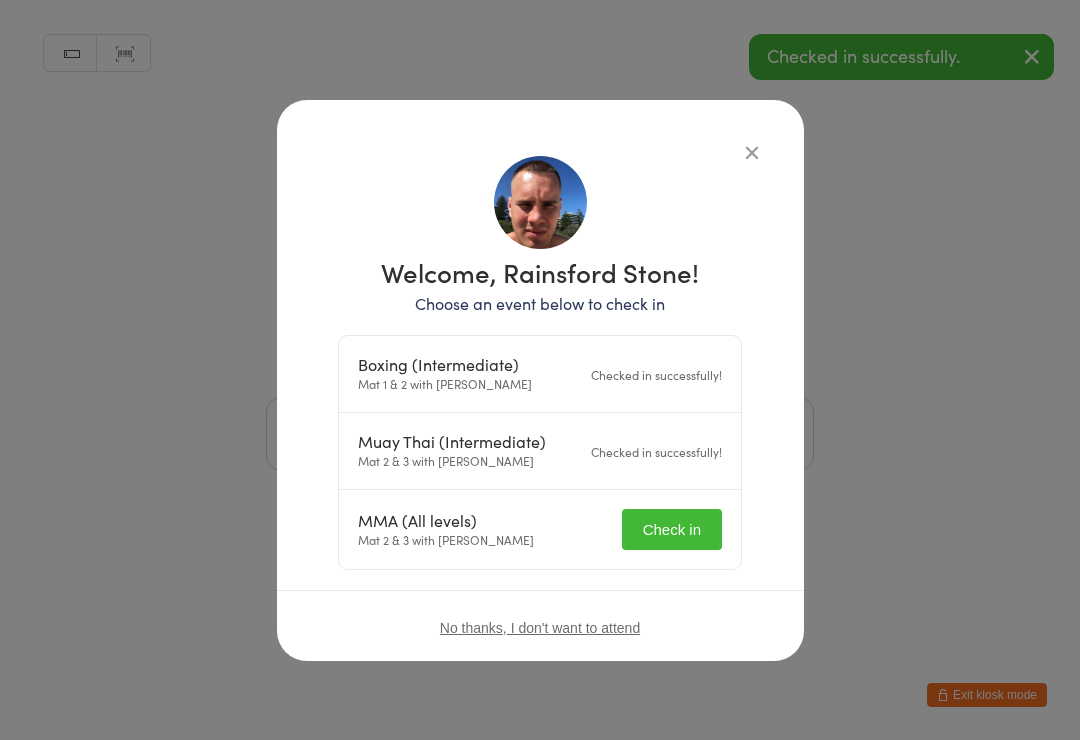 click on "Check in" at bounding box center (672, 529) 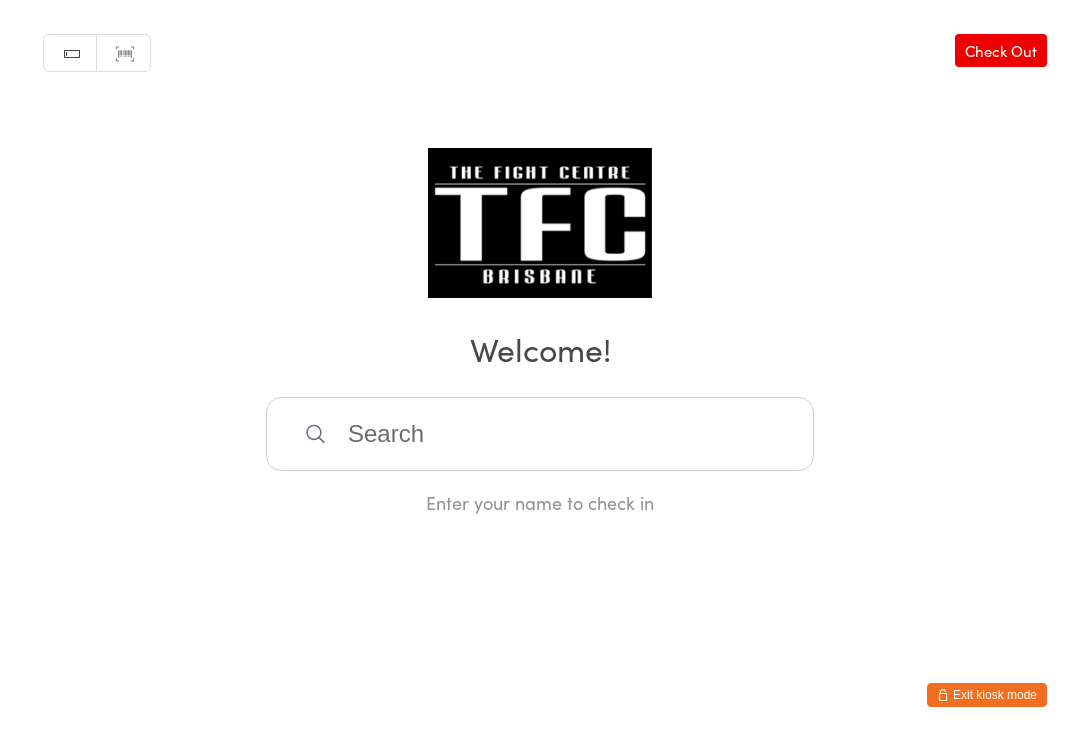 click at bounding box center (540, 434) 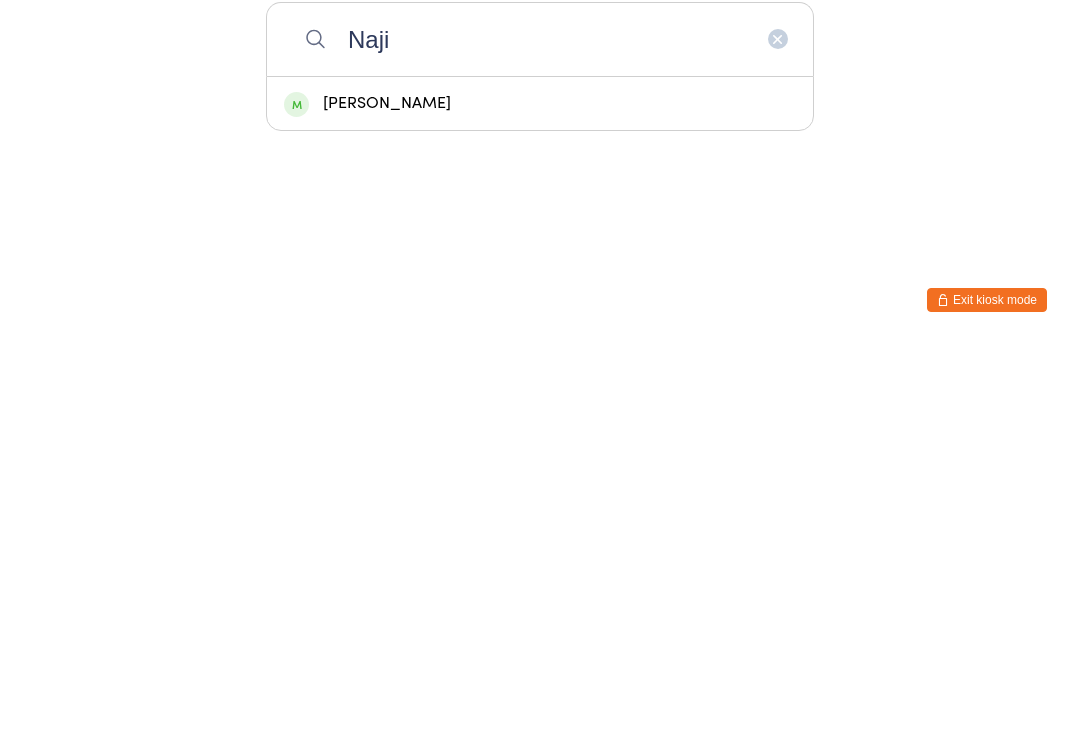 type on "Naji" 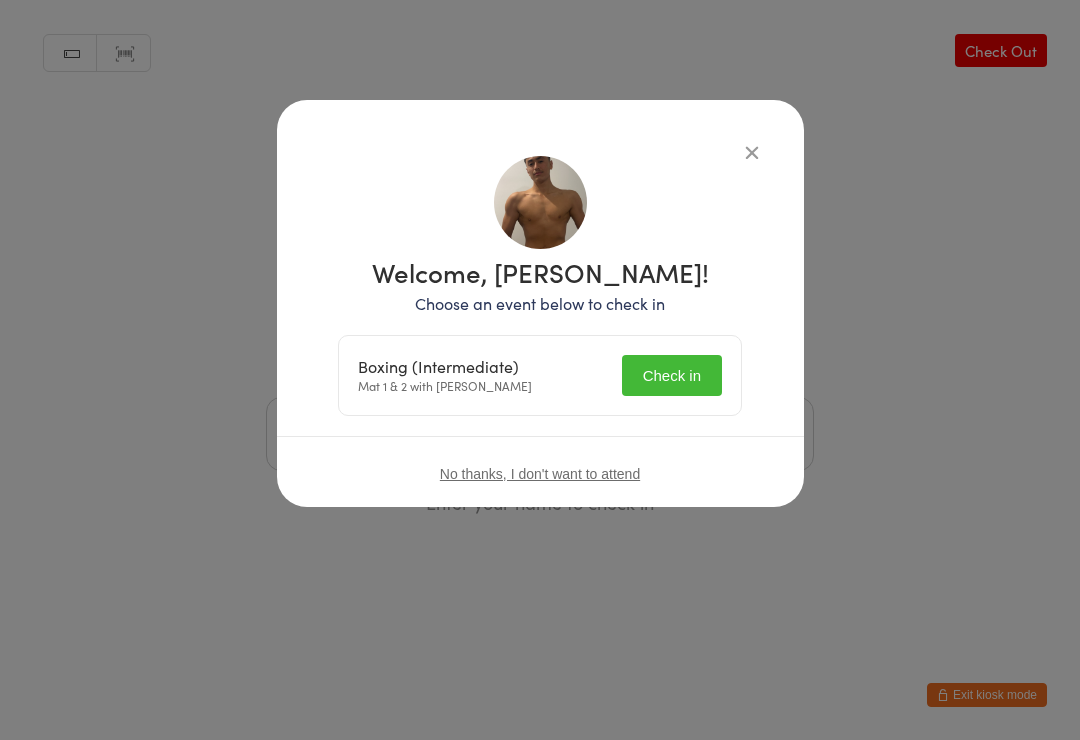click on "Check in" at bounding box center [672, 375] 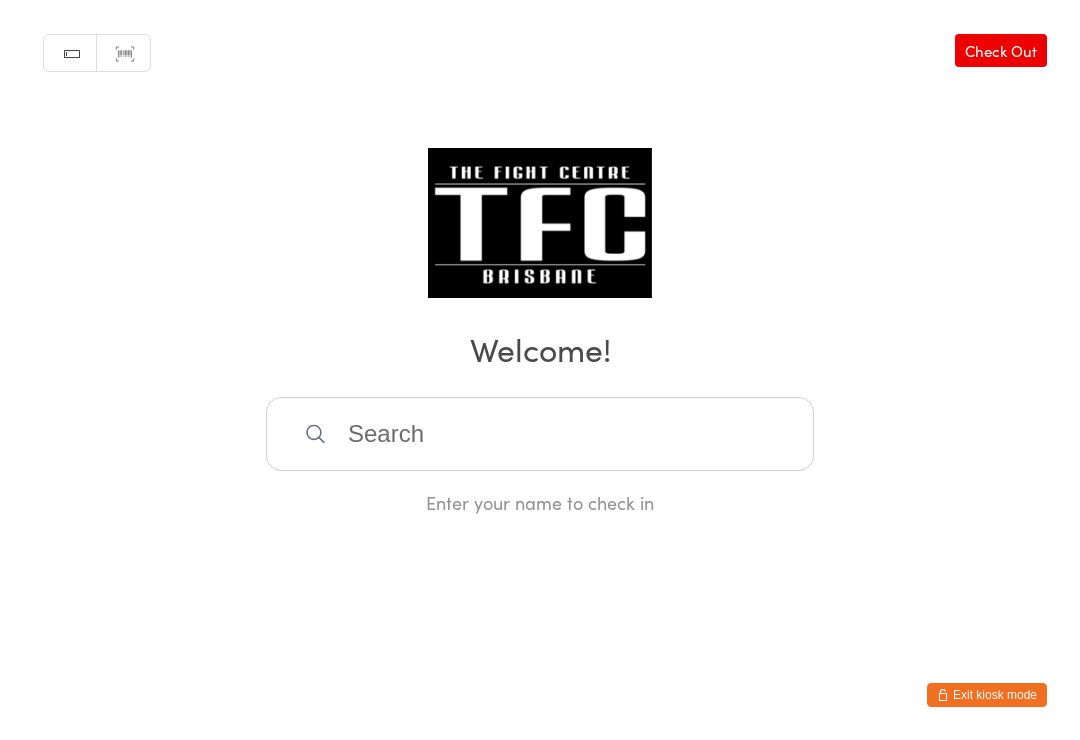 click at bounding box center (540, 434) 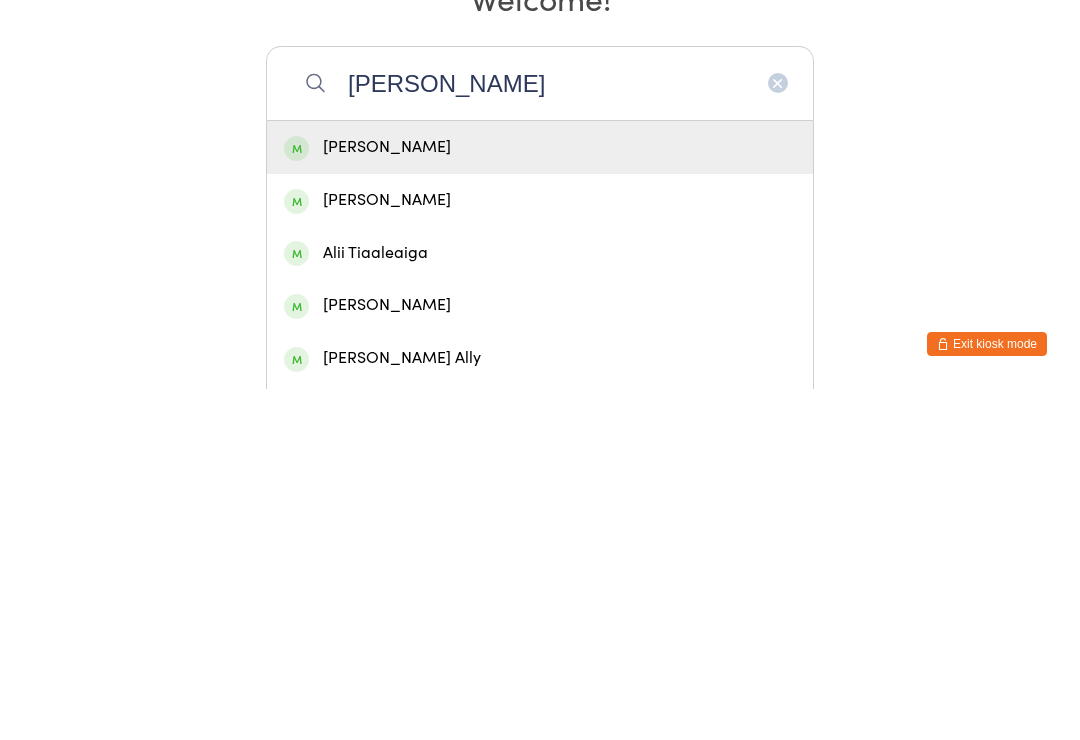 type on "Ali" 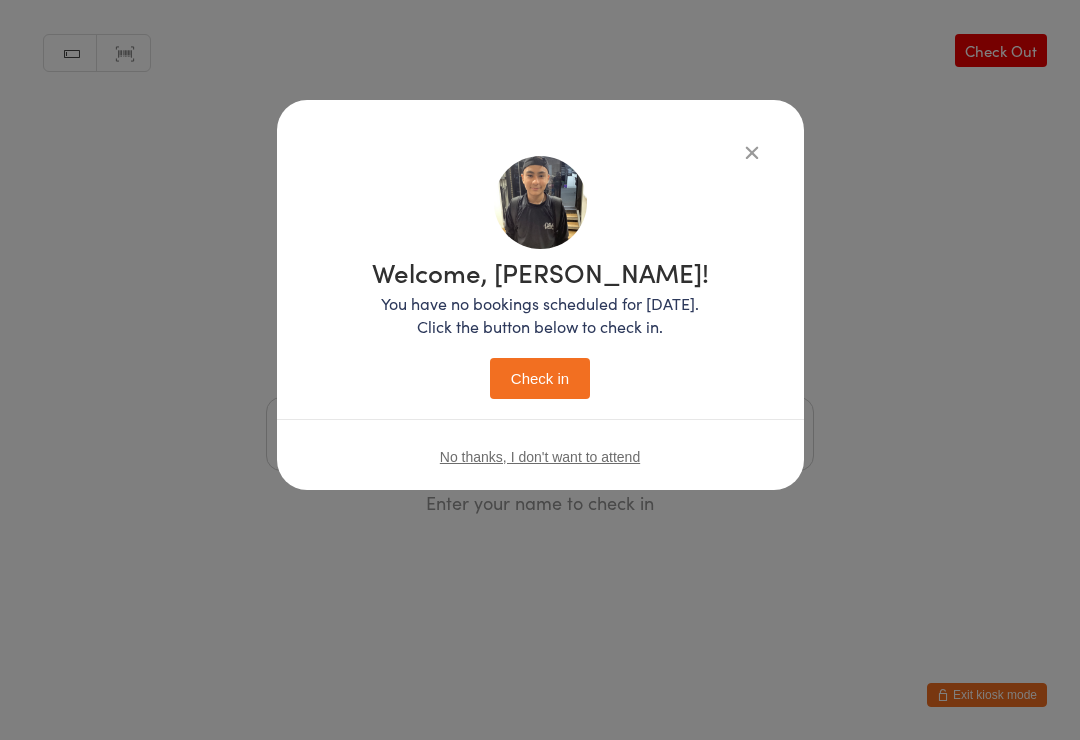 click on "Check in" at bounding box center (540, 378) 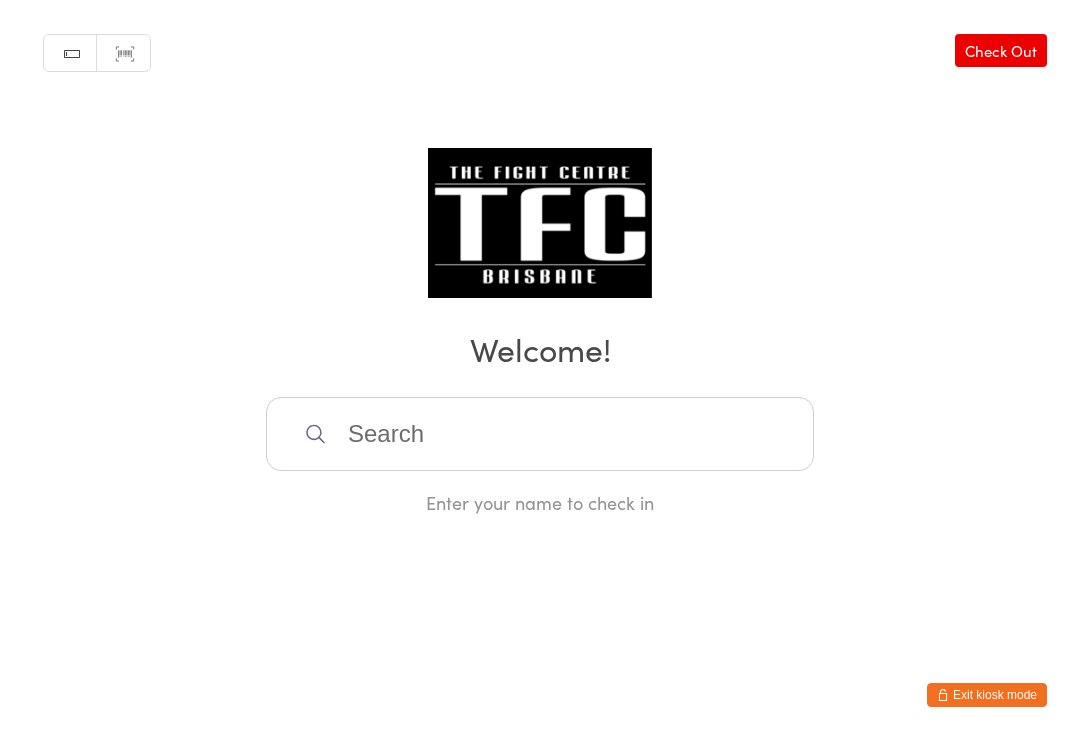 click at bounding box center (540, 434) 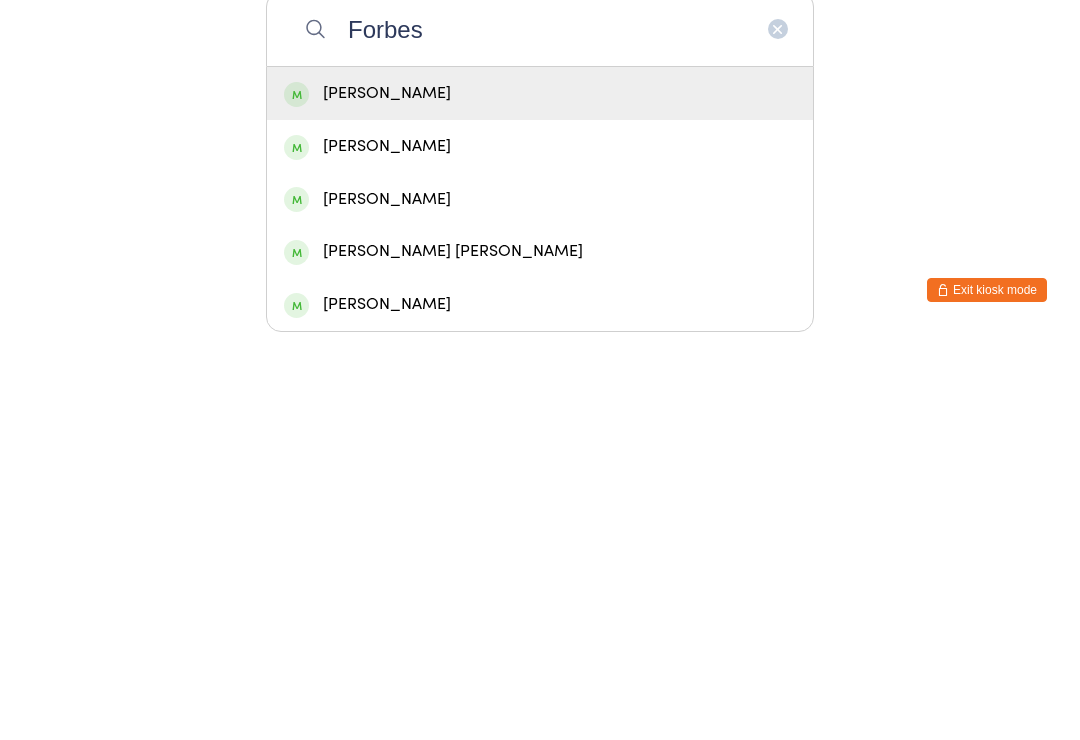 type on "Forbes" 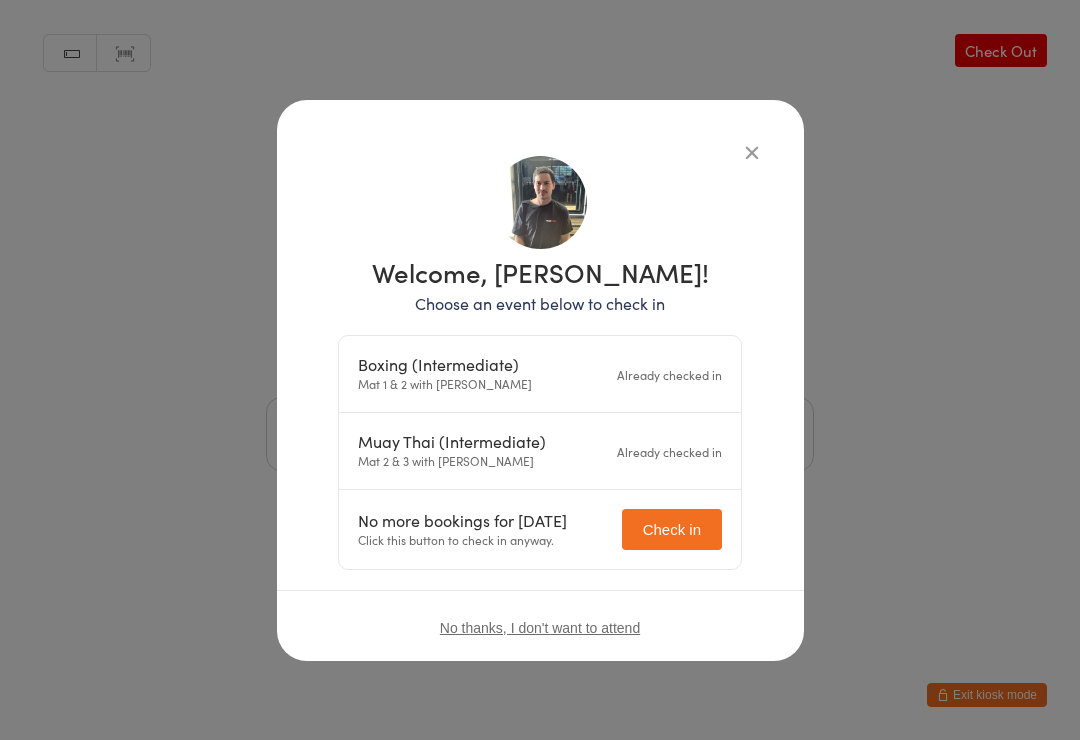 click at bounding box center [752, 152] 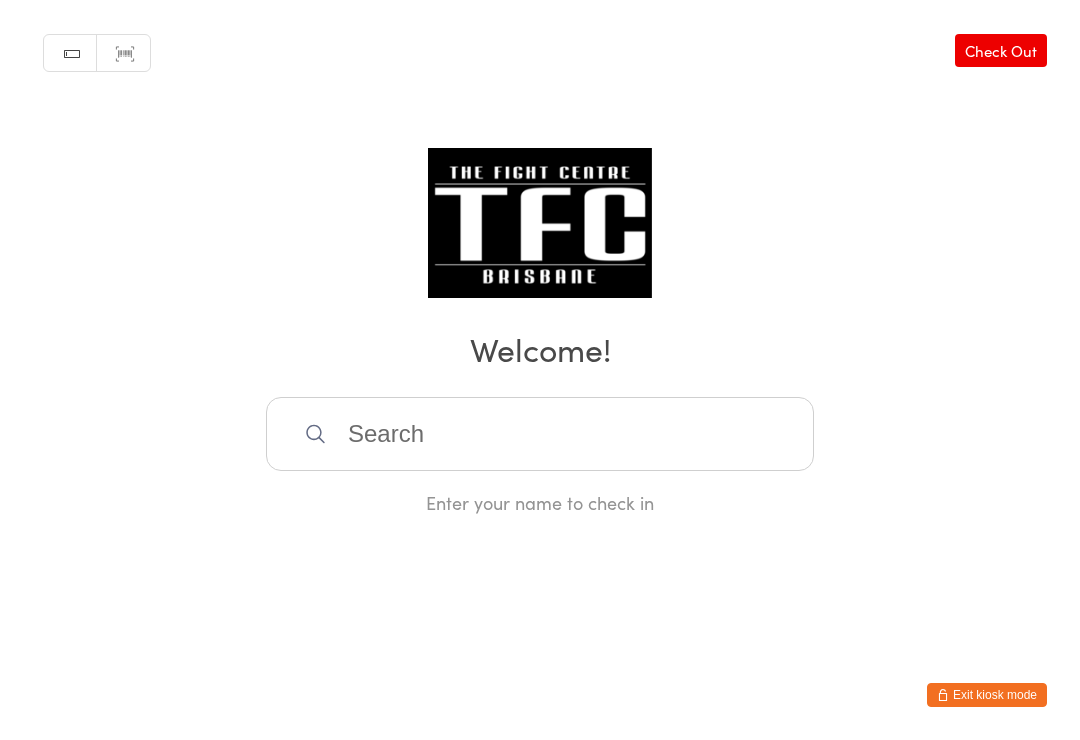 click on "Manual search Scanner input Check Out Welcome! Enter your name to check in" at bounding box center (540, 257) 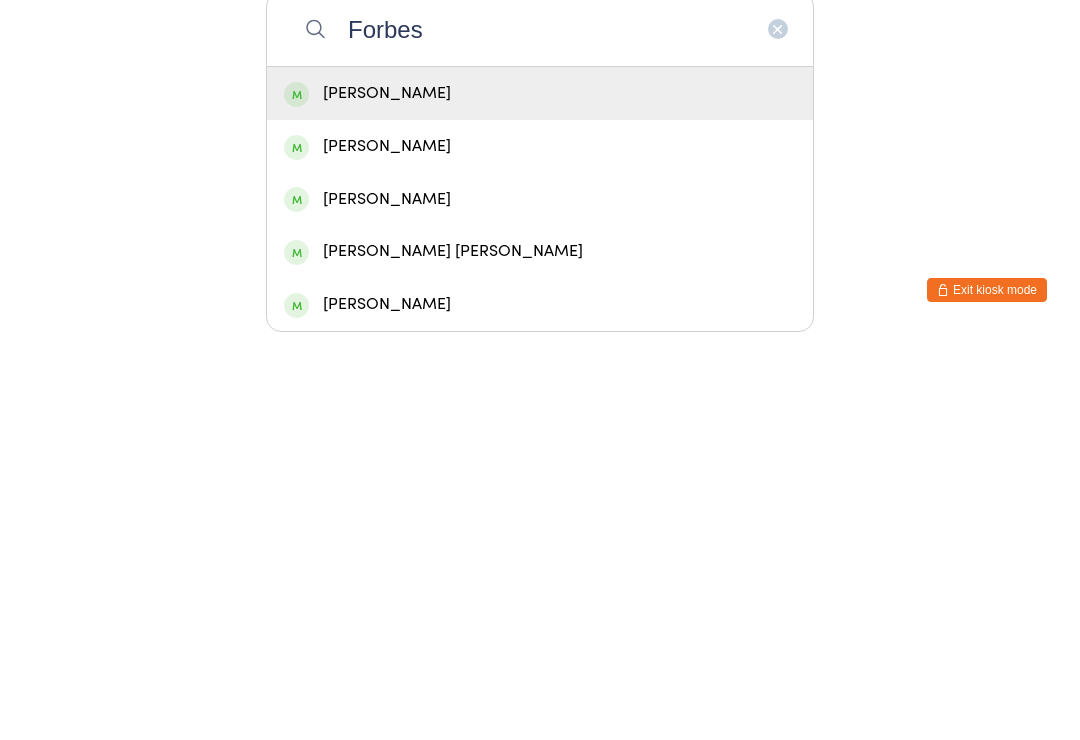 type on "Forbes" 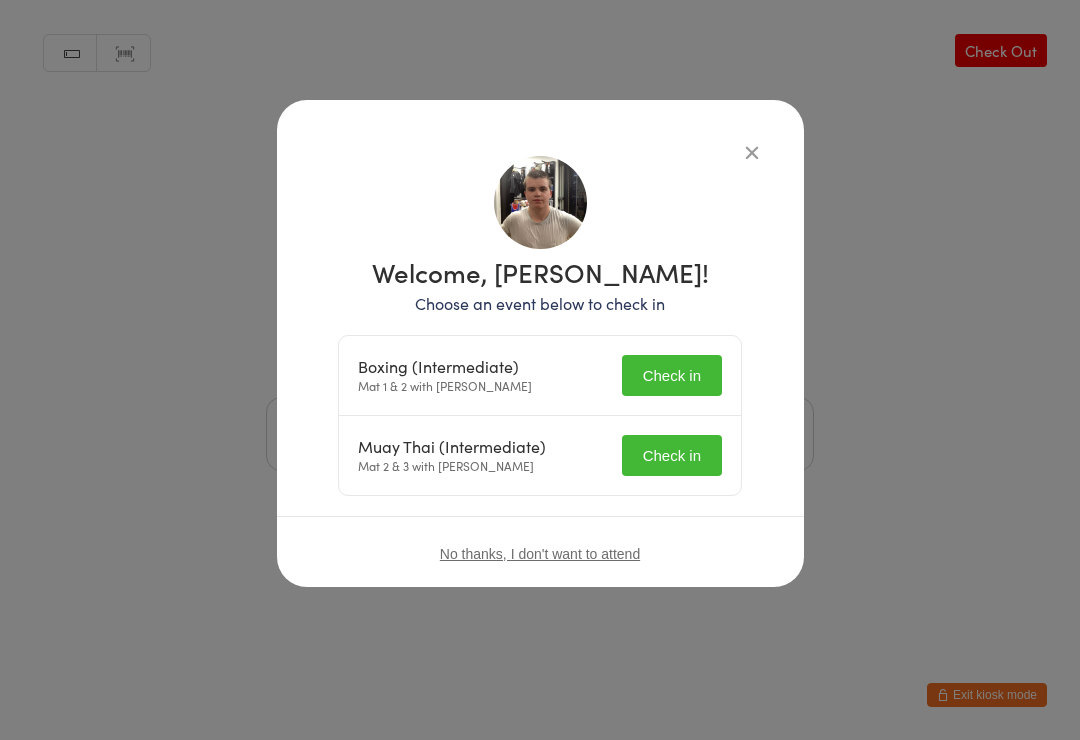 click on "Check in" at bounding box center [672, 375] 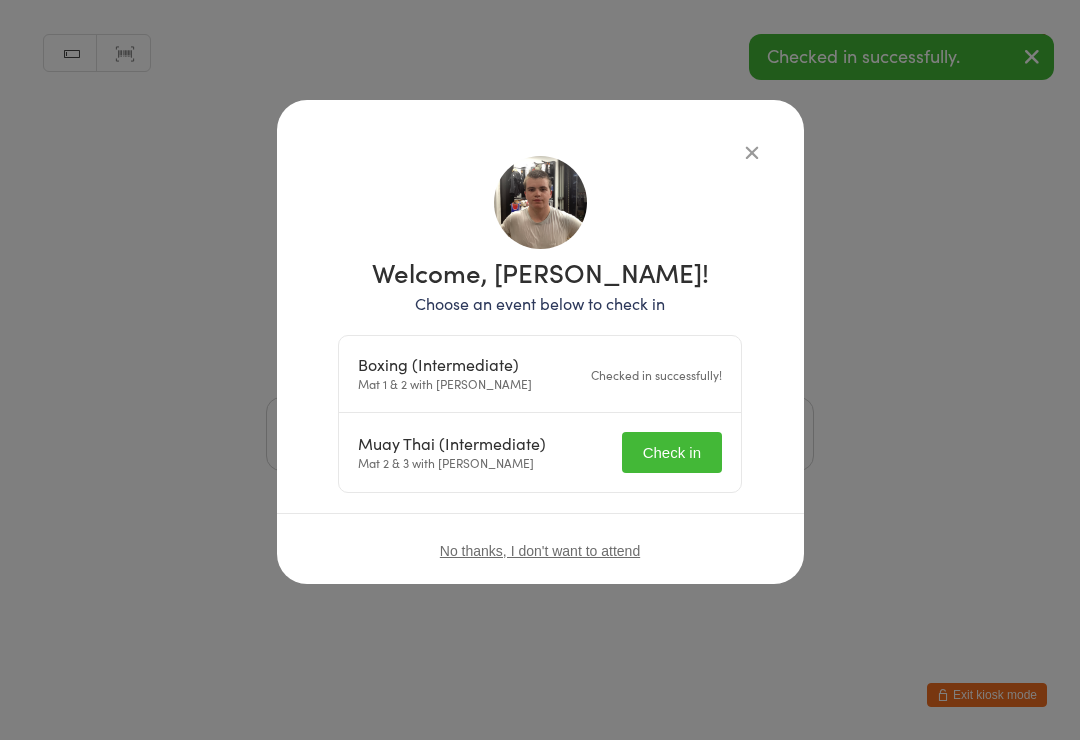click on "Check in" at bounding box center [672, 452] 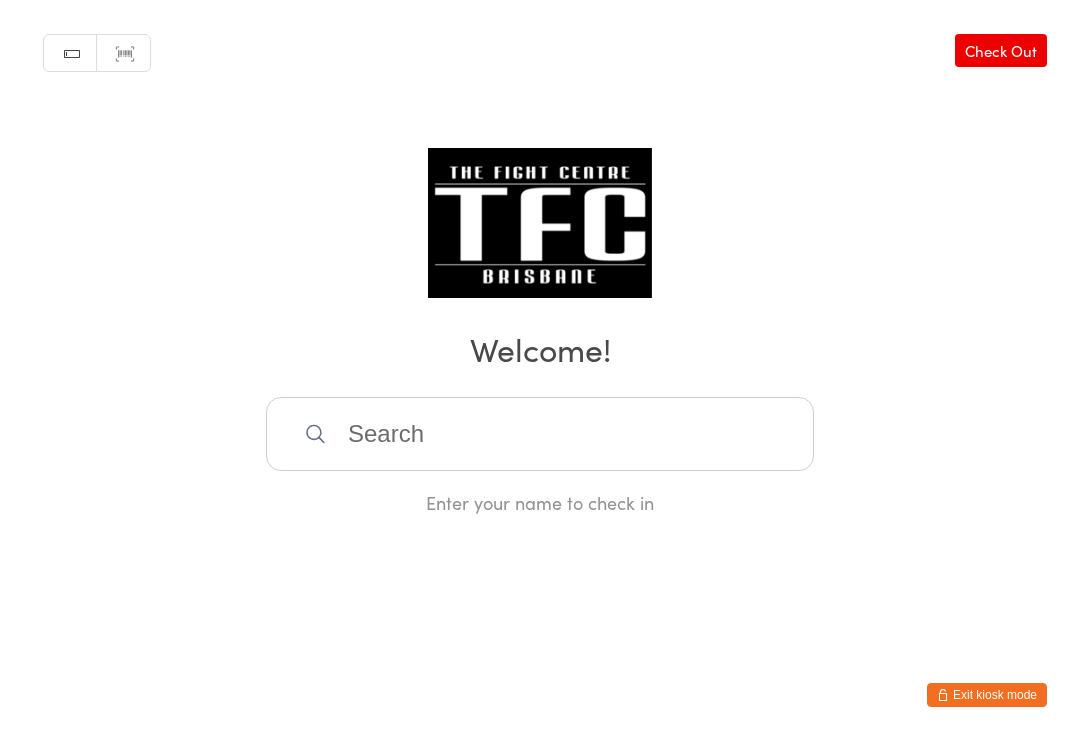 click at bounding box center [540, 434] 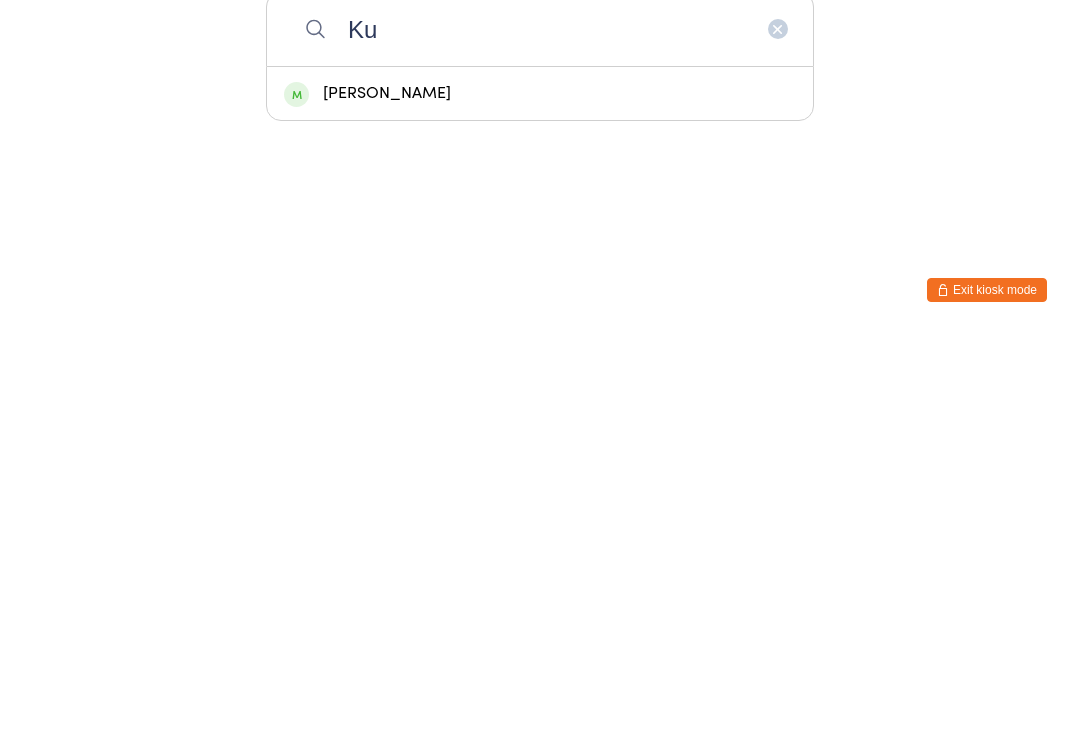 type on "Ku" 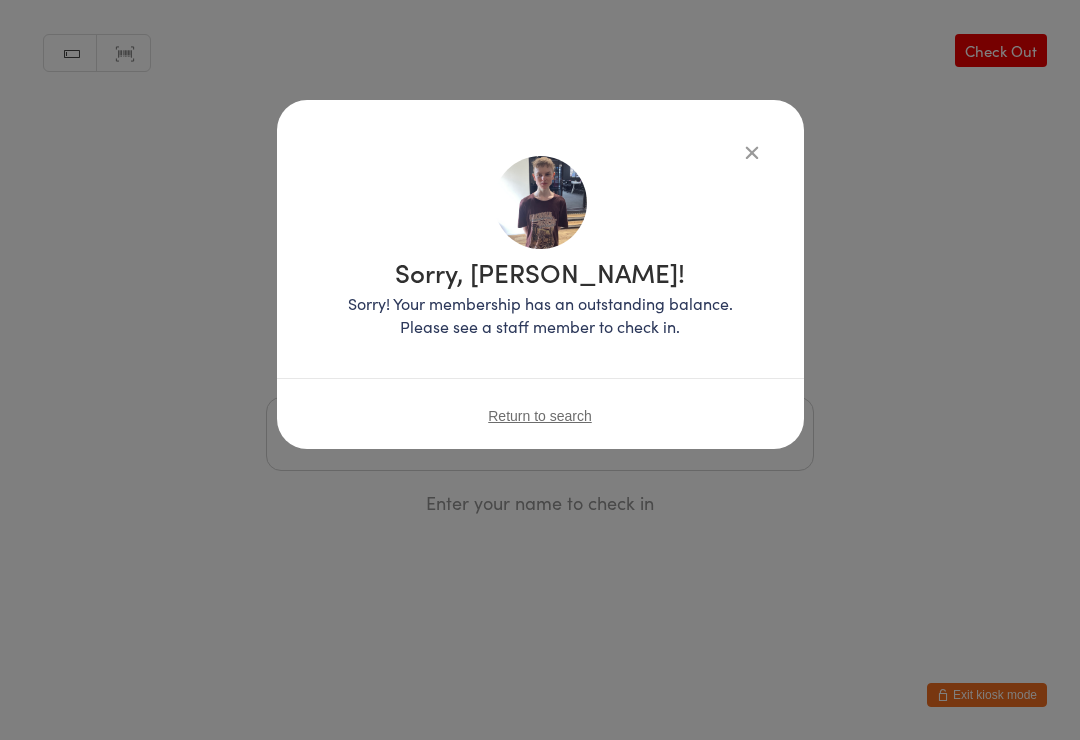 click at bounding box center (752, 152) 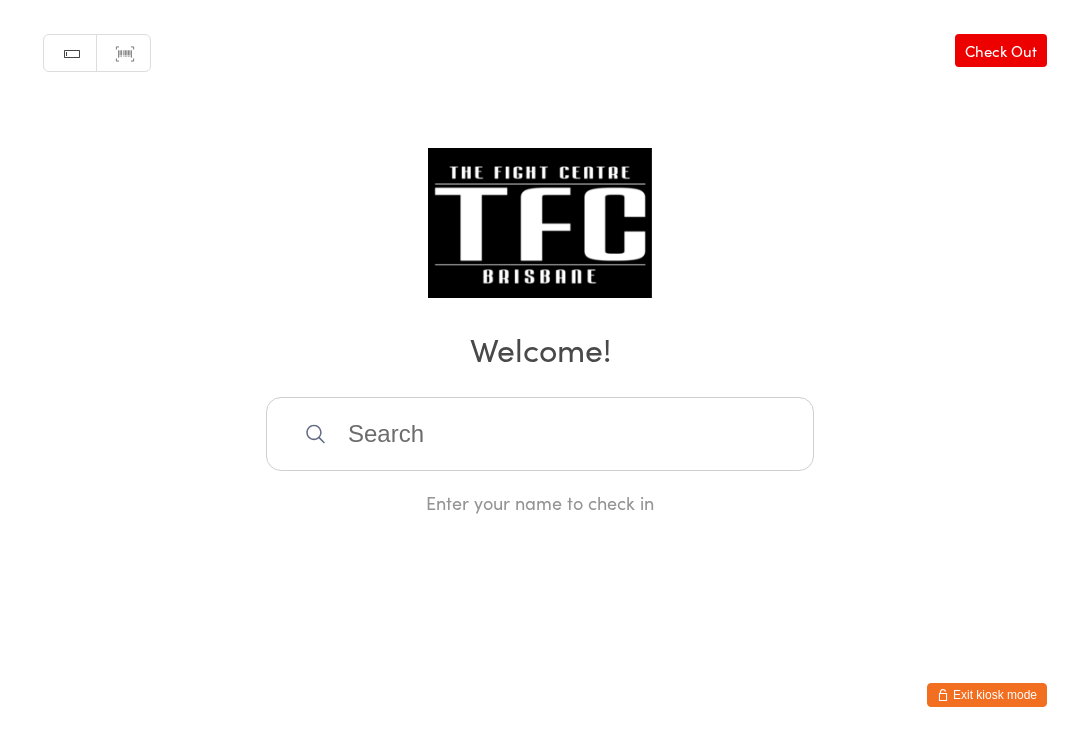 click at bounding box center (540, 434) 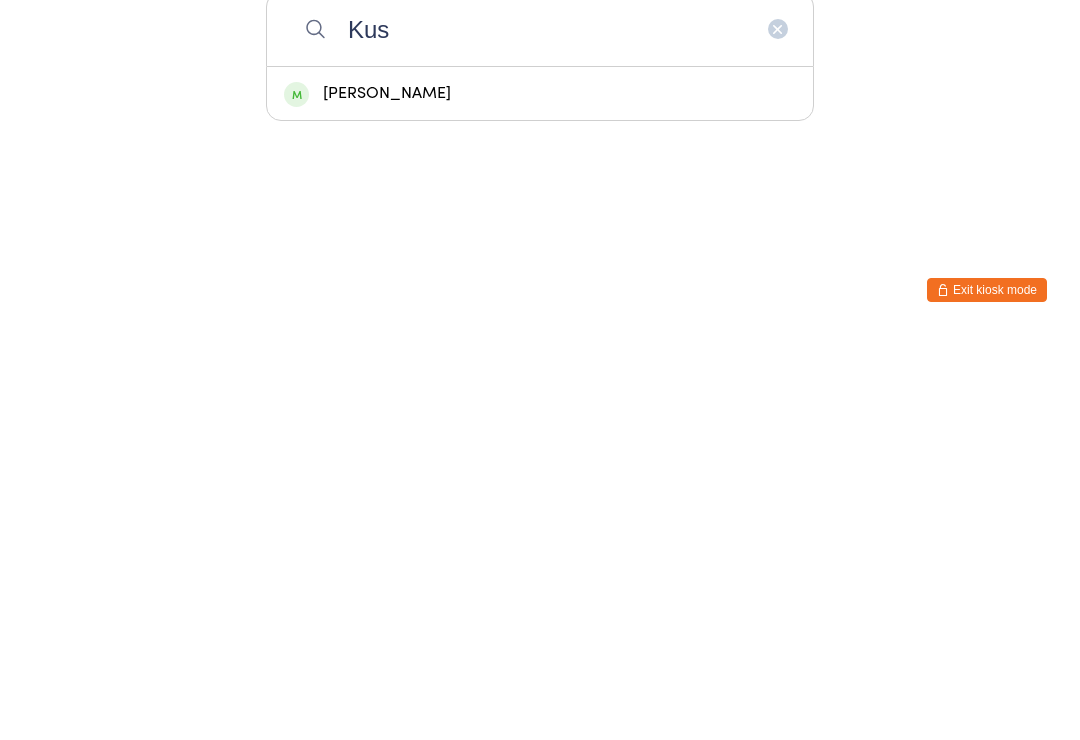 type on "Kus" 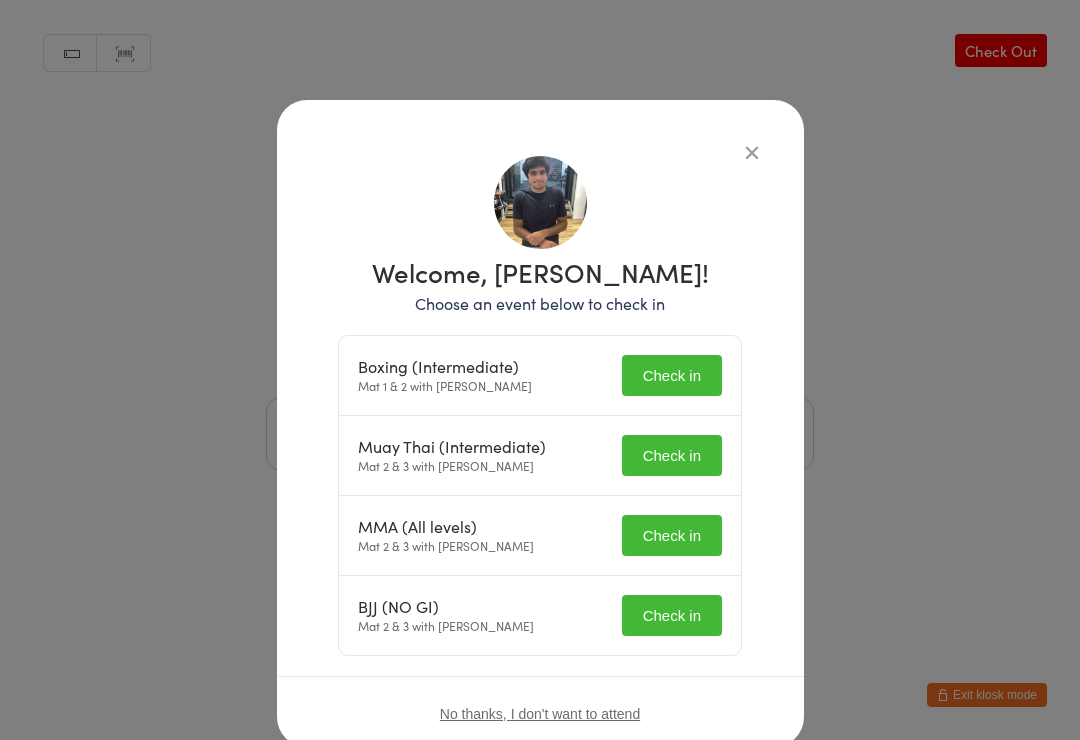 click on "Check in" at bounding box center (672, 615) 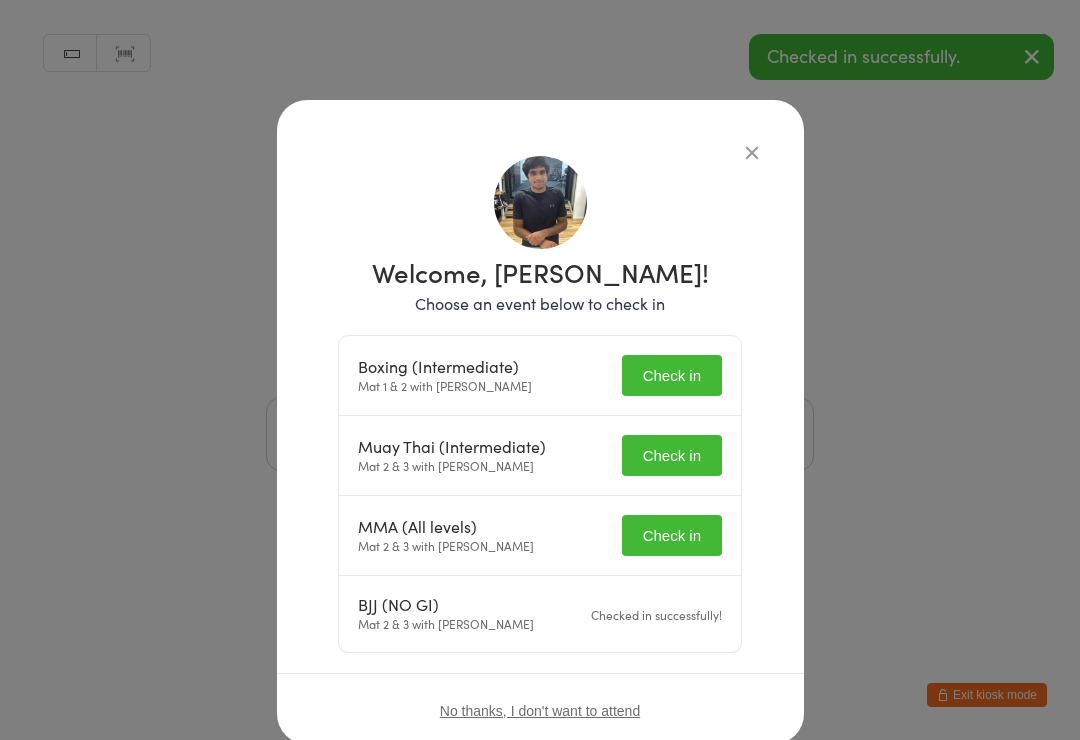 click on "Check in" at bounding box center (672, 535) 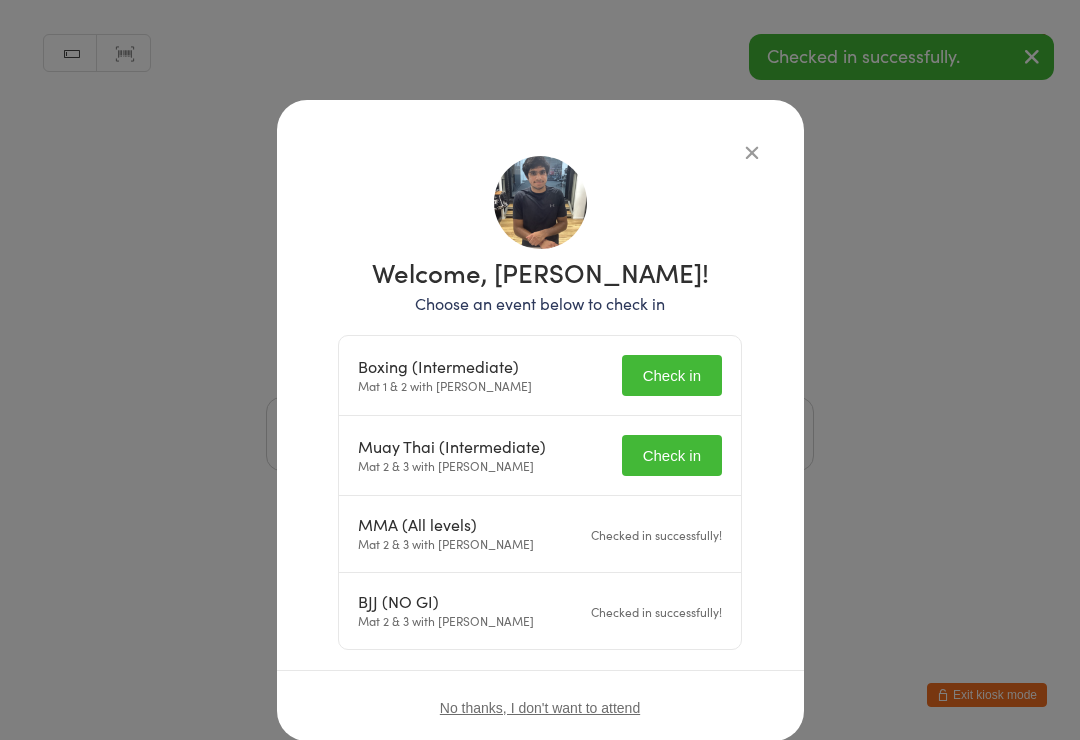 click on "Muay Thai (Intermediate) Mat 2 & 3 with Dan Hearn Check in" at bounding box center [540, 456] 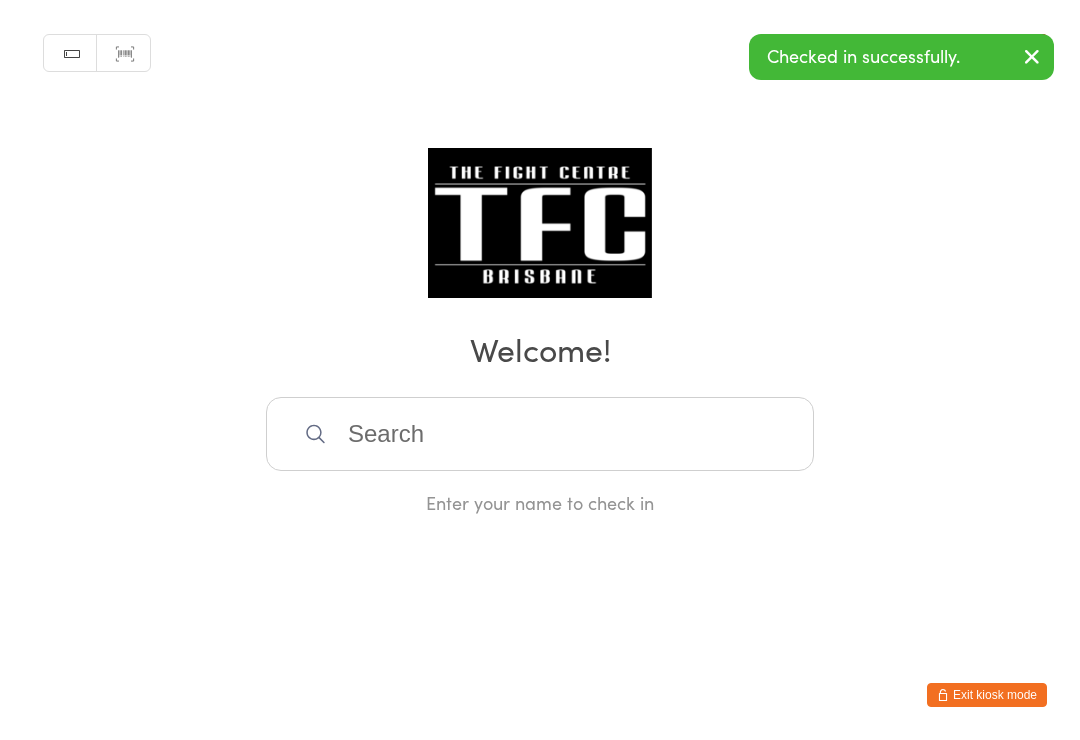 click at bounding box center [540, 434] 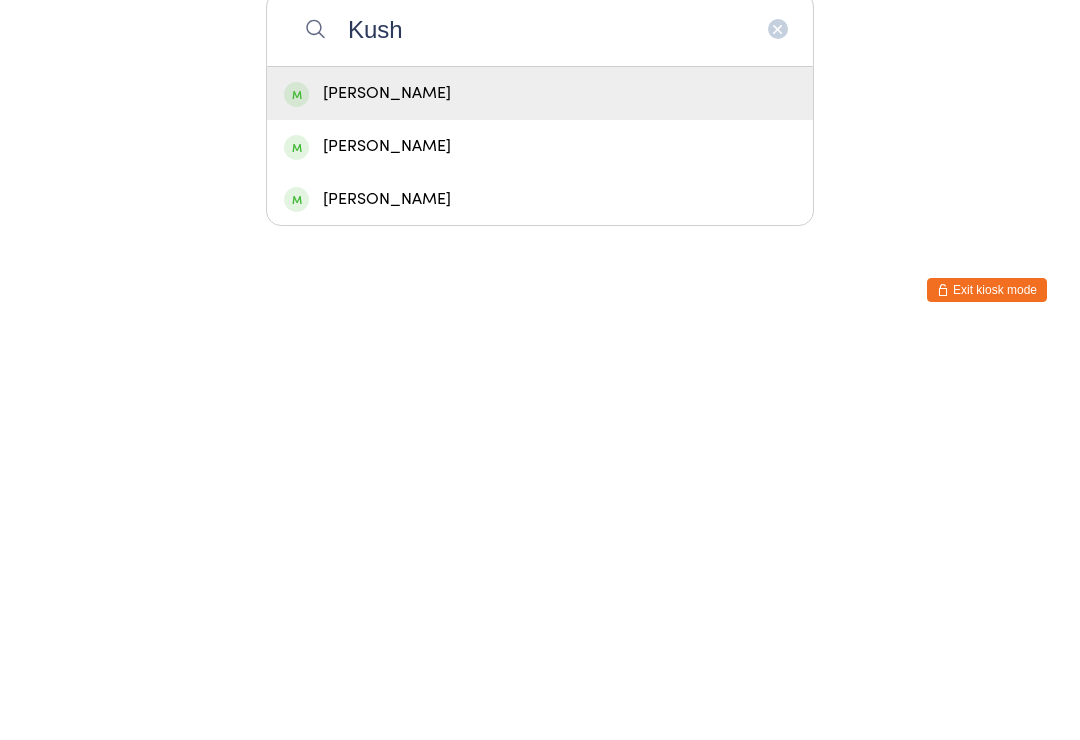 type on "Kush" 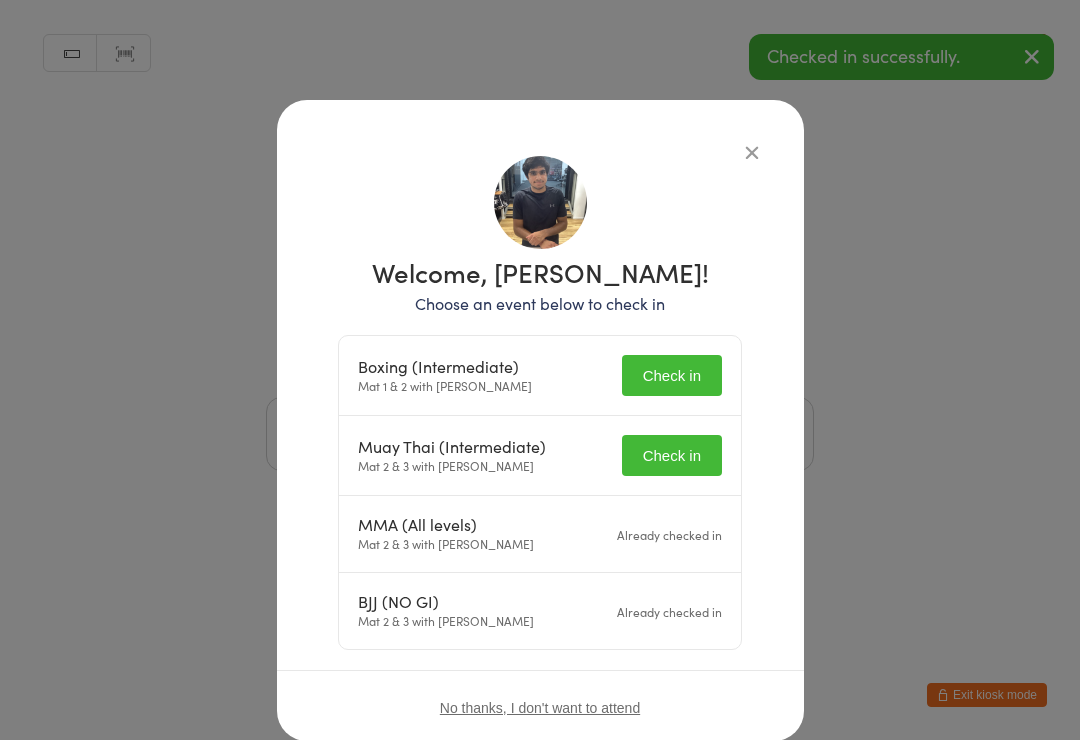 click on "Check in" at bounding box center (672, 455) 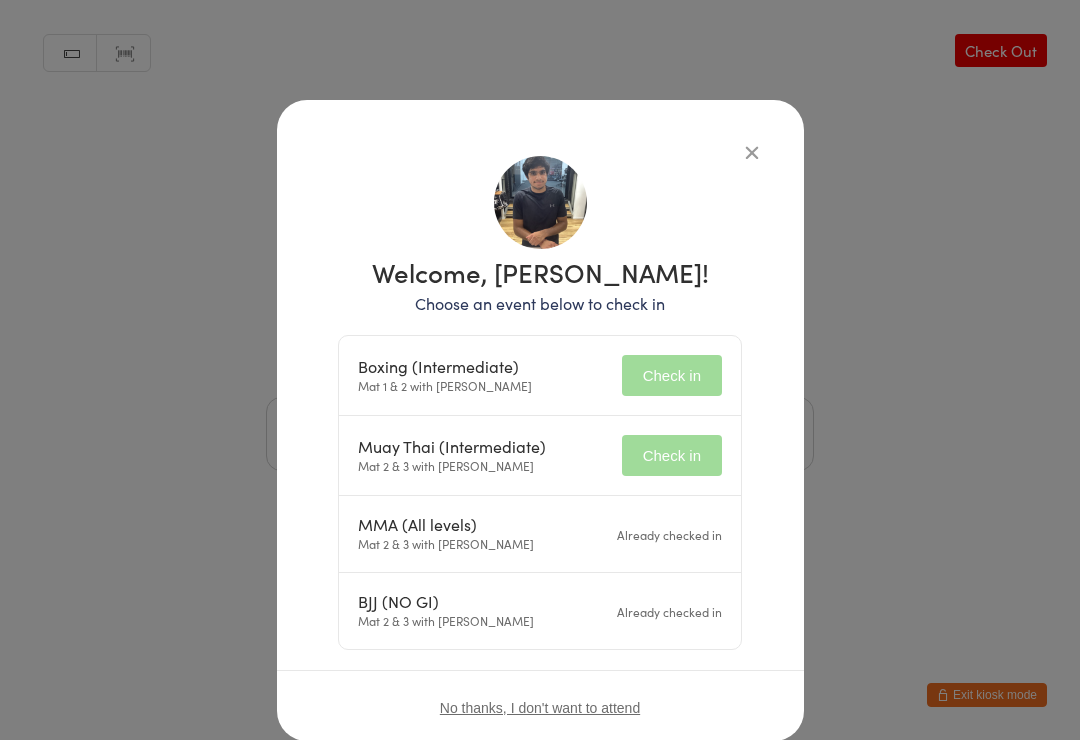 click on "Check in" at bounding box center (672, 375) 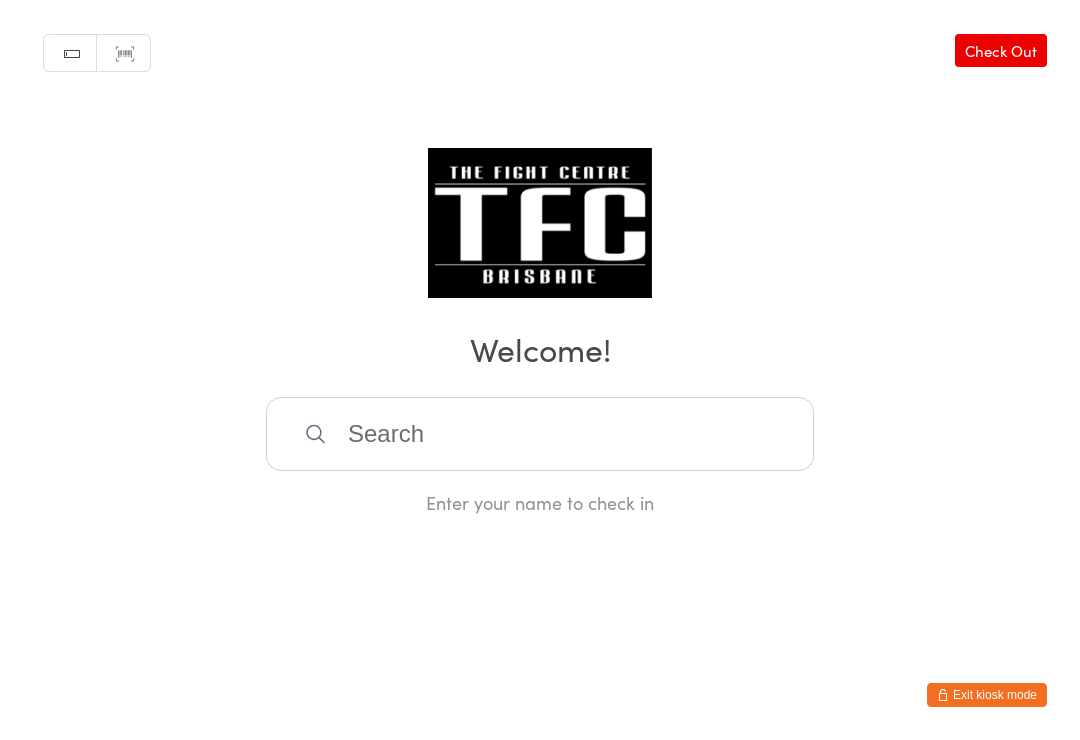 click on "Manual search Scanner input Check Out Welcome! Enter your name to check in" at bounding box center [540, 257] 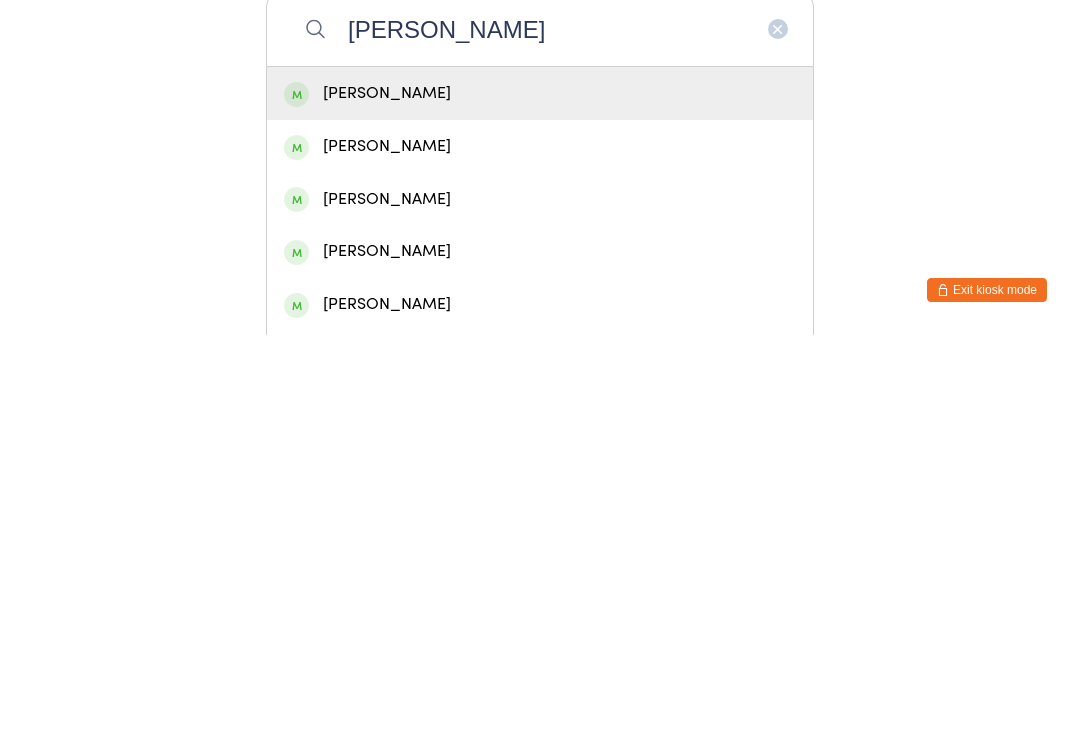 type on "Joey w" 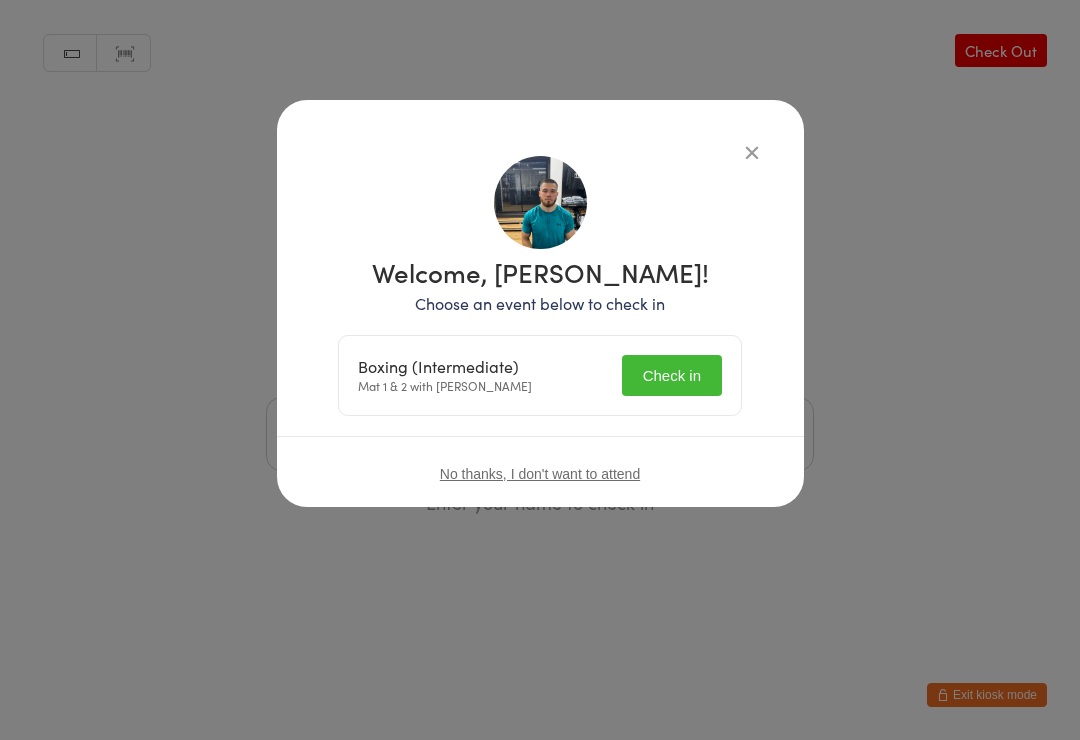 click on "Check in" at bounding box center (672, 375) 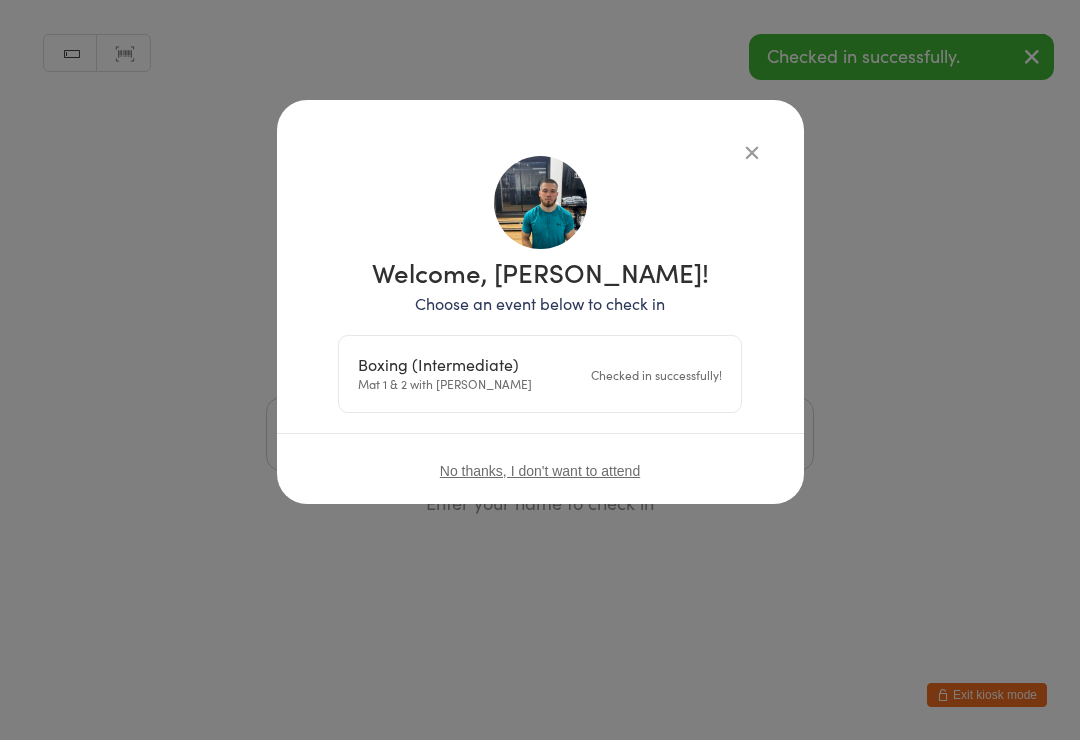 click on "Manual search Scanner input Check Out Welcome! Enter your name to check in" at bounding box center (540, 257) 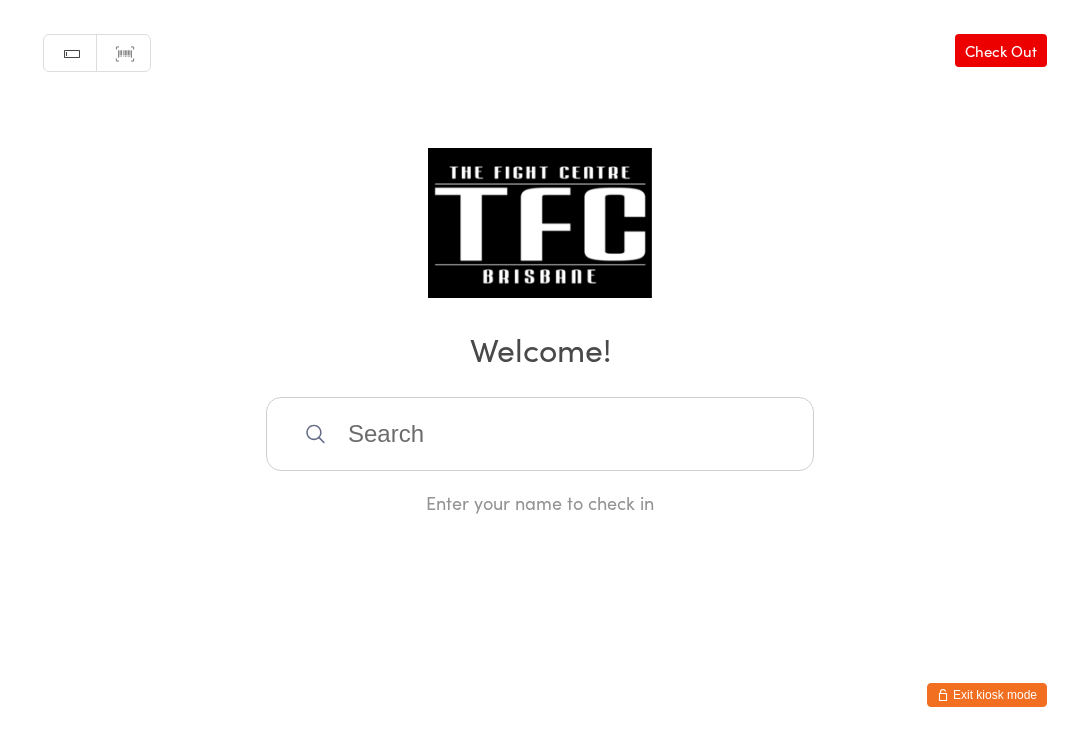 click at bounding box center [540, 434] 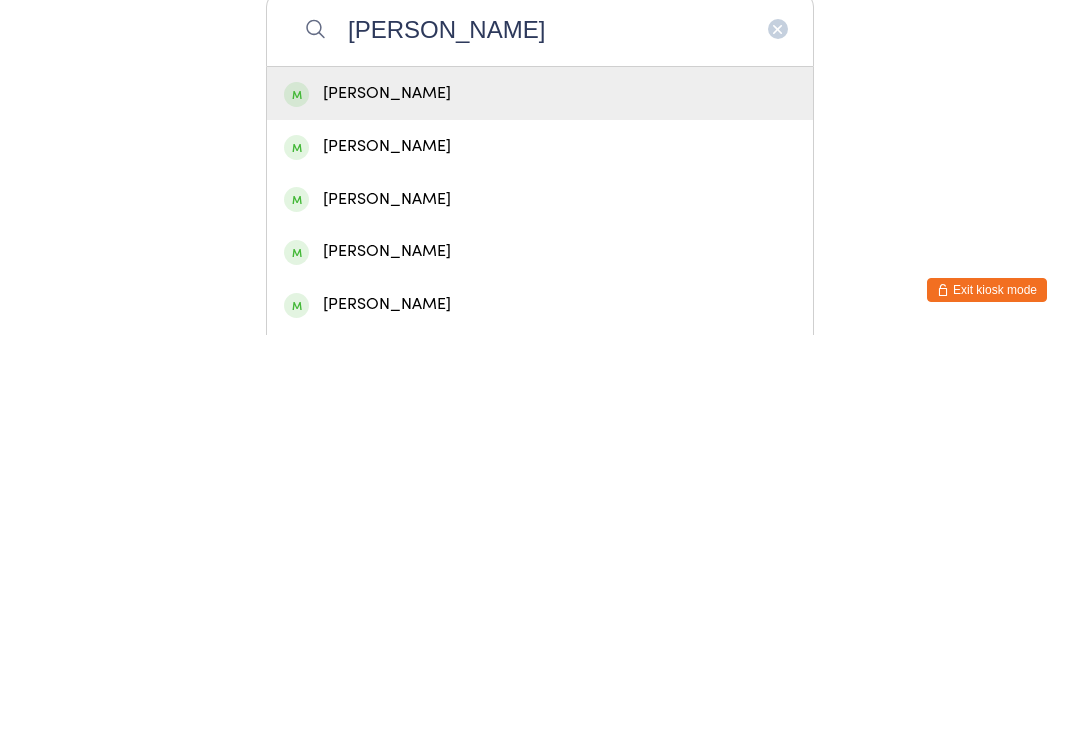 type on "Fran" 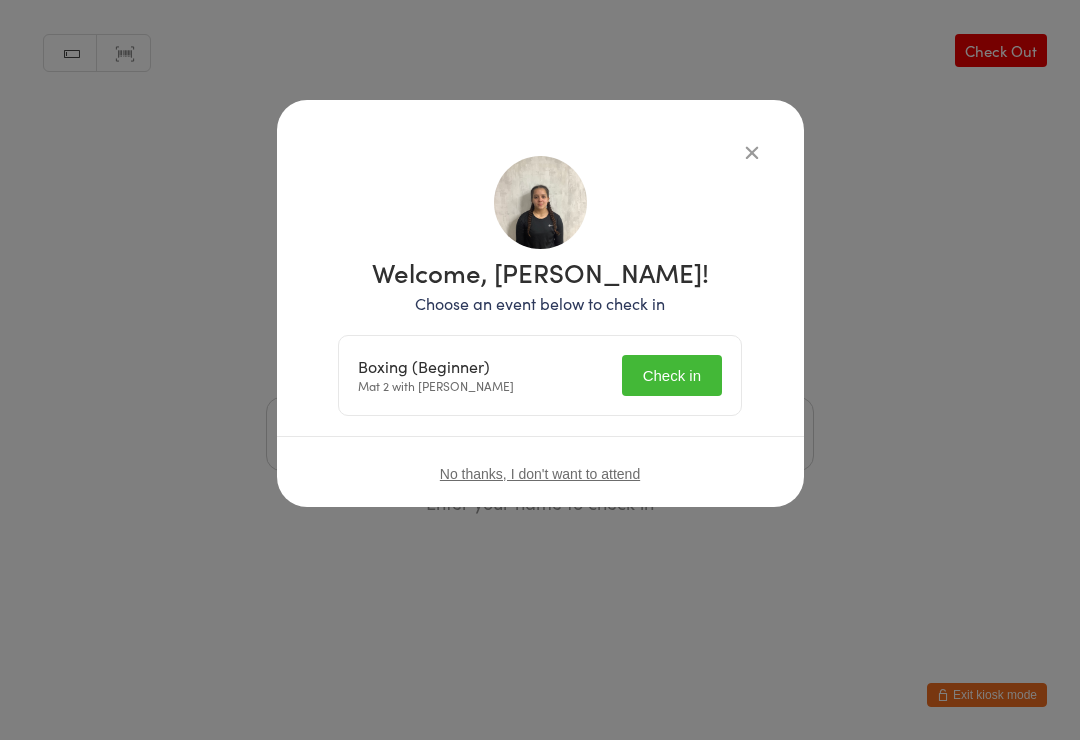 click on "Check in" at bounding box center [672, 375] 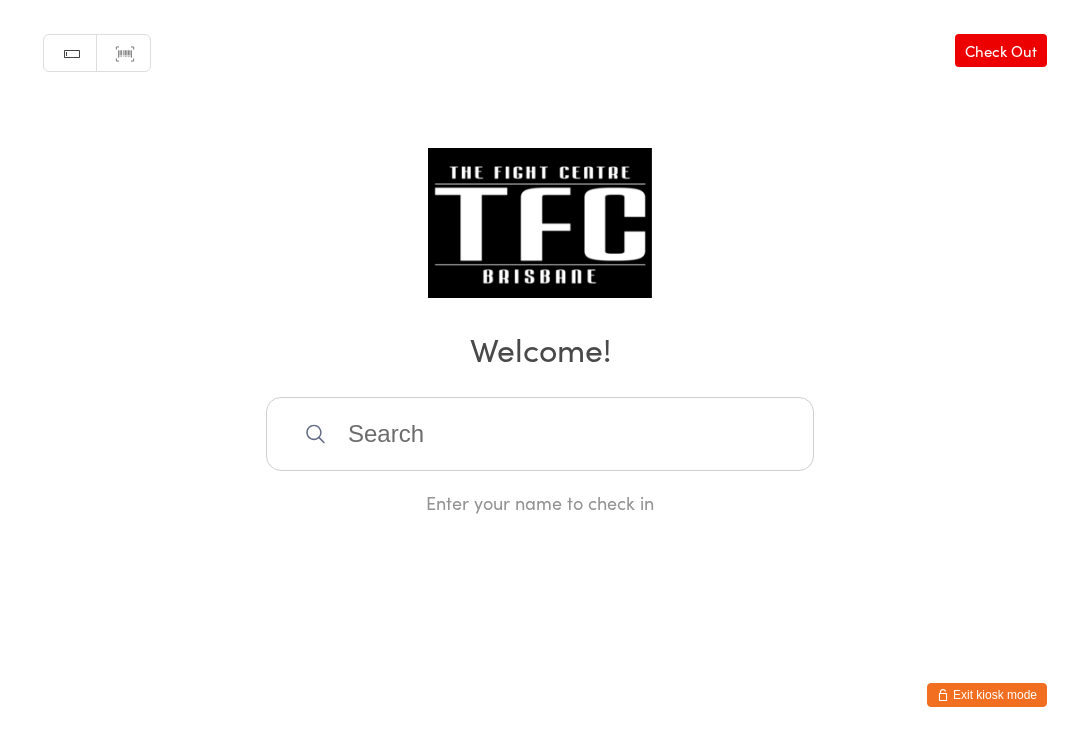 click at bounding box center (540, 434) 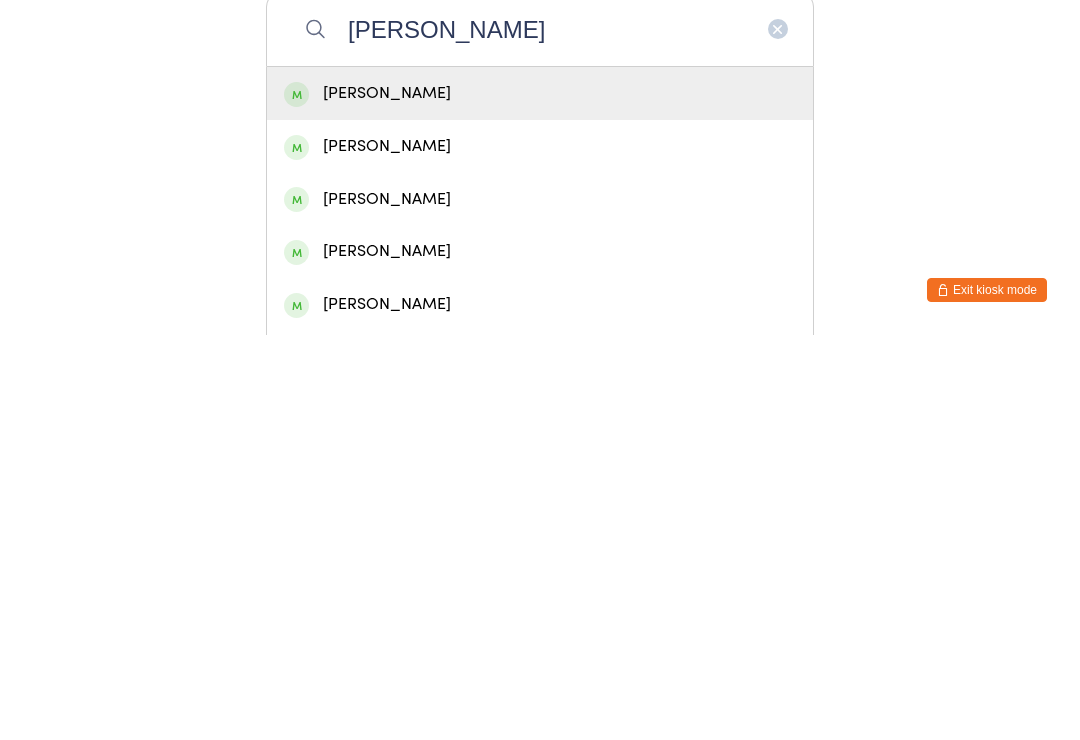 type on "Harper morgan" 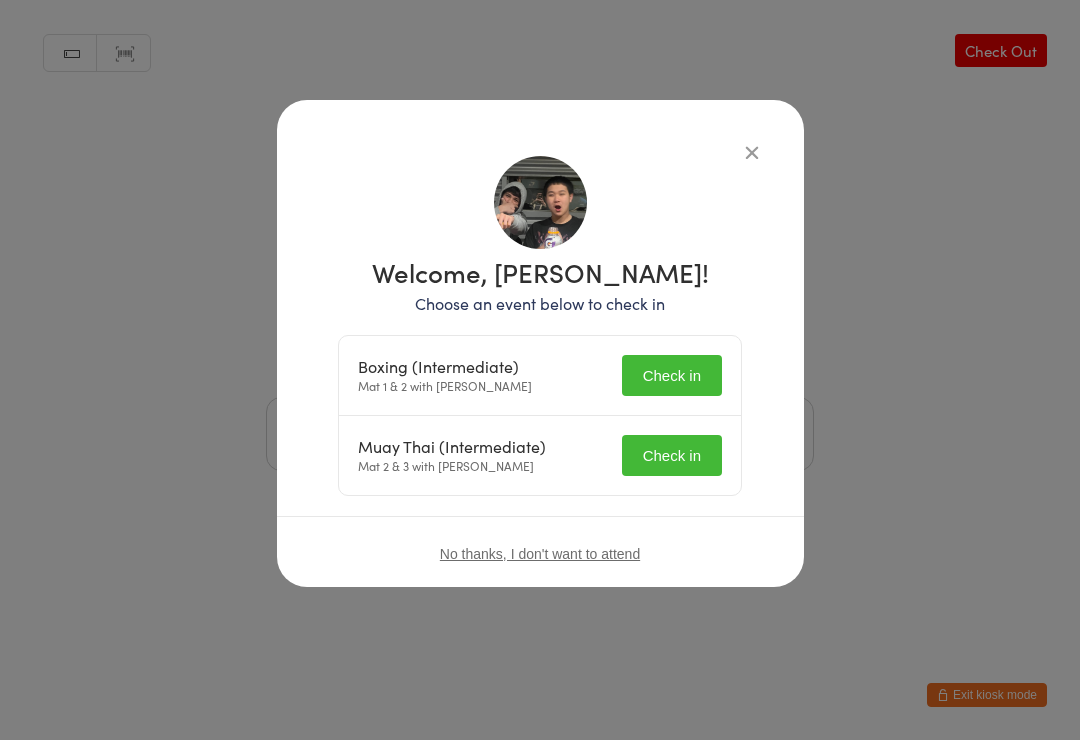 click on "Check in" at bounding box center [672, 375] 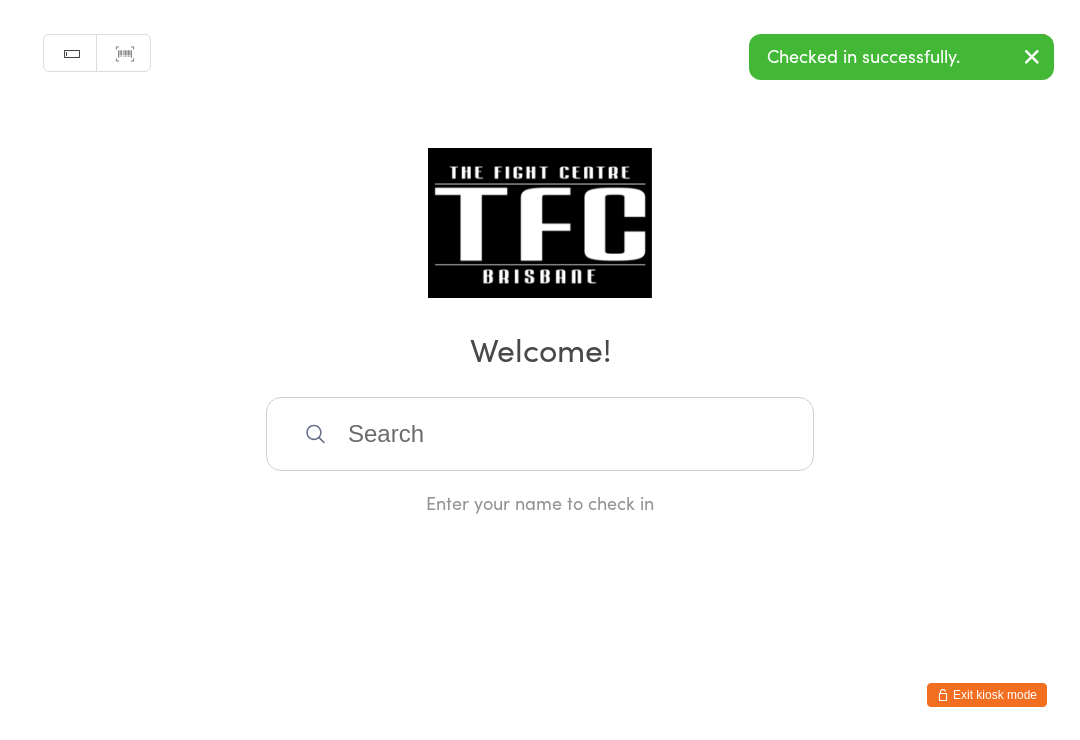 click at bounding box center (540, 434) 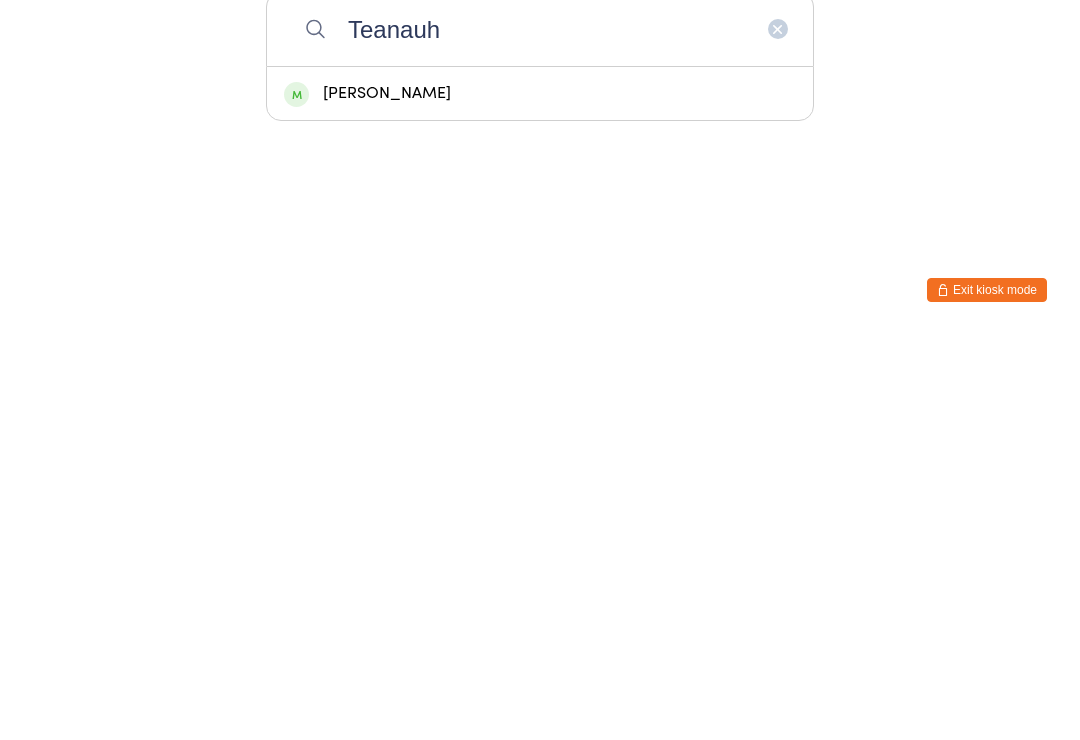 type on "Teanauh" 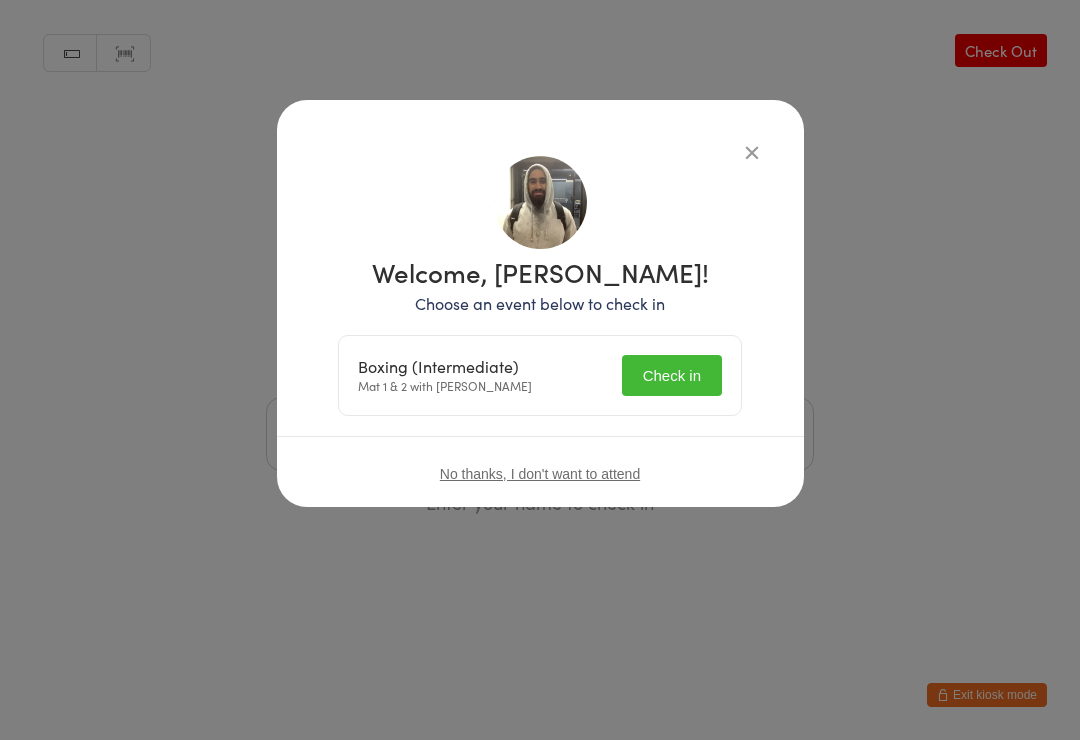 click on "Check in" at bounding box center (672, 375) 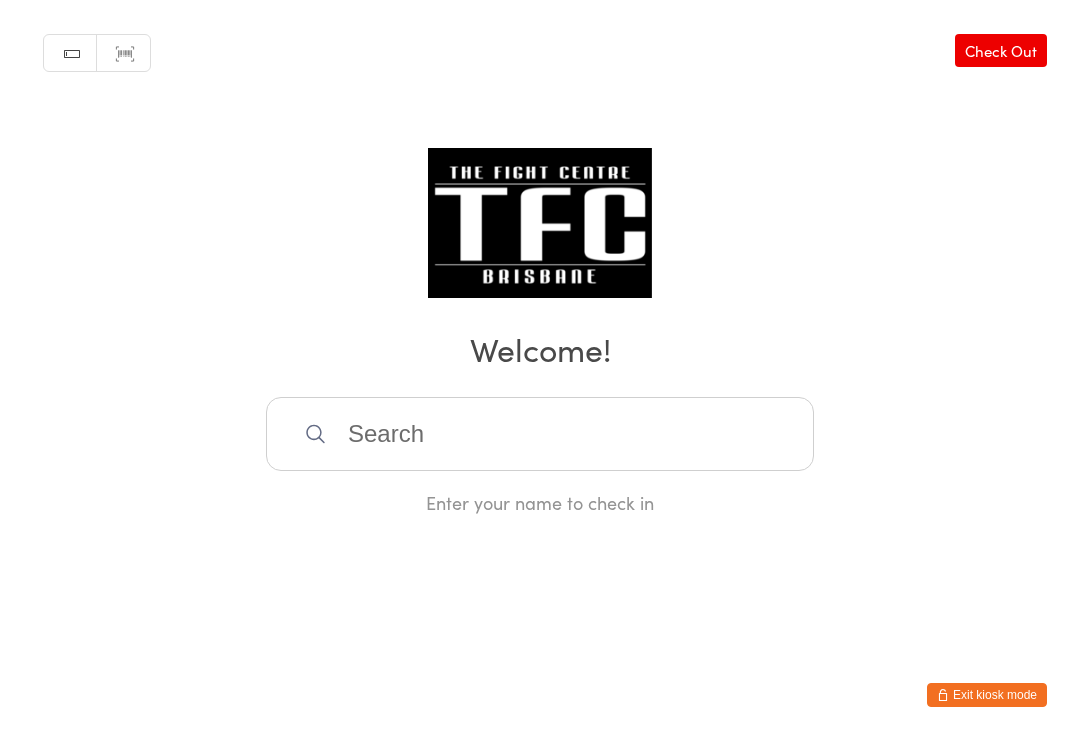 click at bounding box center [540, 434] 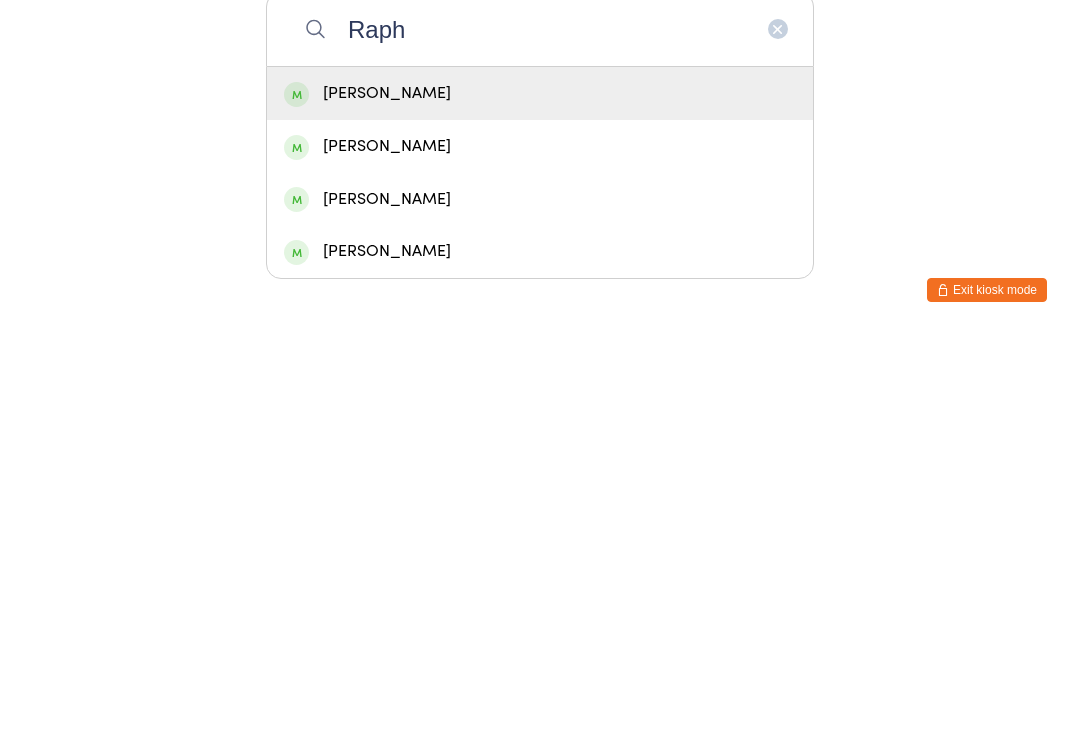 type on "Raph" 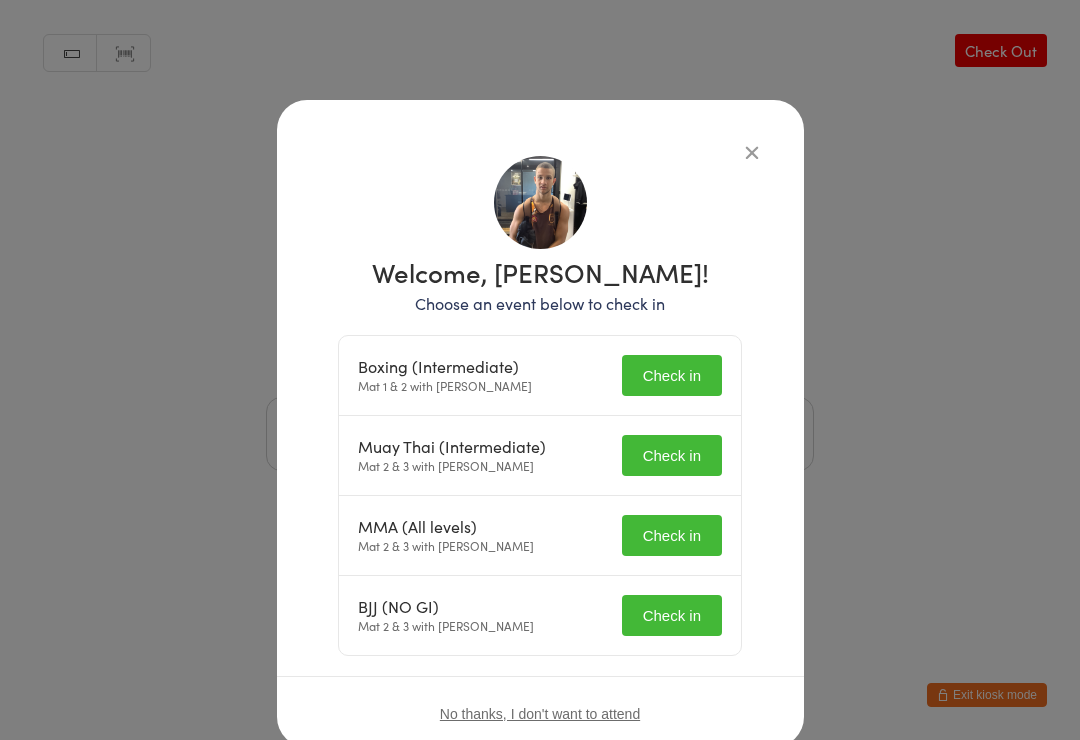 click on "Check in" at bounding box center (672, 375) 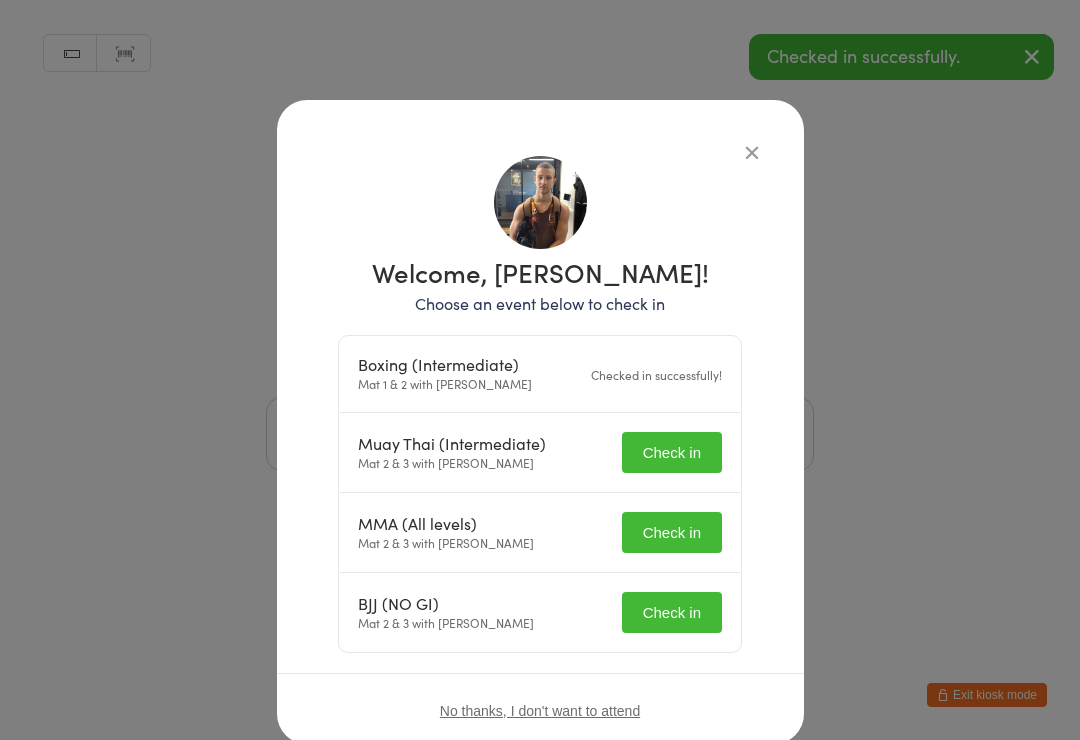 click on "Check in" at bounding box center [672, 452] 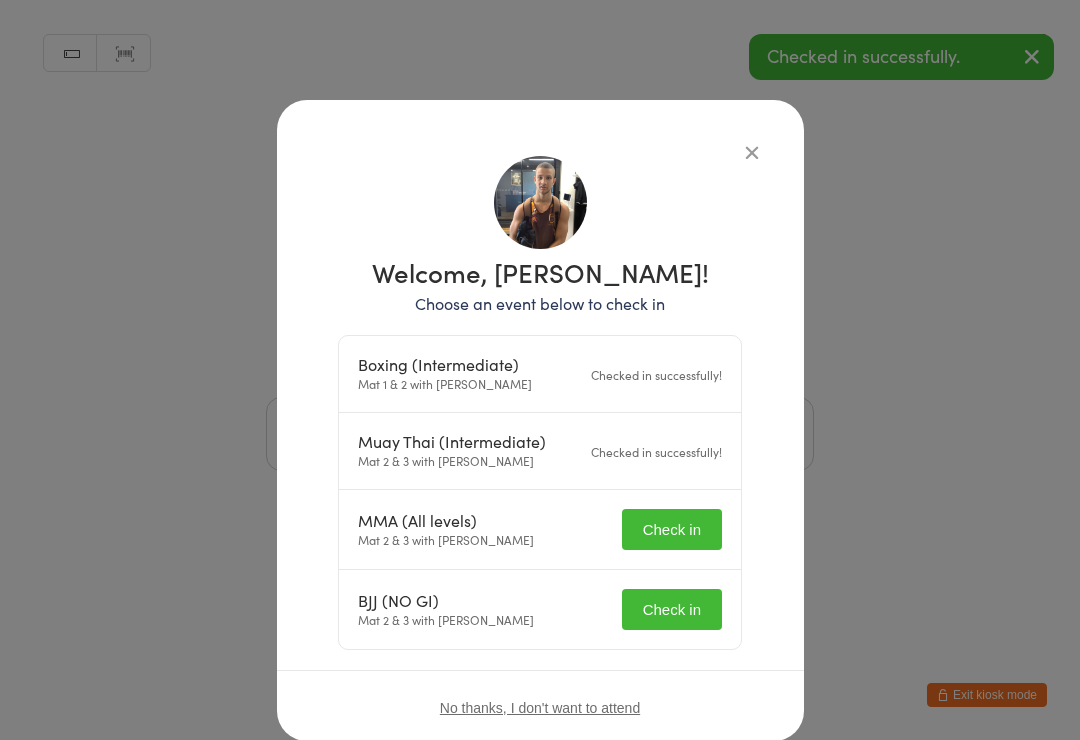 click on "Check in" at bounding box center [672, 529] 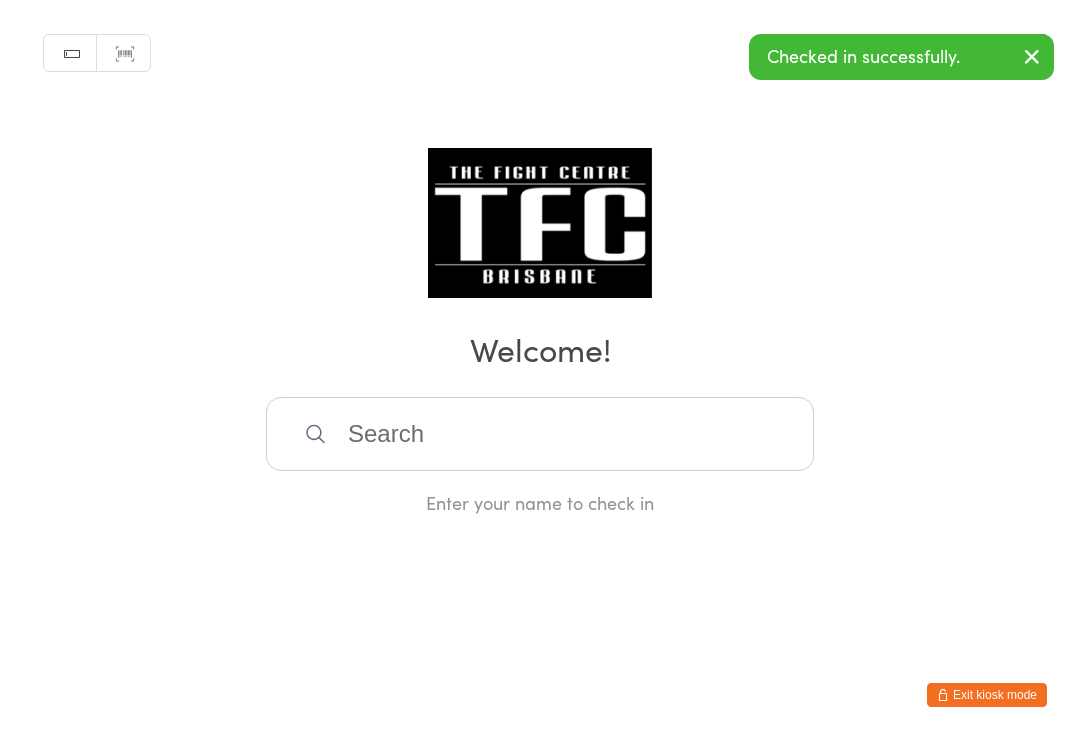 click at bounding box center (540, 434) 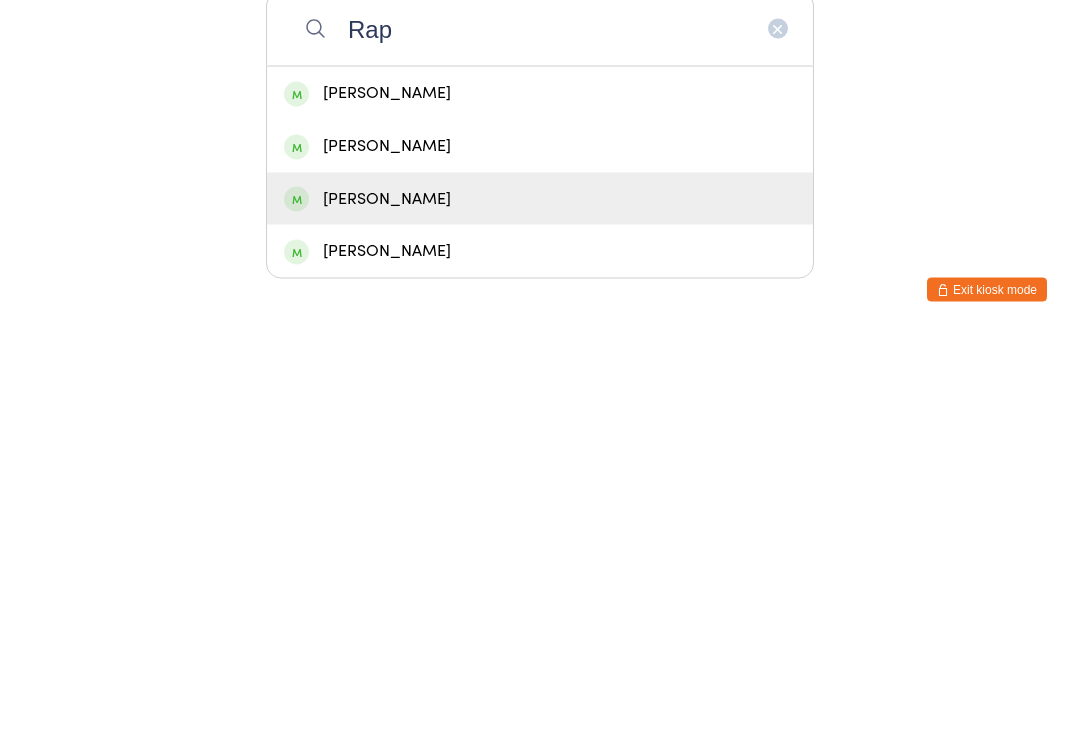 type on "Rap" 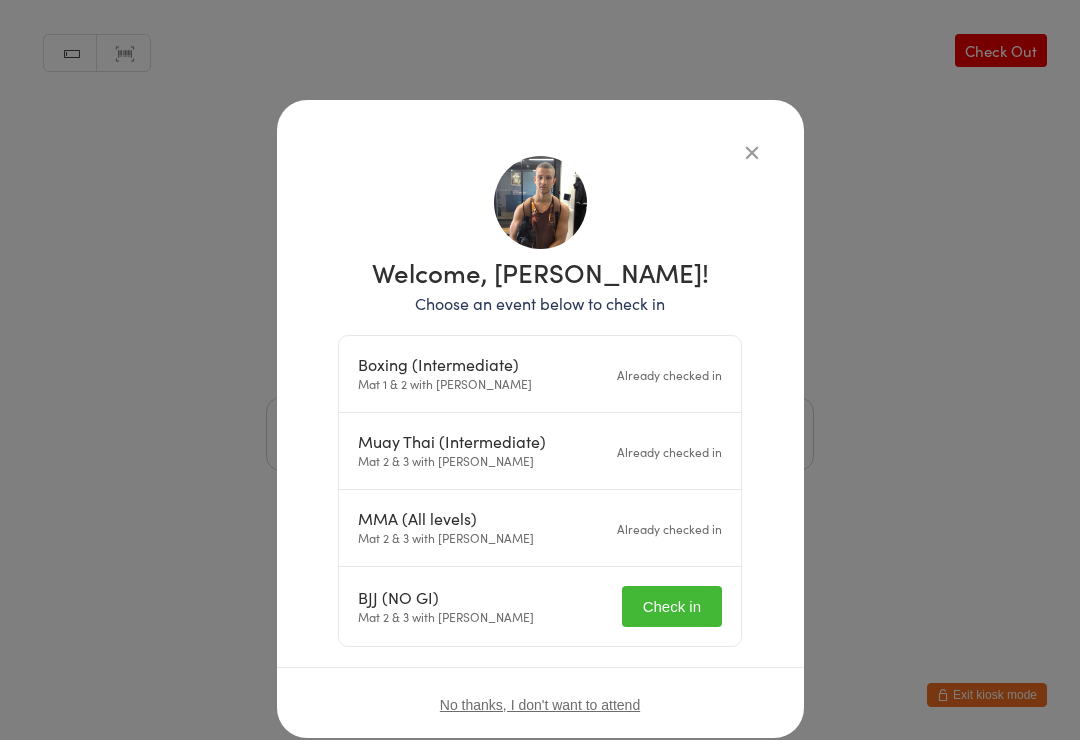 click on "Check in" at bounding box center (672, 606) 